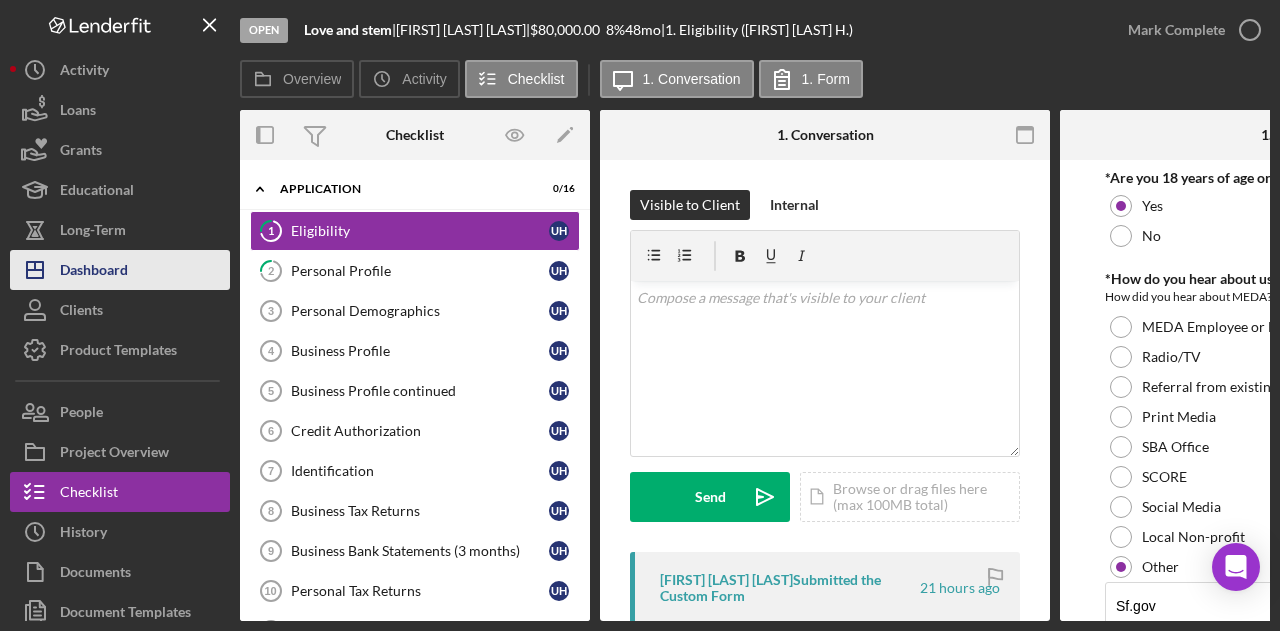 scroll, scrollTop: 0, scrollLeft: 0, axis: both 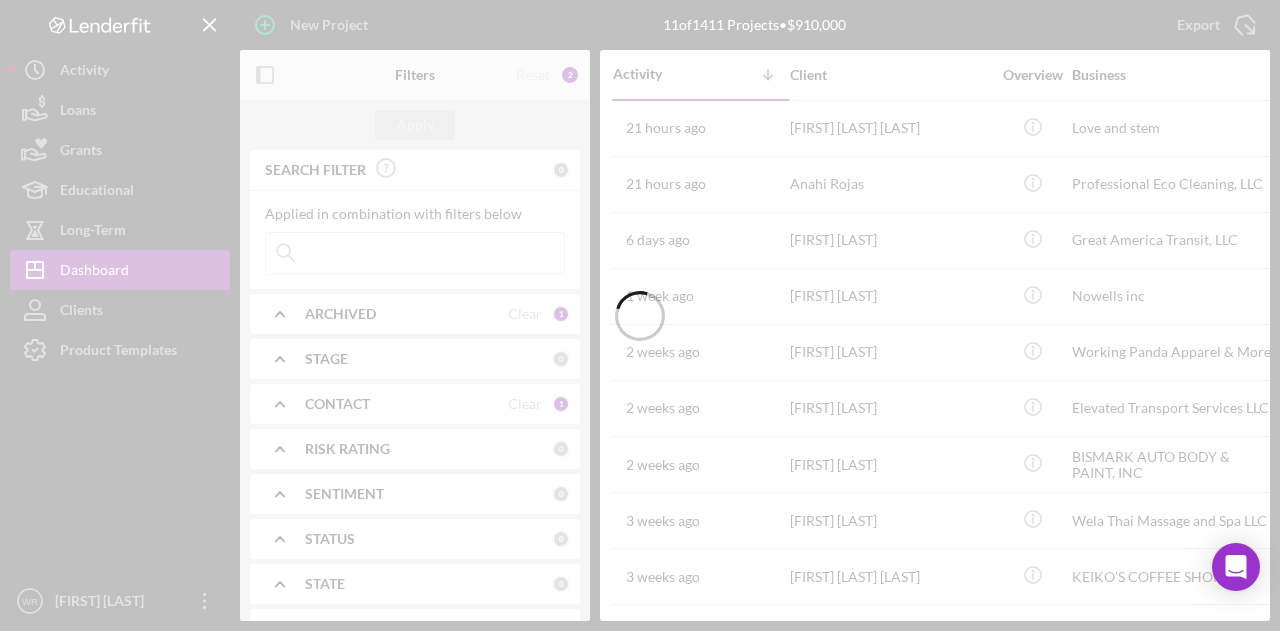 click at bounding box center [640, 315] 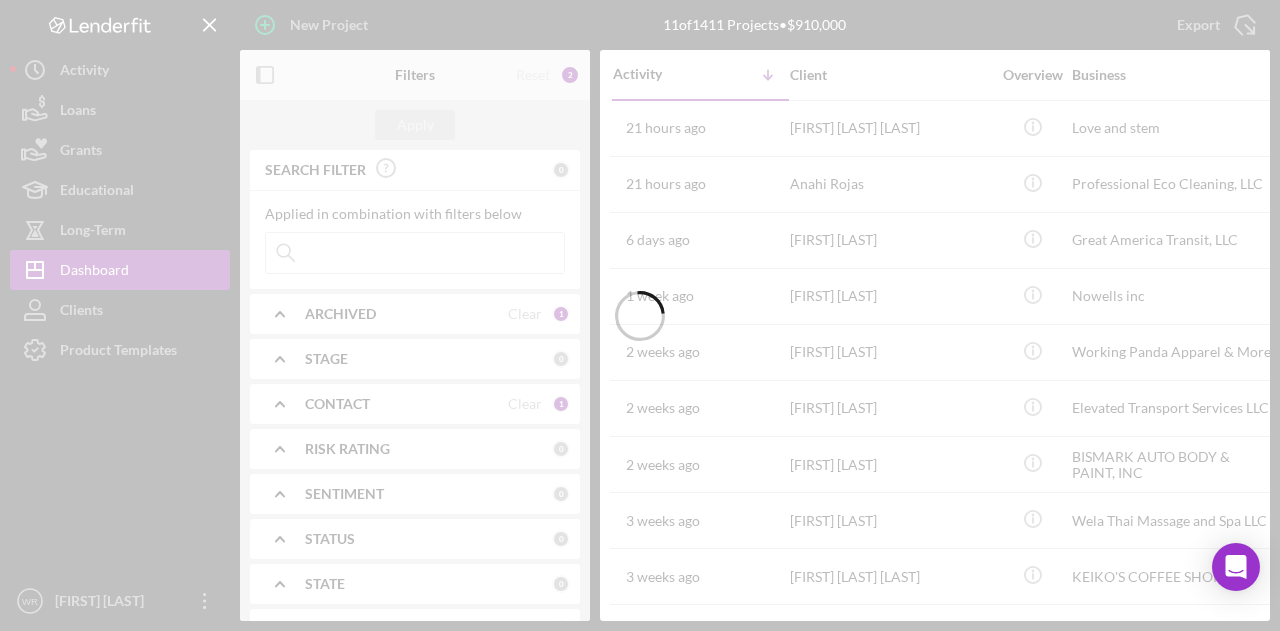 click at bounding box center (640, 315) 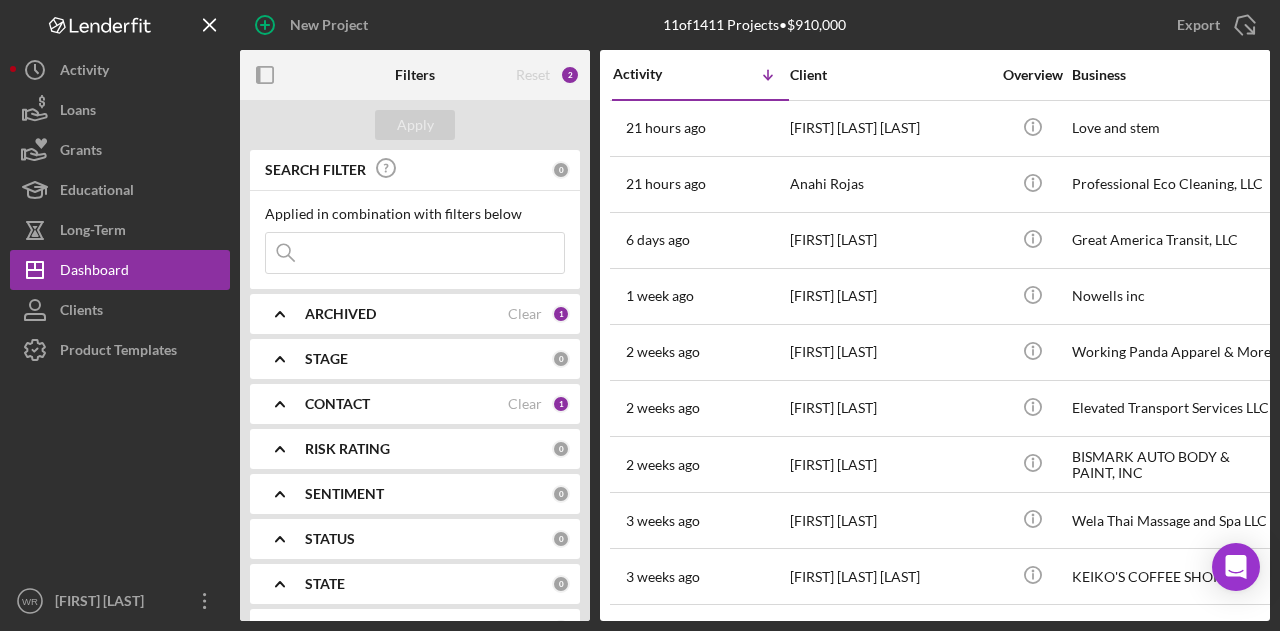 click 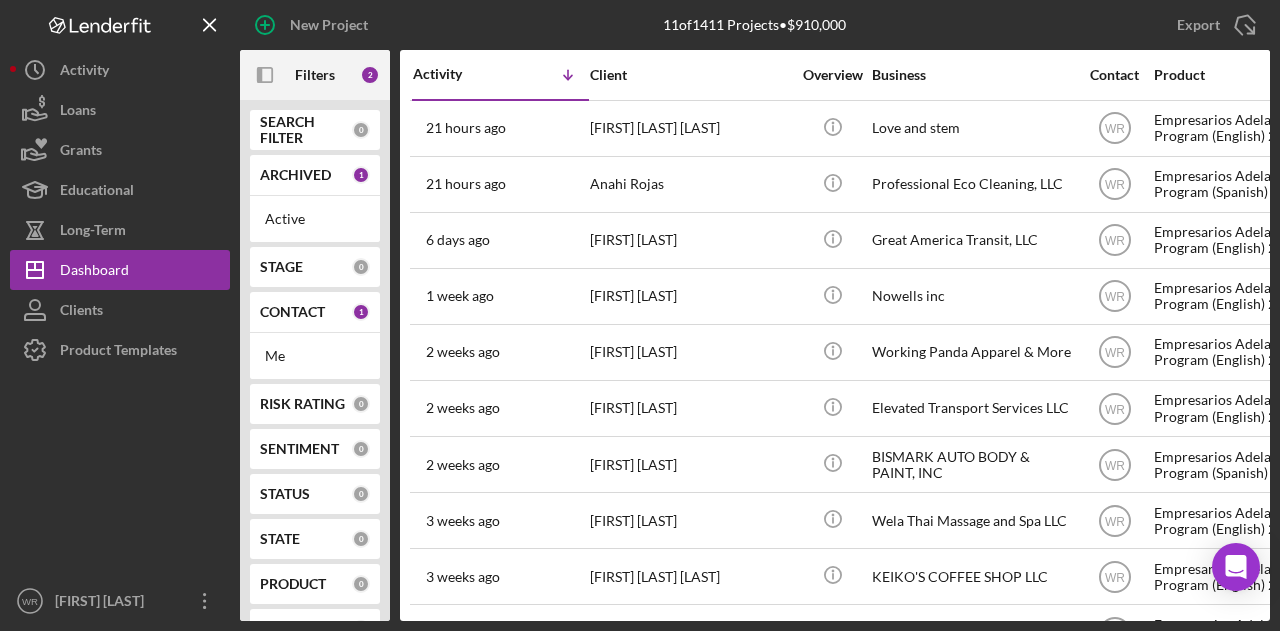 click at bounding box center (120, 475) 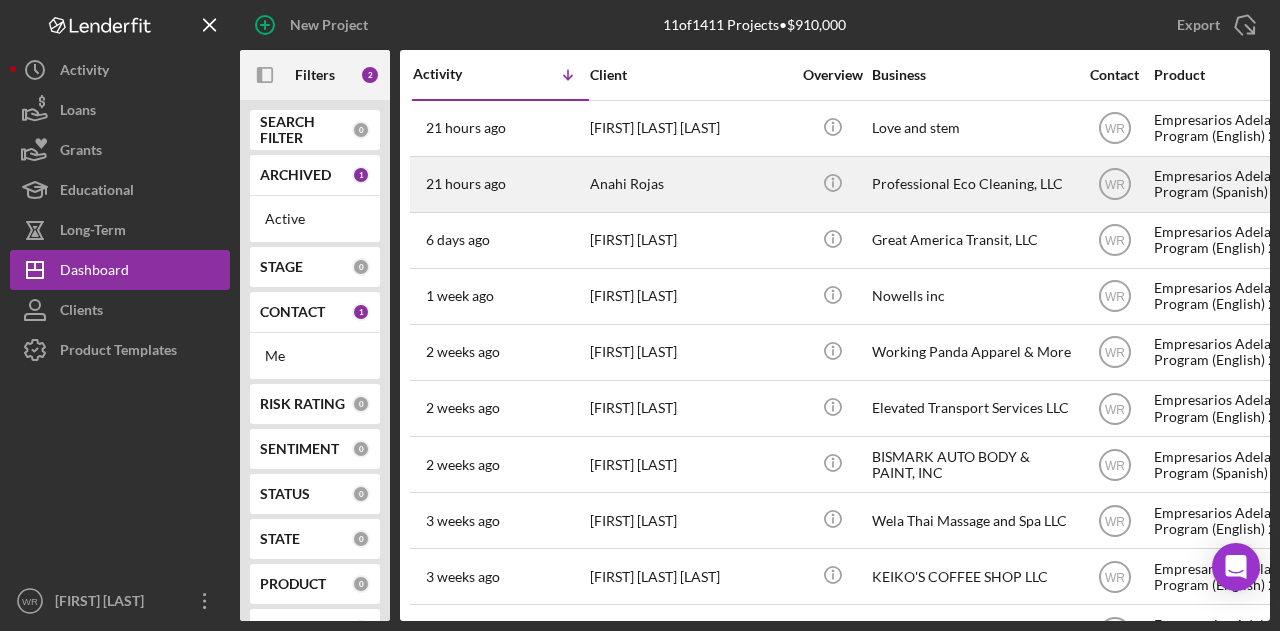 click on "Anahi Rojas" at bounding box center [690, 184] 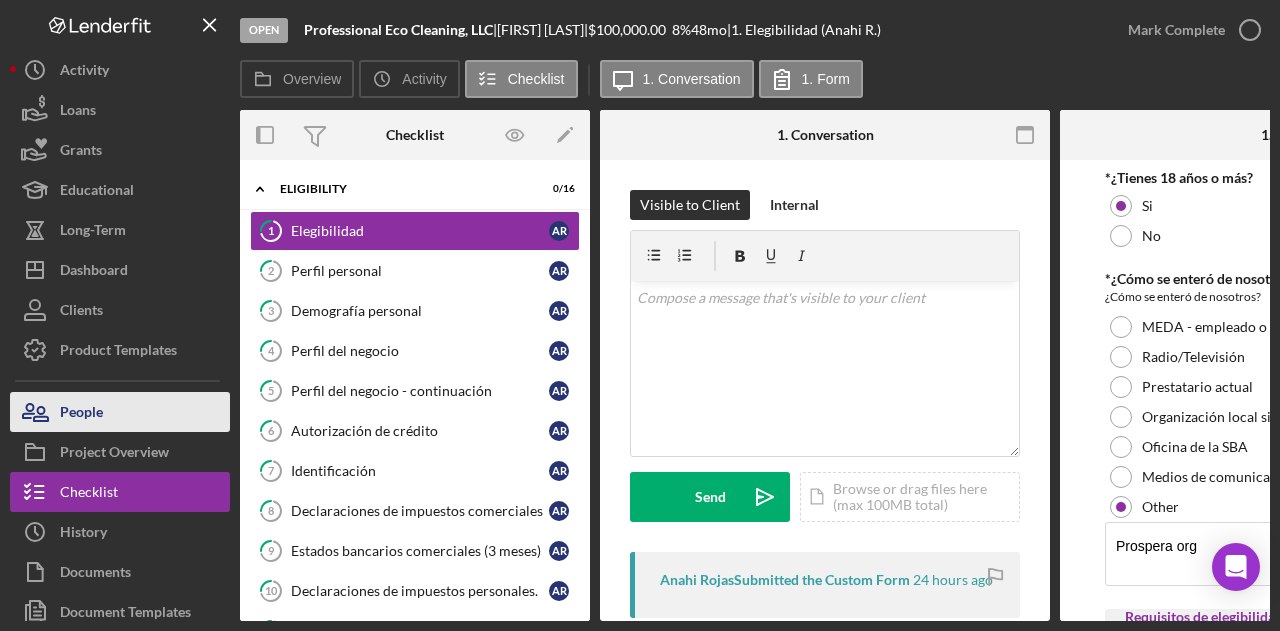 click on "People" at bounding box center [120, 412] 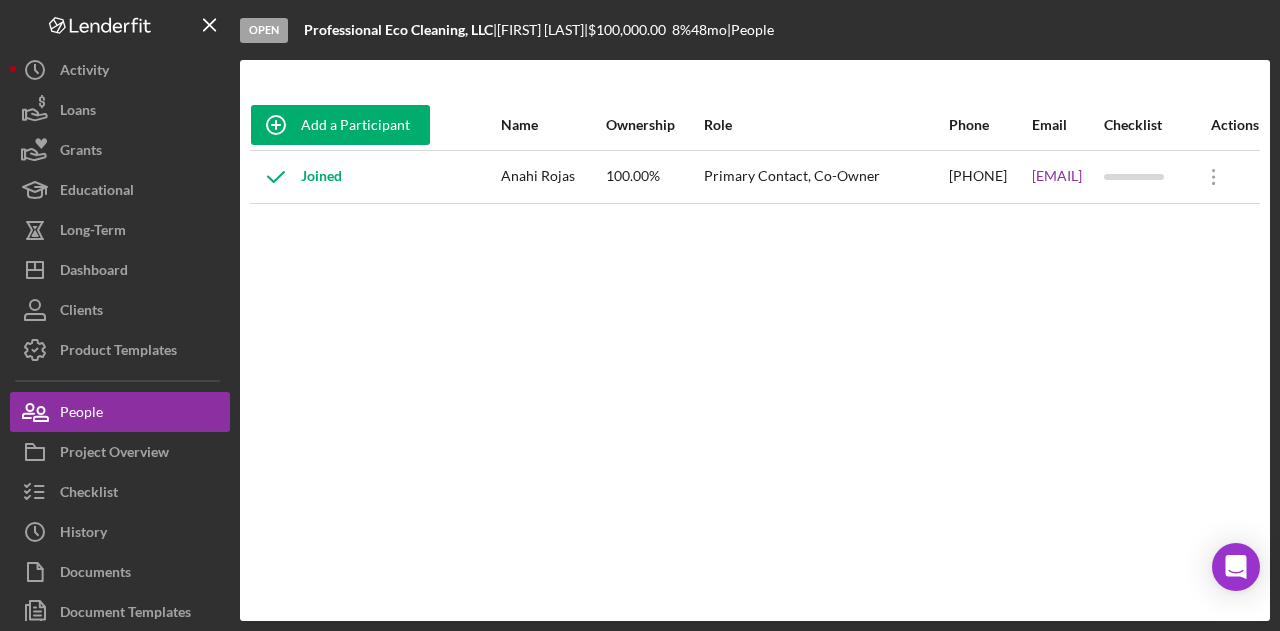 drag, startPoint x: 500, startPoint y: 408, endPoint x: 496, endPoint y: 423, distance: 15.524175 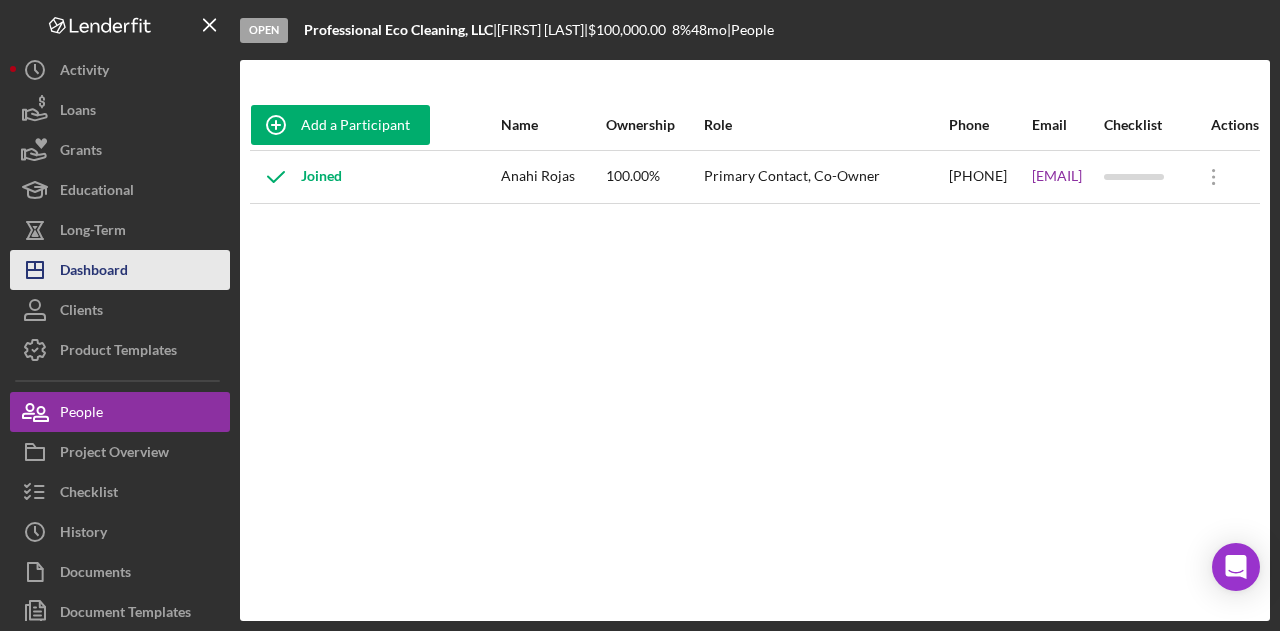 click on "Icon/Dashboard Dashboard" at bounding box center [120, 270] 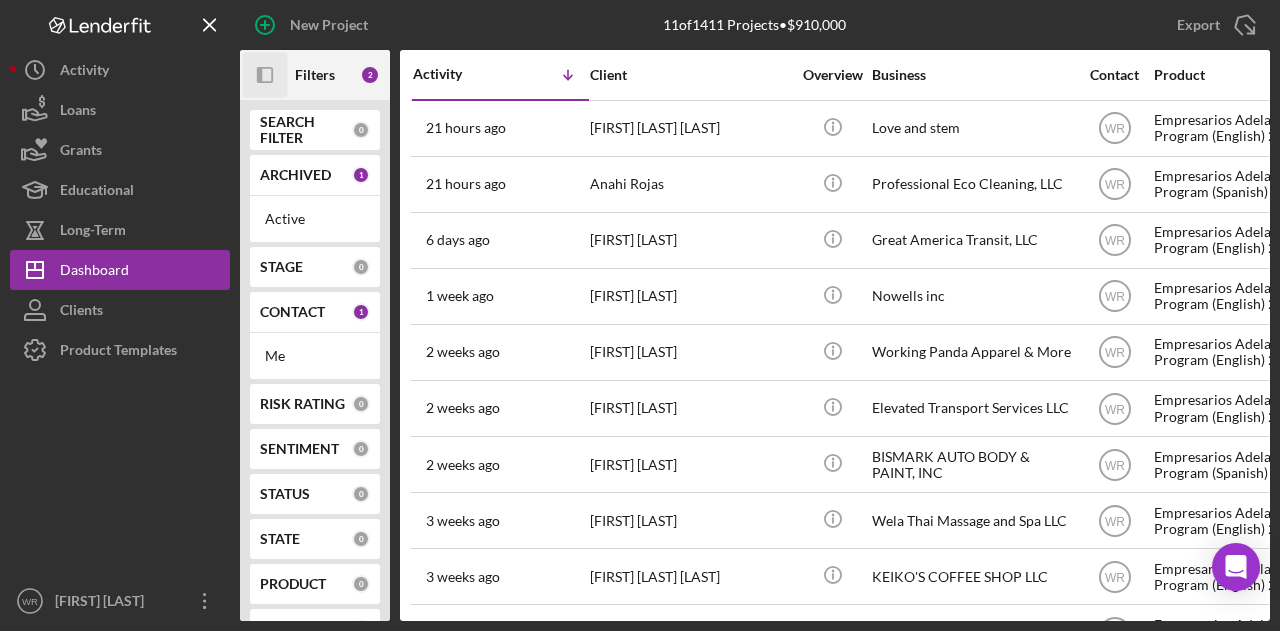 click on "Icon/Panel Side Expand" 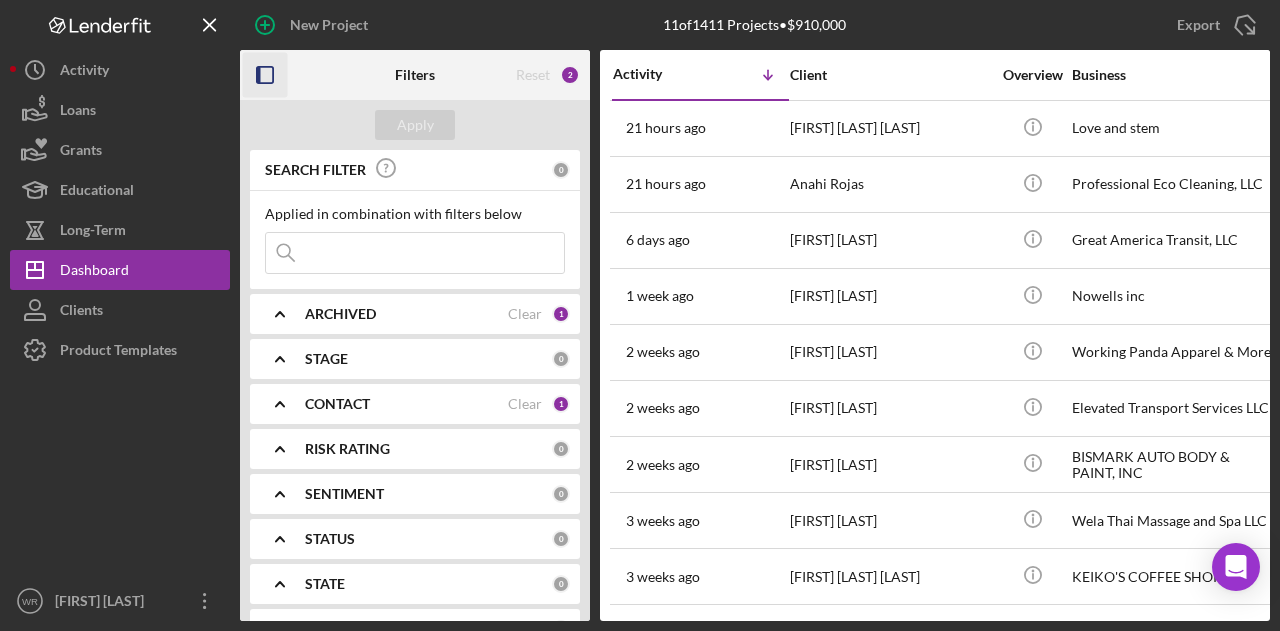 click on "CONTACT" at bounding box center [337, 404] 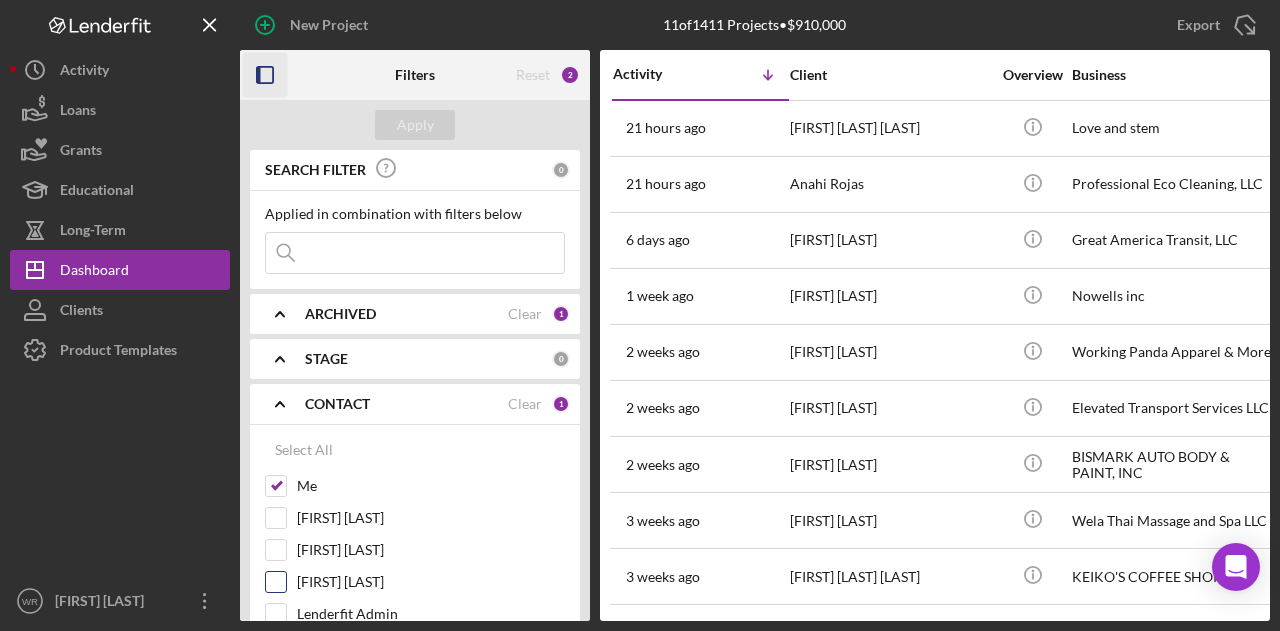 click on "Gloria Murillo" at bounding box center (431, 582) 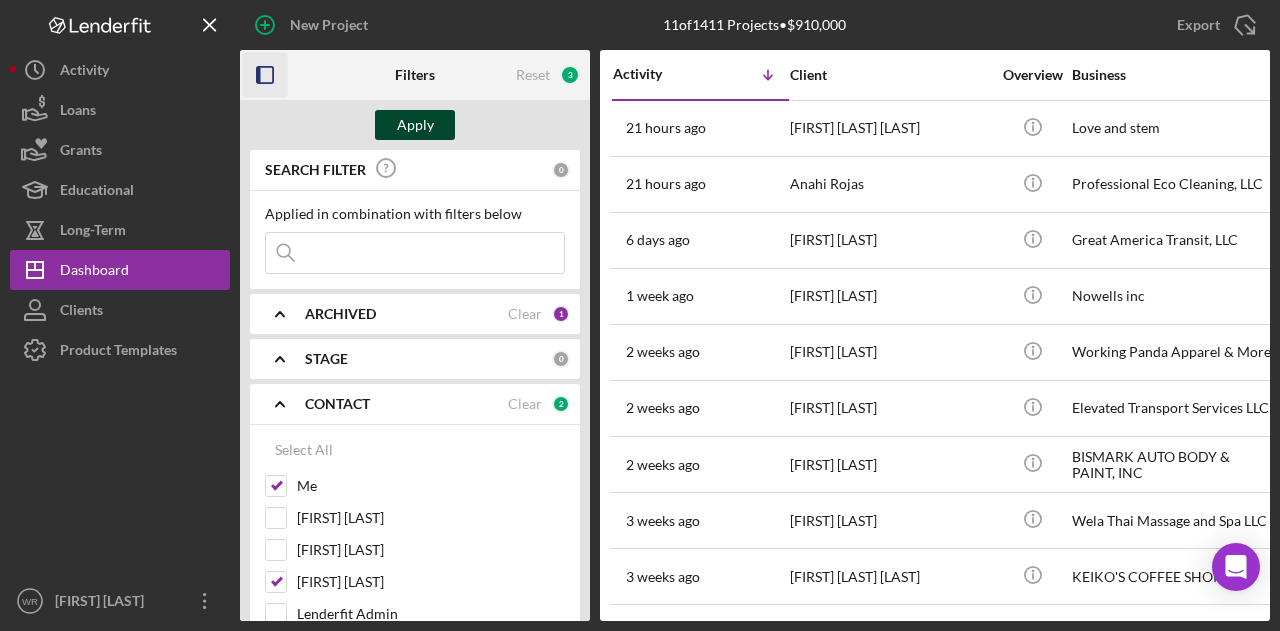 click on "Apply" at bounding box center (415, 125) 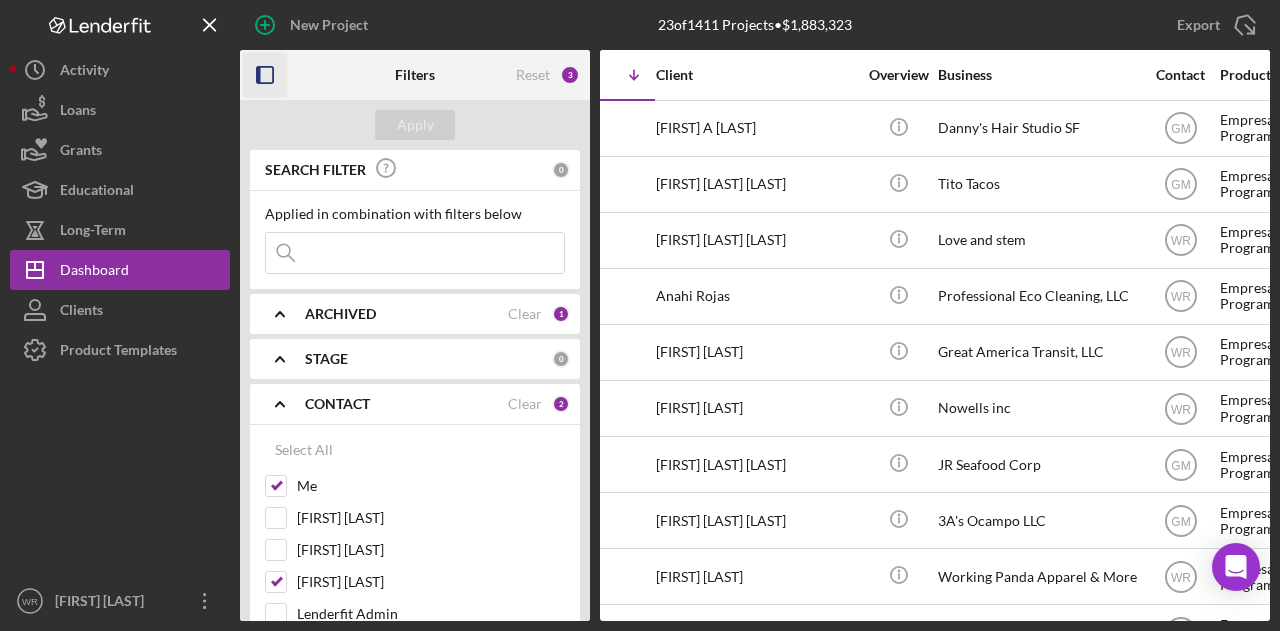 scroll, scrollTop: 0, scrollLeft: 0, axis: both 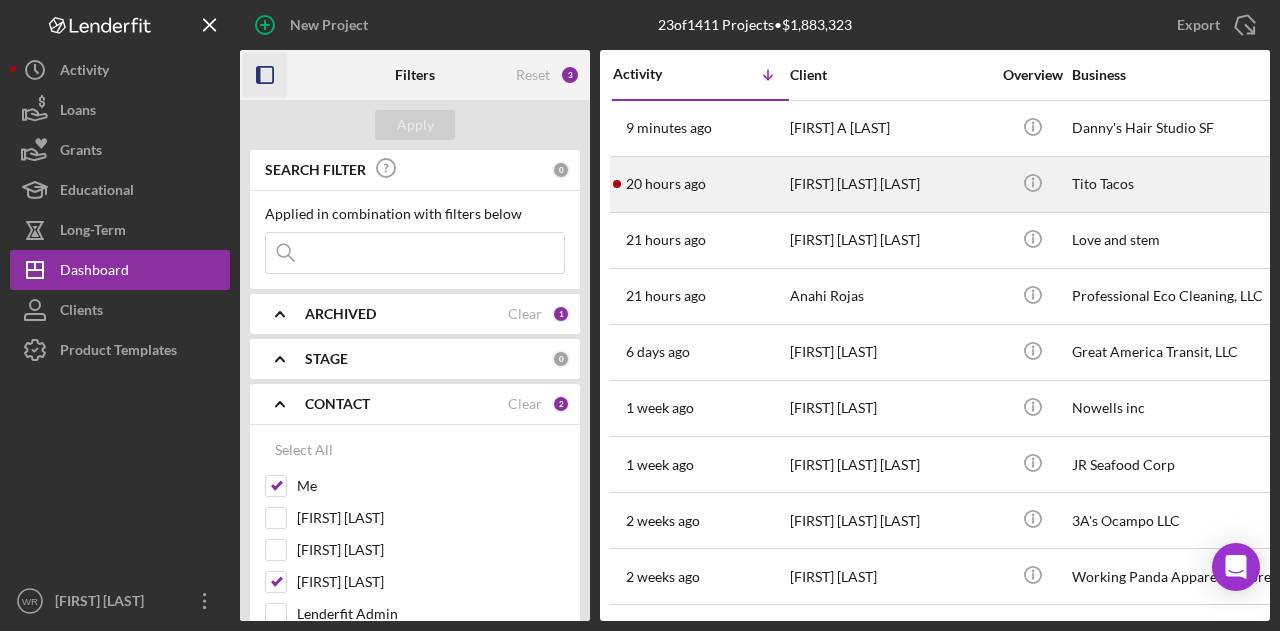 click on "Maria  Caballero Guerrero" at bounding box center [890, 184] 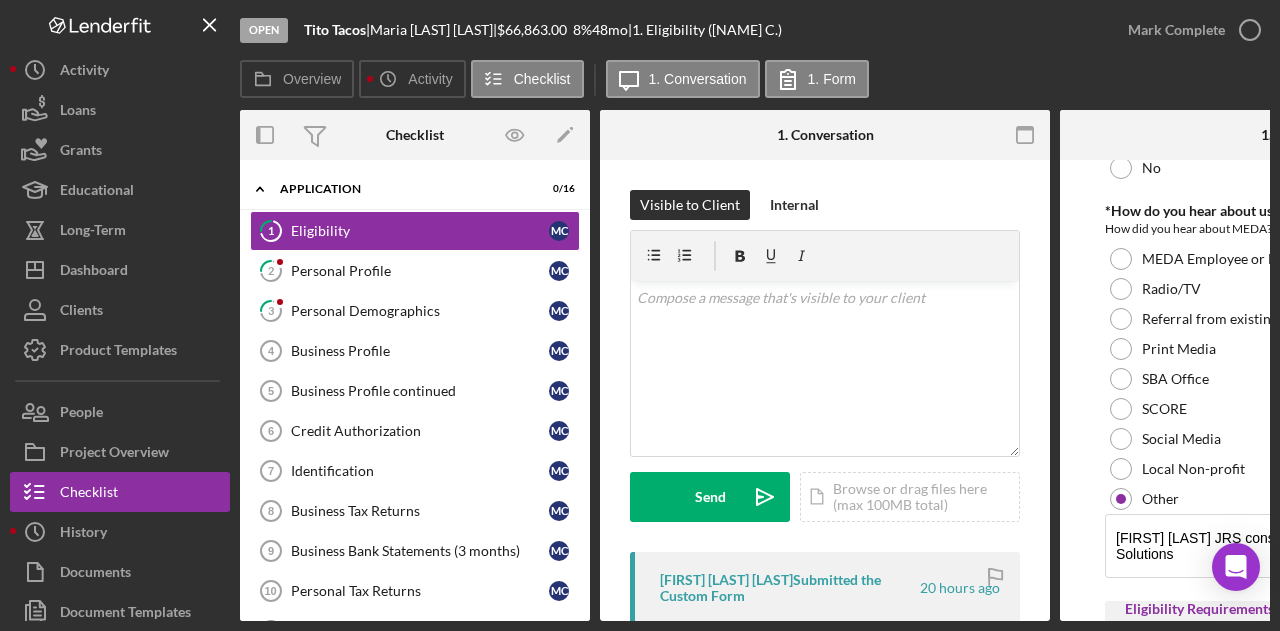 scroll, scrollTop: 100, scrollLeft: 0, axis: vertical 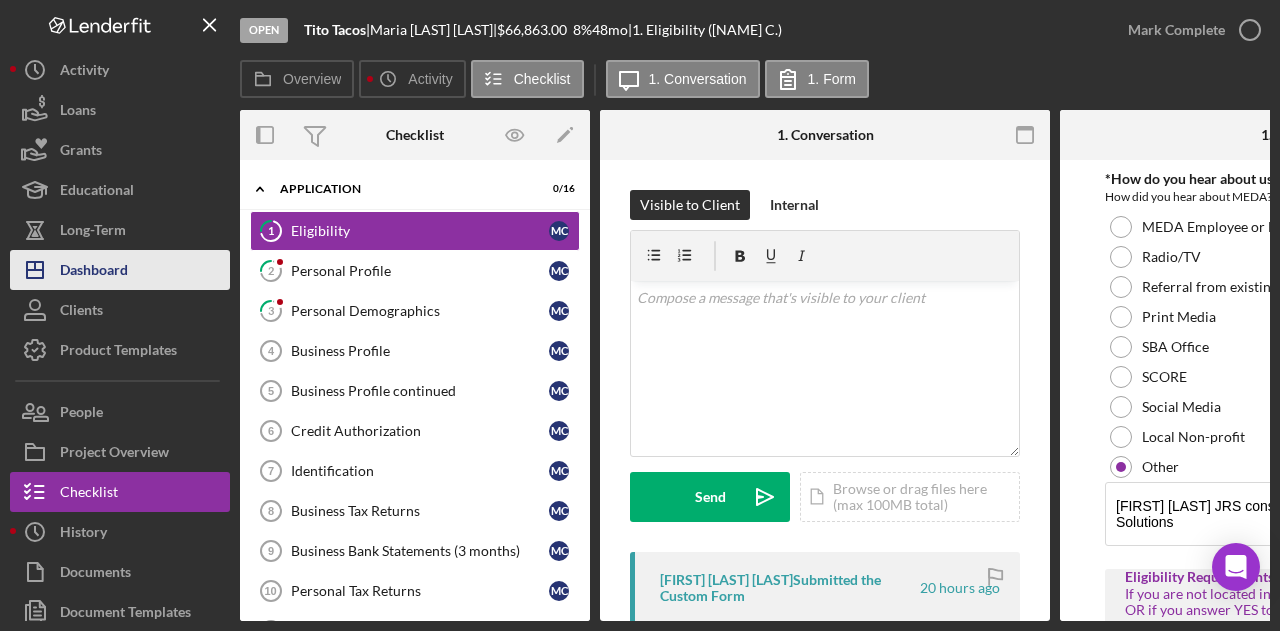 click on "Icon/Dashboard Dashboard" at bounding box center [120, 270] 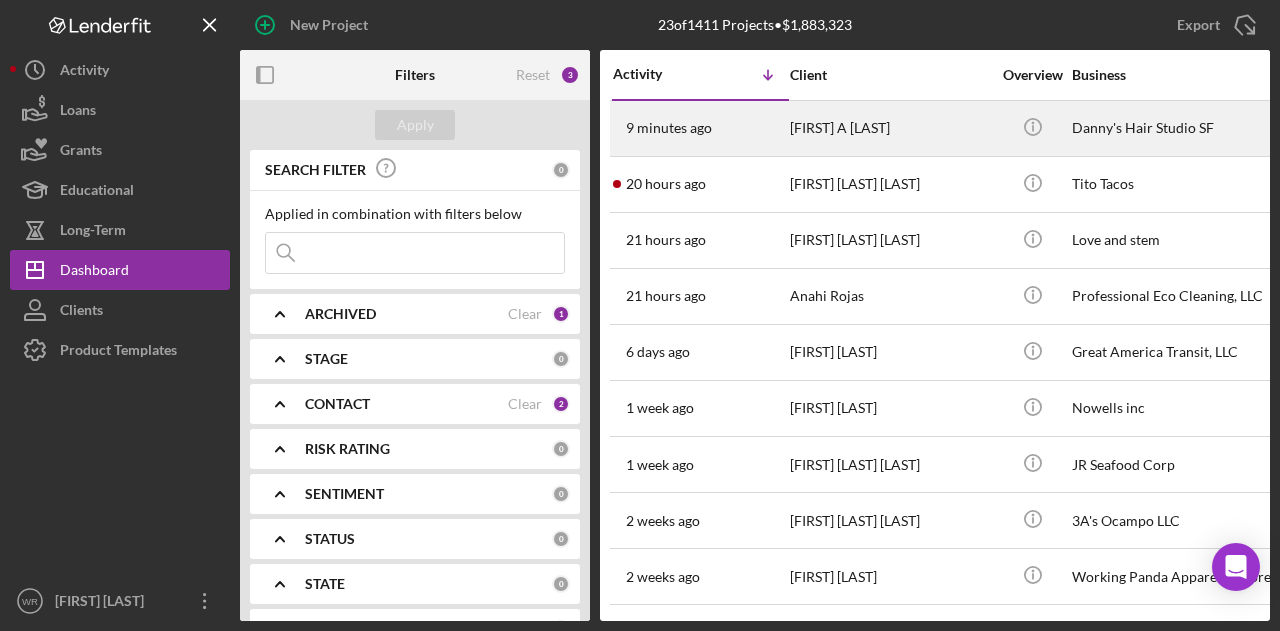 click on "[FIRST] [LAST]" at bounding box center [890, 128] 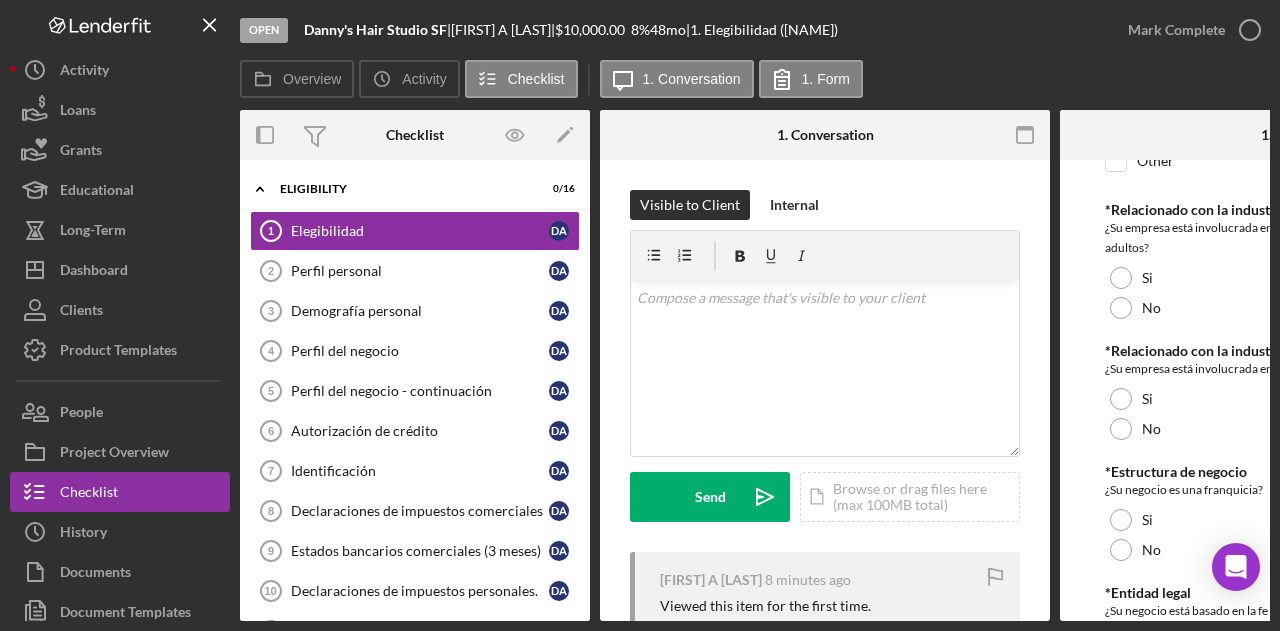 scroll, scrollTop: 988, scrollLeft: 0, axis: vertical 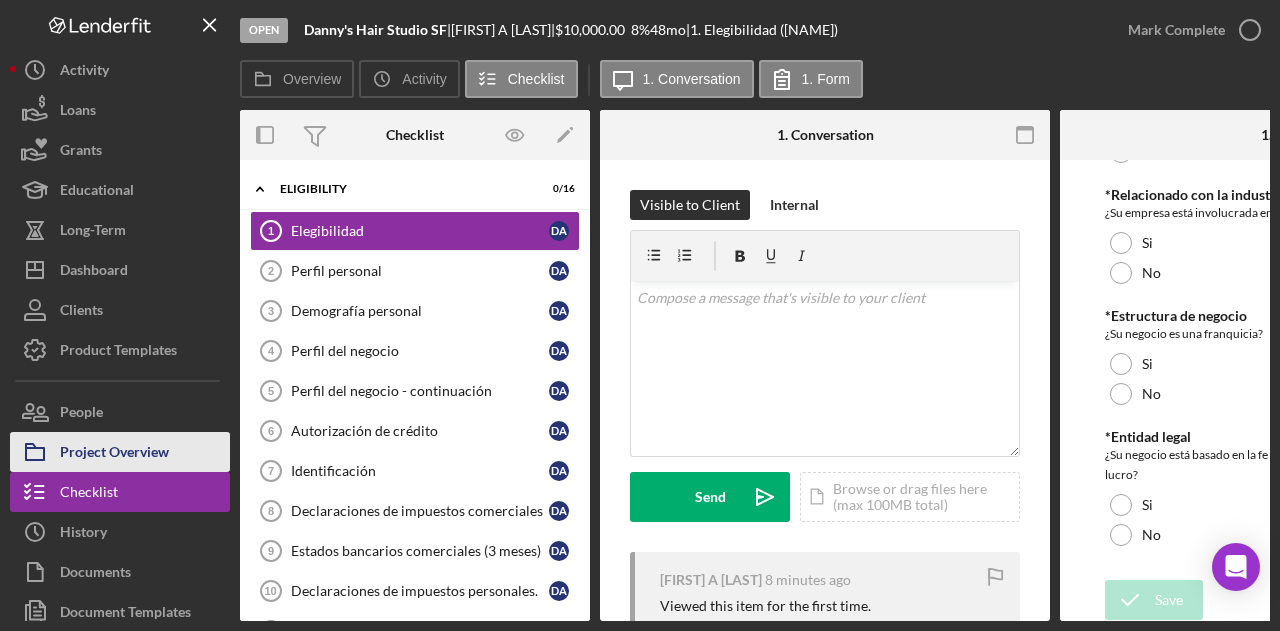click on "Project Overview" at bounding box center [114, 454] 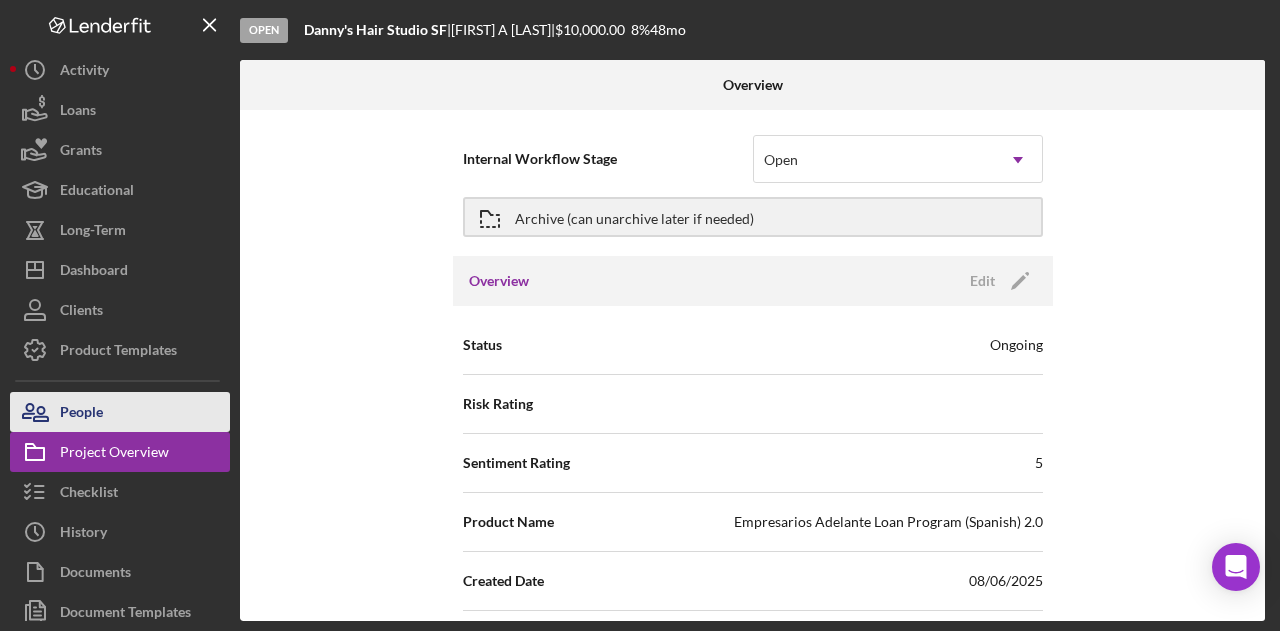 click on "People" at bounding box center [120, 412] 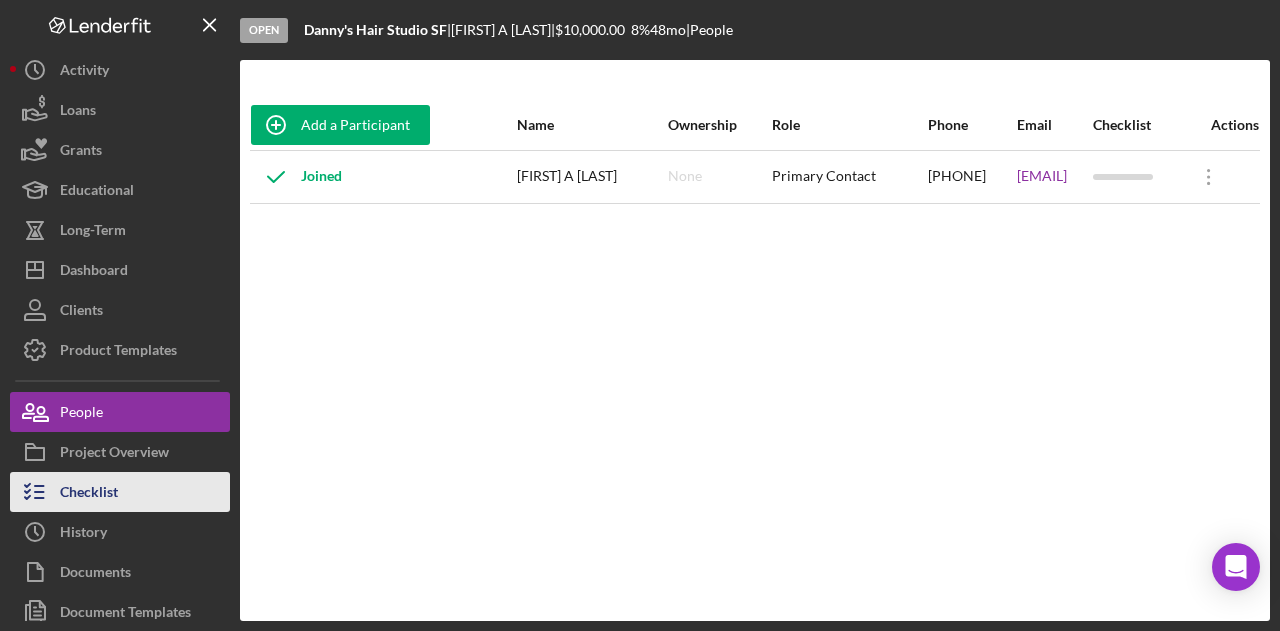 click on "Checklist" at bounding box center [89, 494] 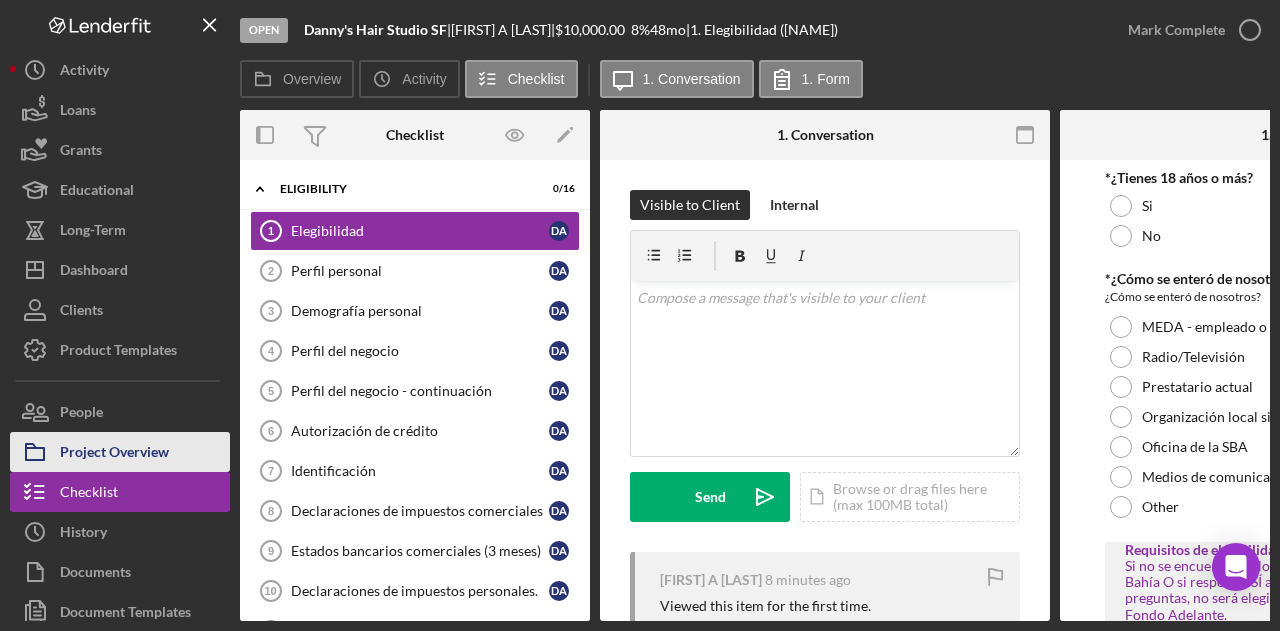 click on "Project Overview" at bounding box center (114, 454) 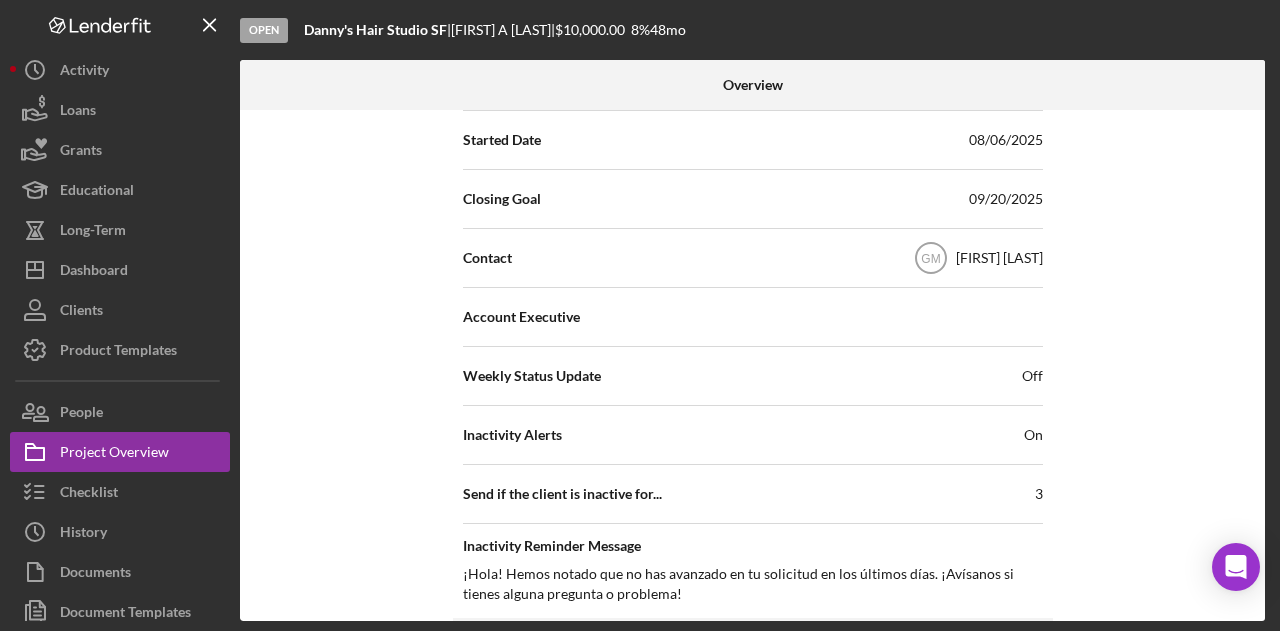 scroll, scrollTop: 100, scrollLeft: 0, axis: vertical 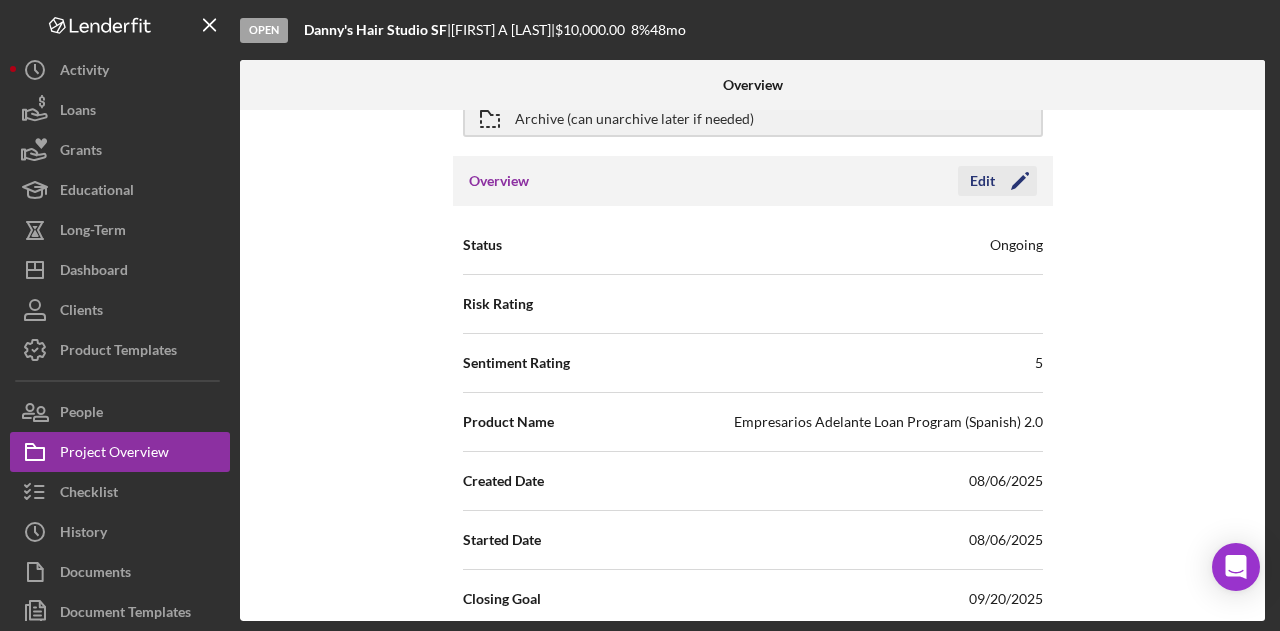 click on "Icon/Edit" 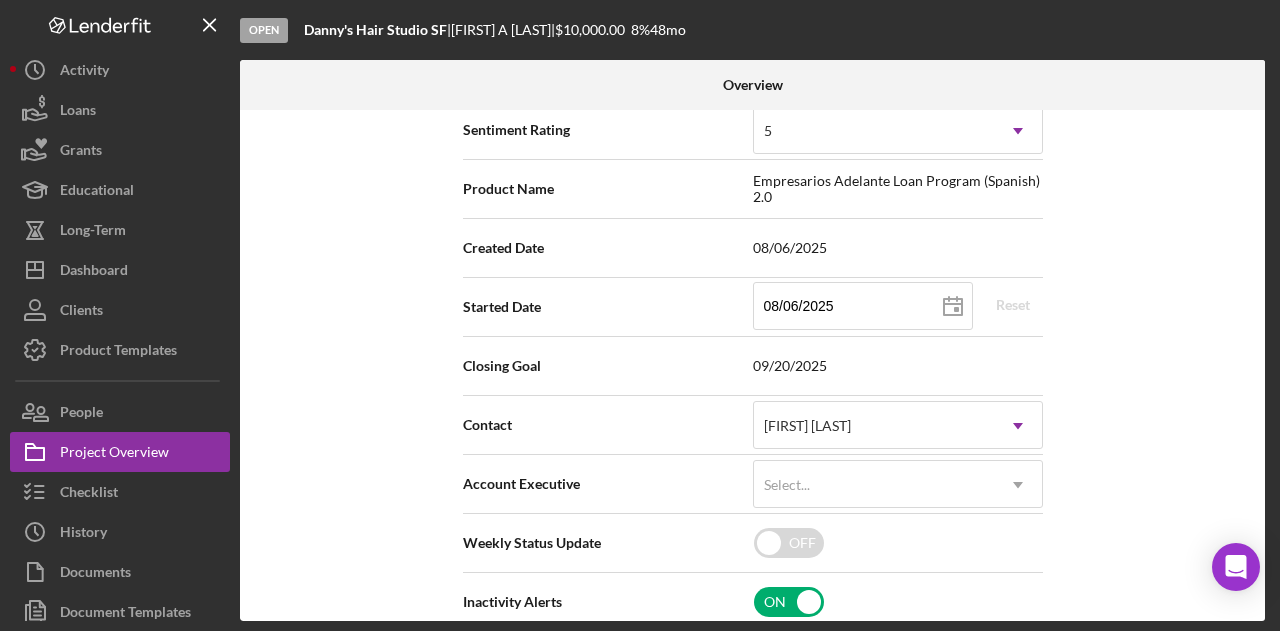 scroll, scrollTop: 400, scrollLeft: 0, axis: vertical 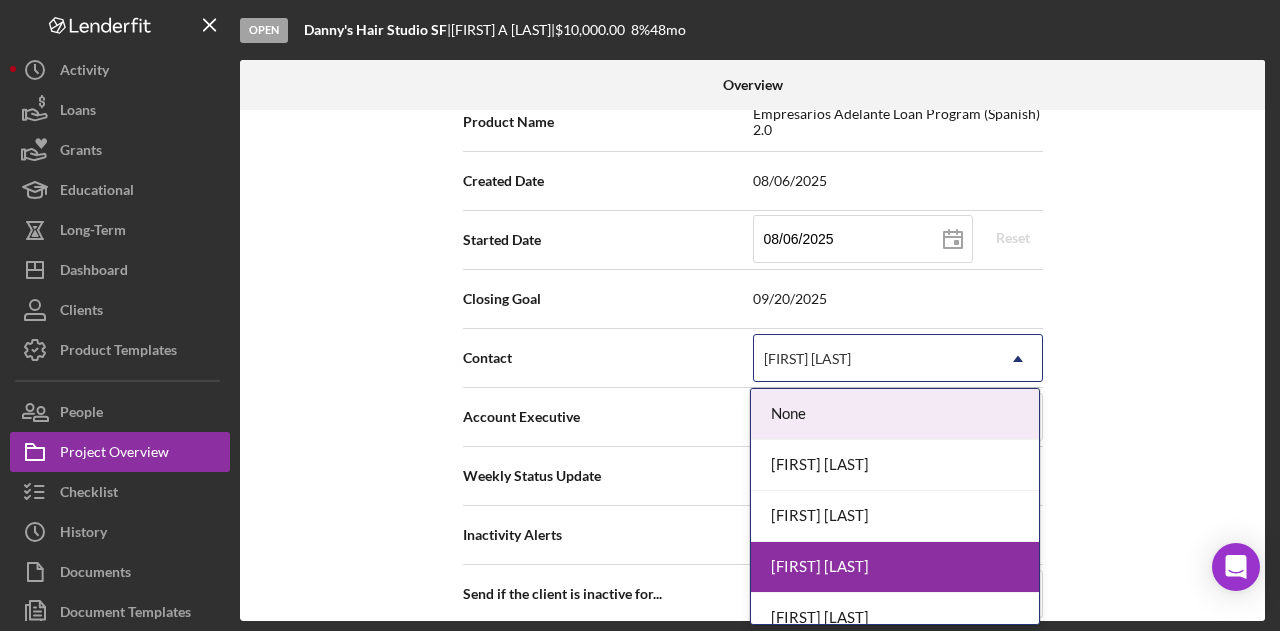 click on "Gloria Murillo" at bounding box center [807, 359] 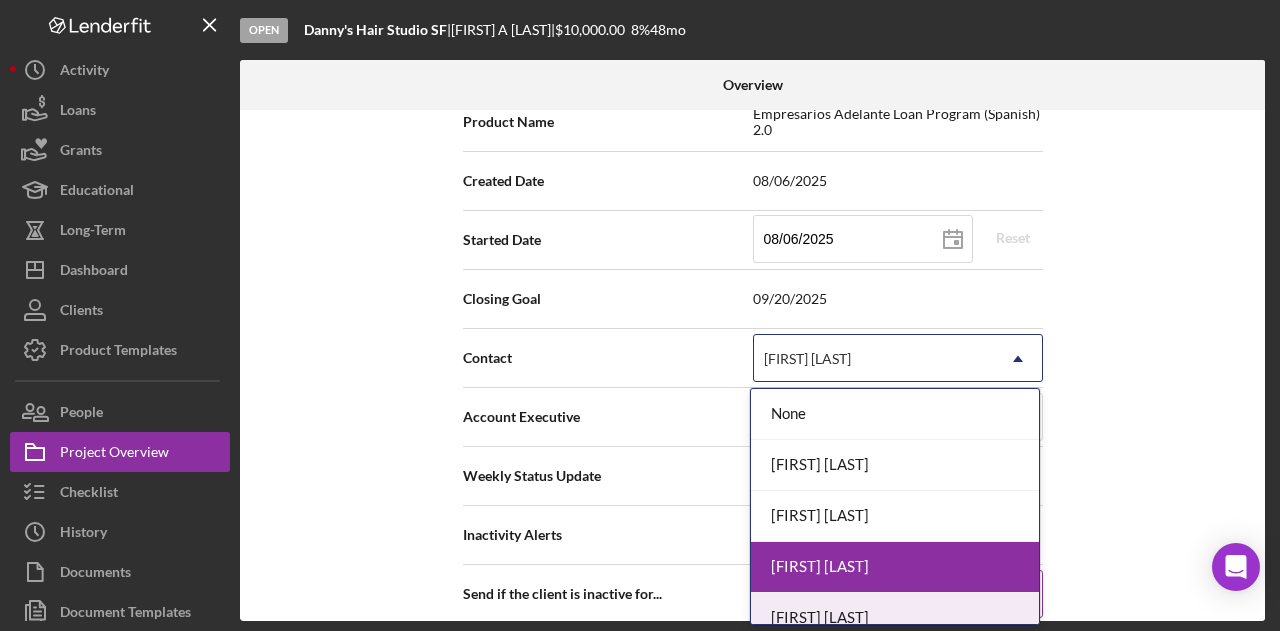click on "[FIRST] [LAST]" at bounding box center (895, 618) 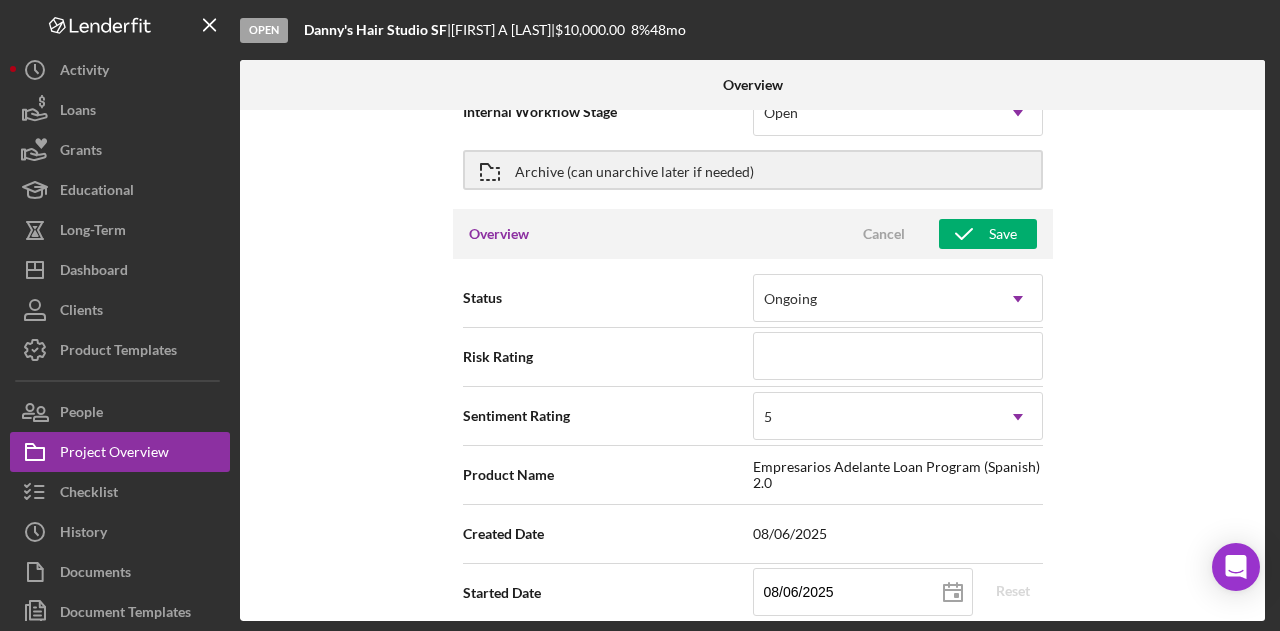 scroll, scrollTop: 0, scrollLeft: 0, axis: both 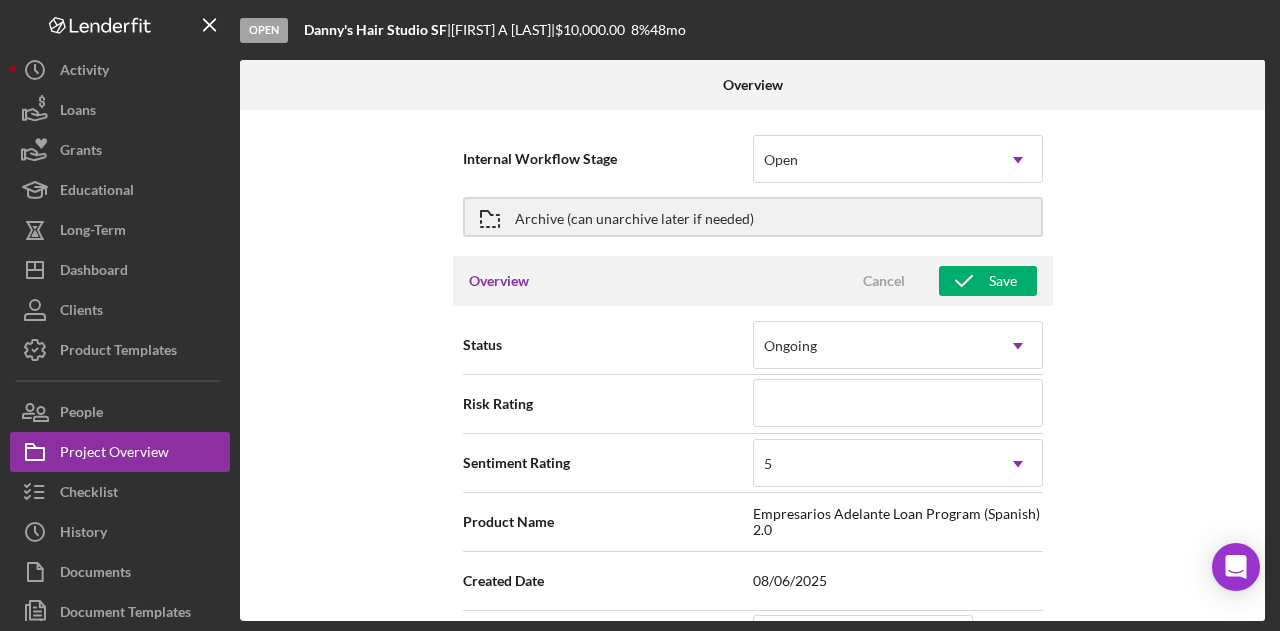 click on "Overview Cancel Save" at bounding box center (753, 281) 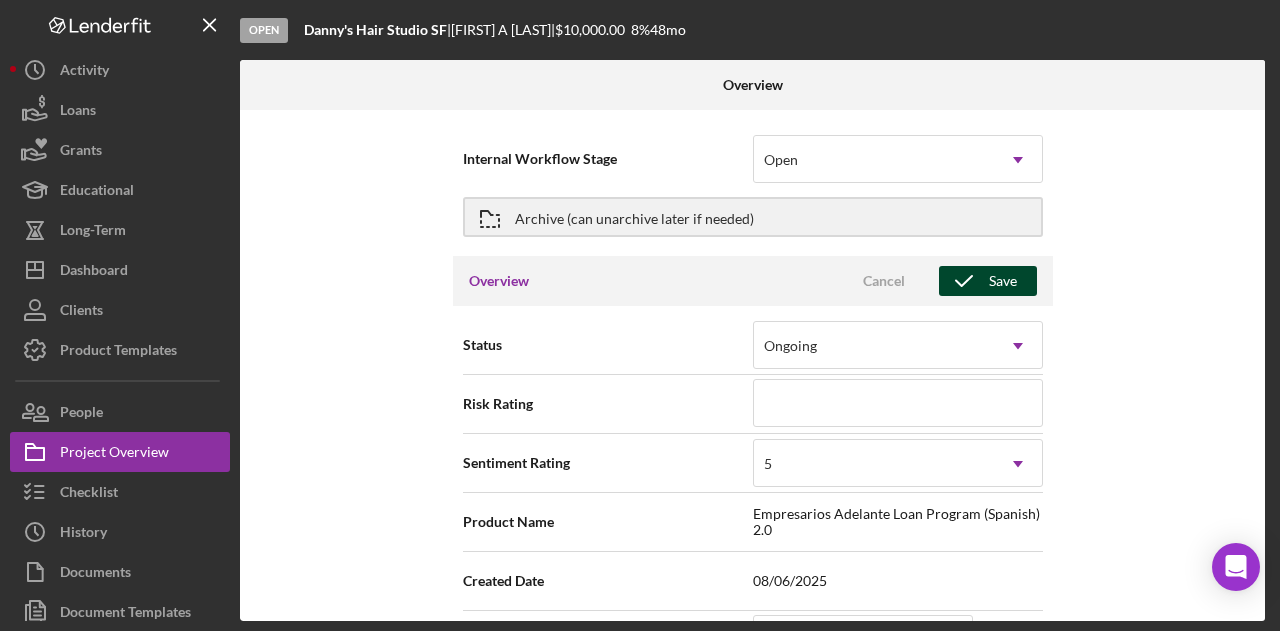 click on "Save" at bounding box center (988, 281) 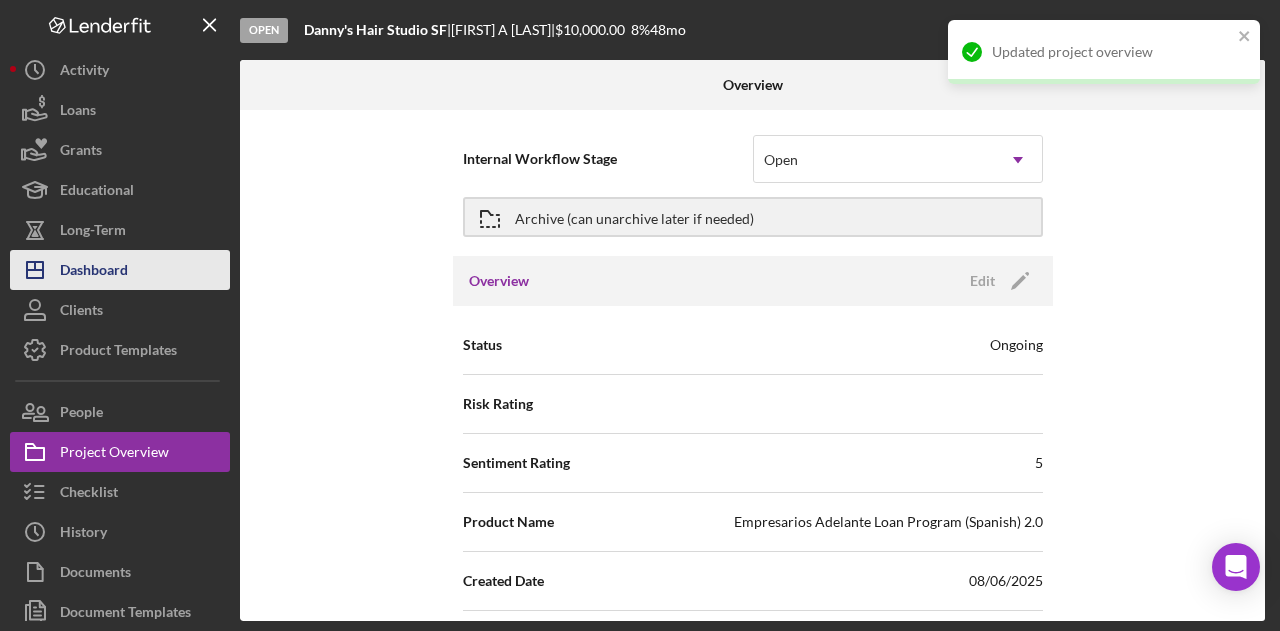 click on "Dashboard" at bounding box center (94, 272) 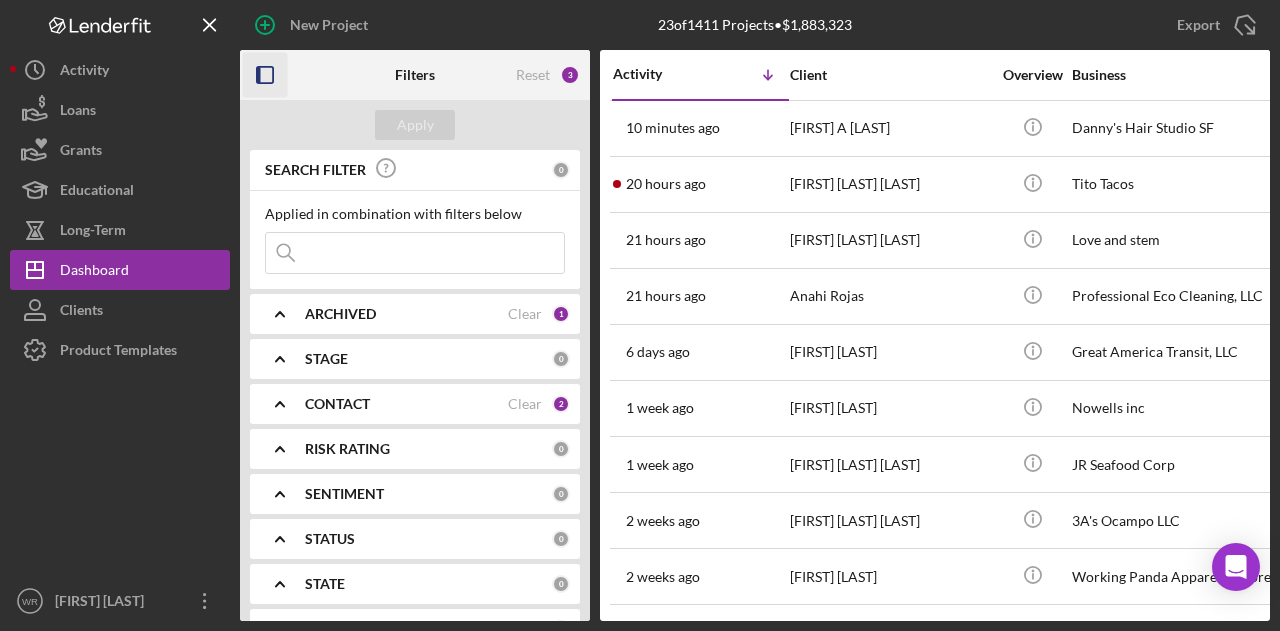 click 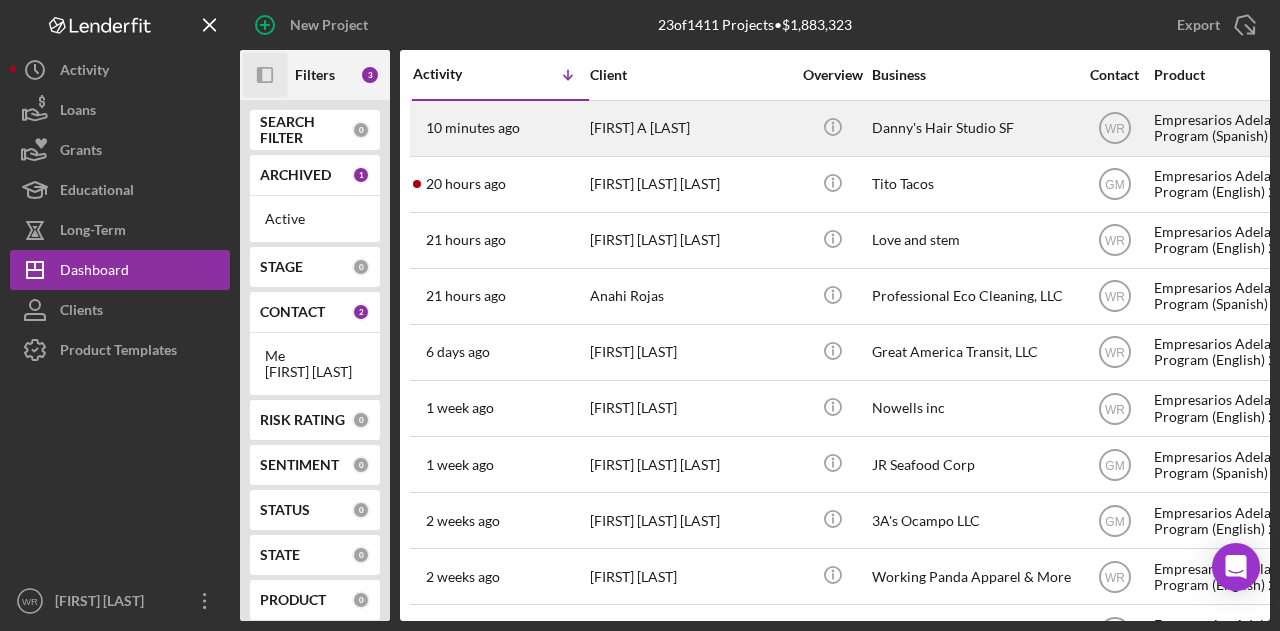click on "[FIRST] [LAST]" at bounding box center [690, 128] 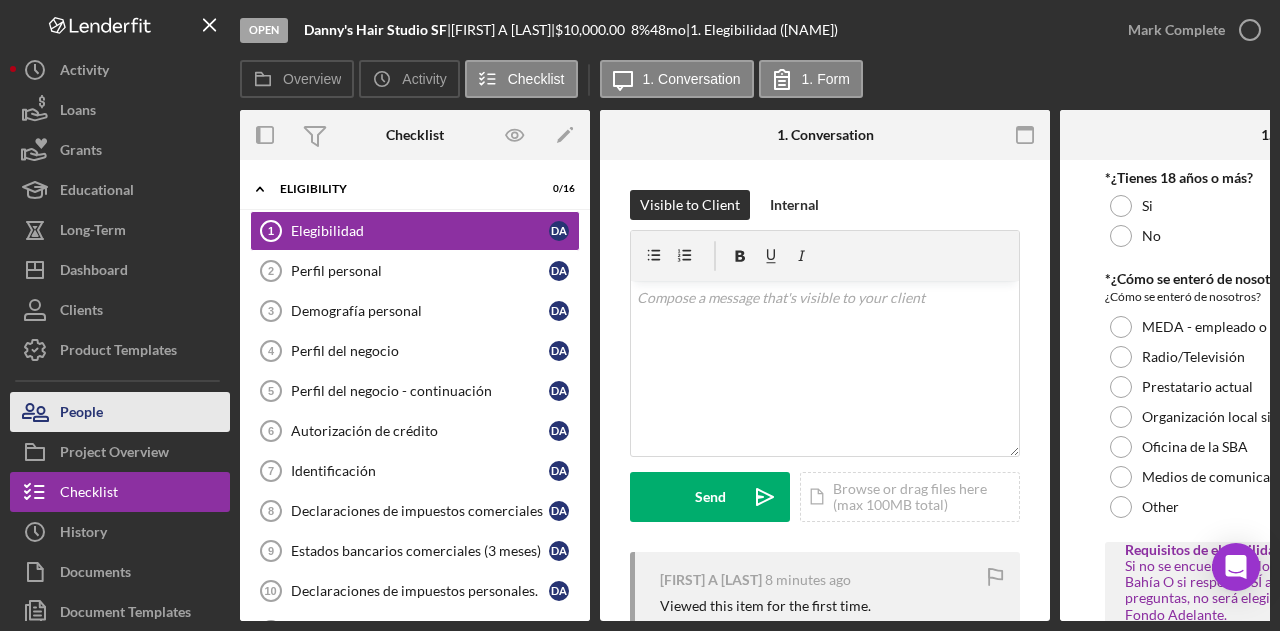 click on "People" at bounding box center (120, 412) 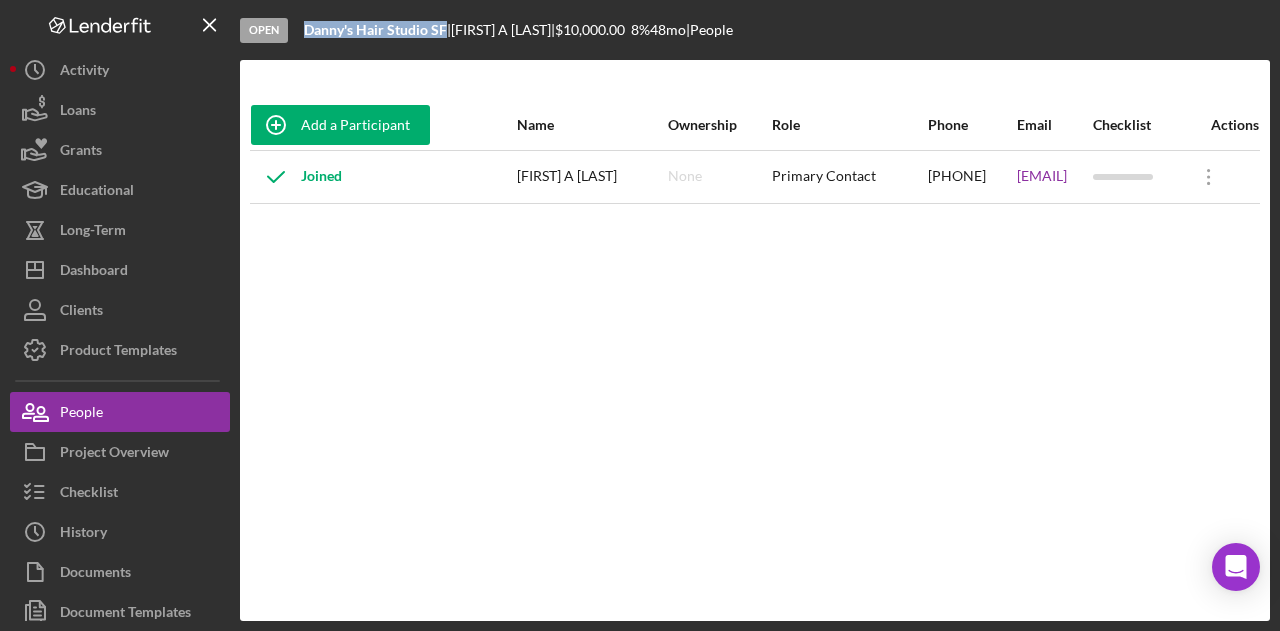 drag, startPoint x: 444, startPoint y: 33, endPoint x: 304, endPoint y: 27, distance: 140.12851 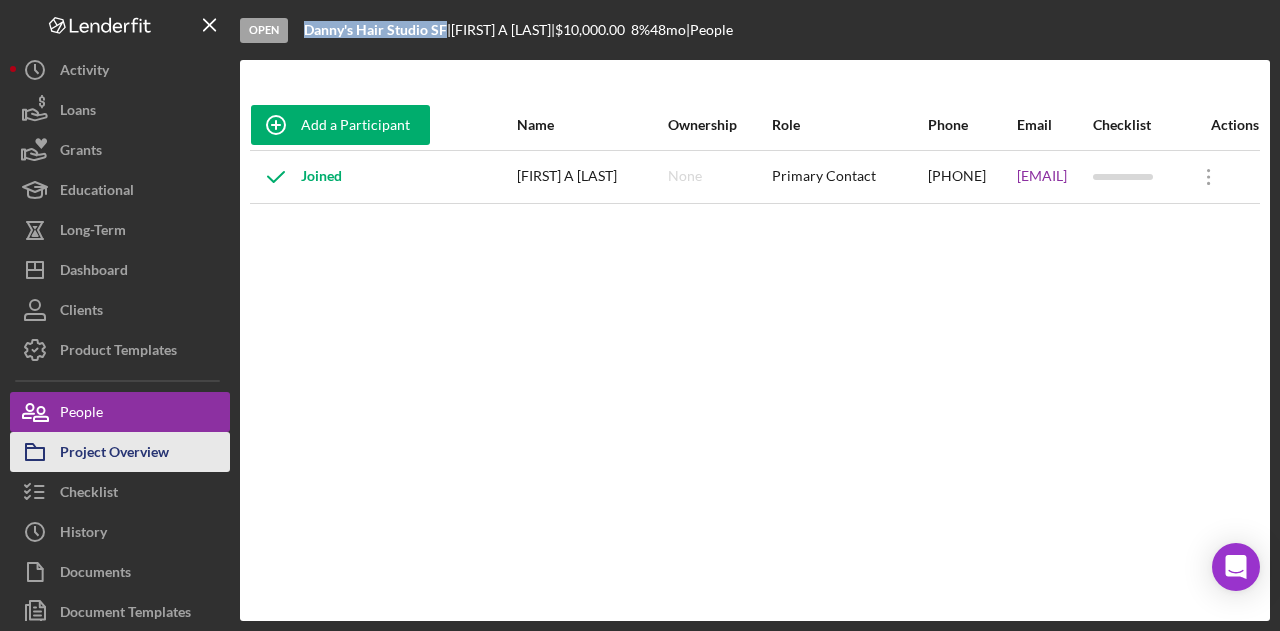 click on "Project Overview" at bounding box center (114, 454) 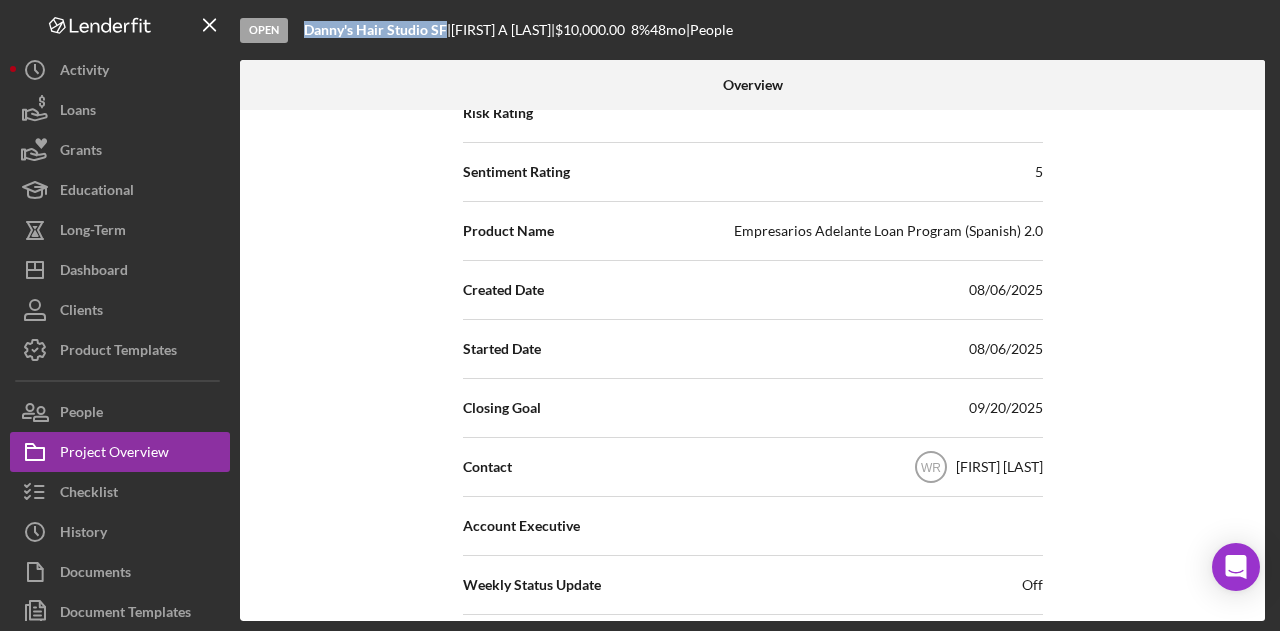 scroll, scrollTop: 300, scrollLeft: 0, axis: vertical 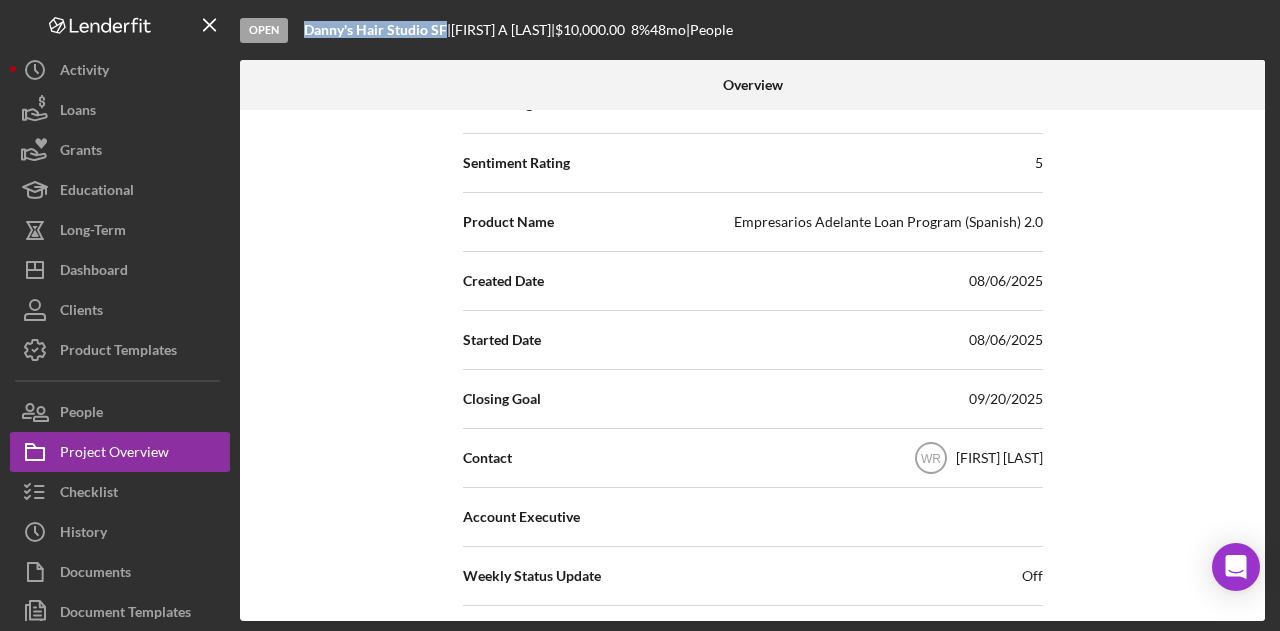 type 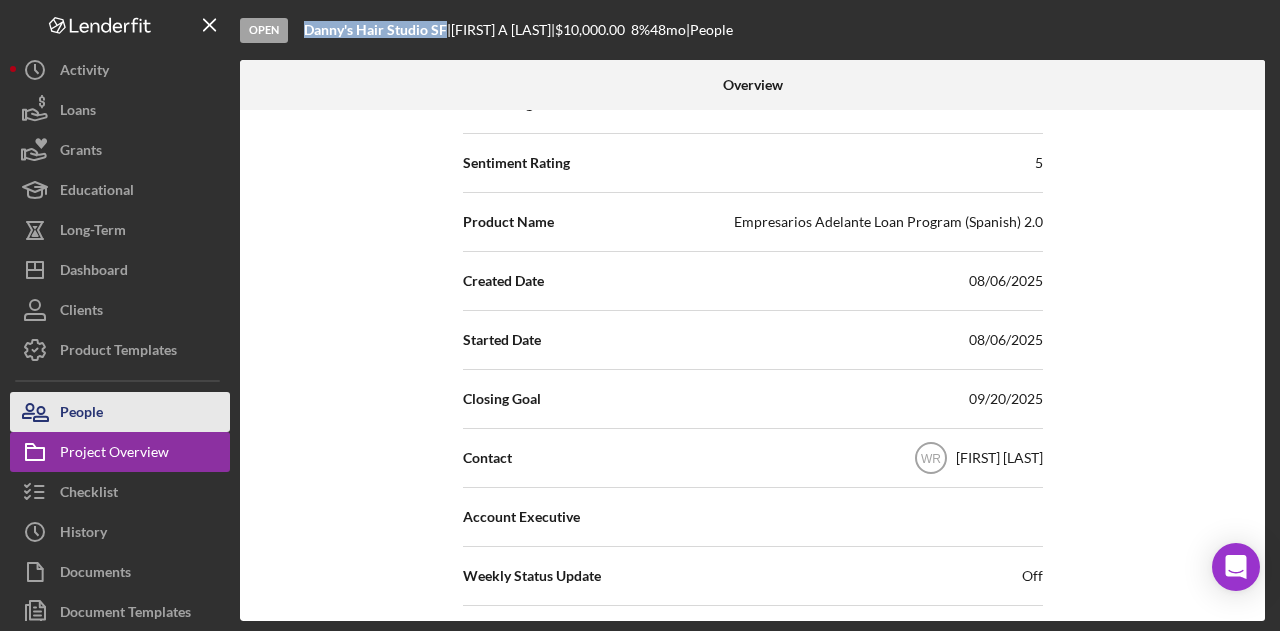 click on "People" at bounding box center [120, 412] 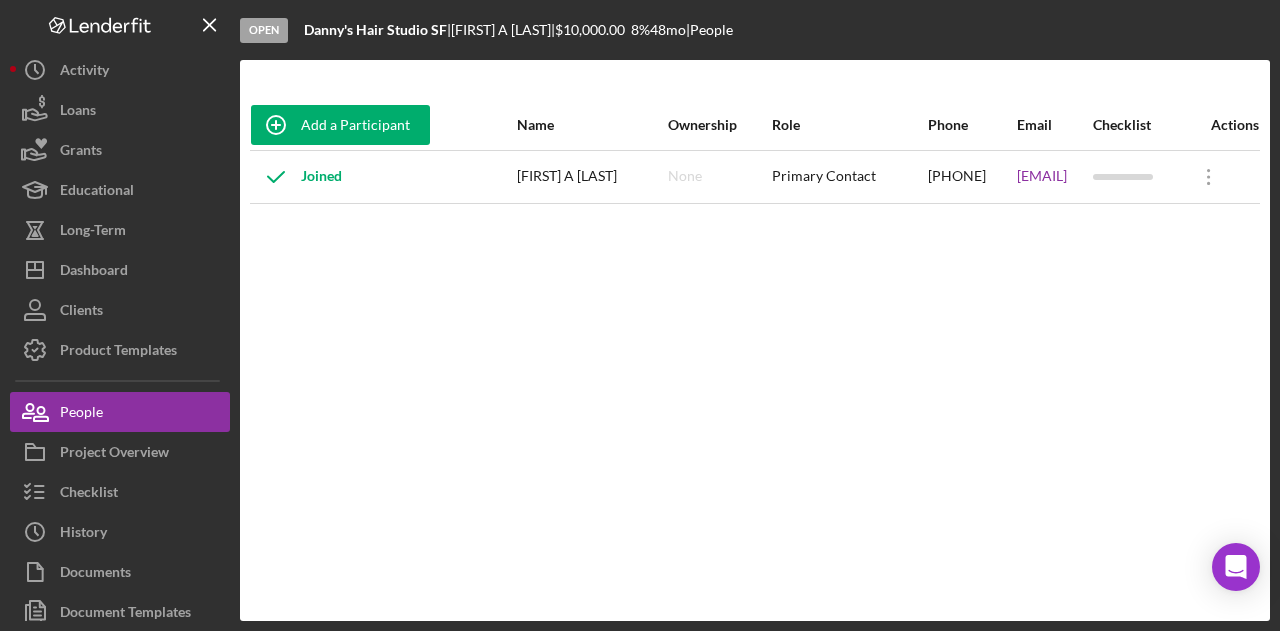 click on "Add a Participant Name Ownership Role Phone Email Checklist Actions  Joined DANIEL A MARADIAGA None Primary Contact (415) 240-9591 dannyshairsf@gmail.com Icon/Overflow Icon/Edit  Edit" at bounding box center [755, 340] 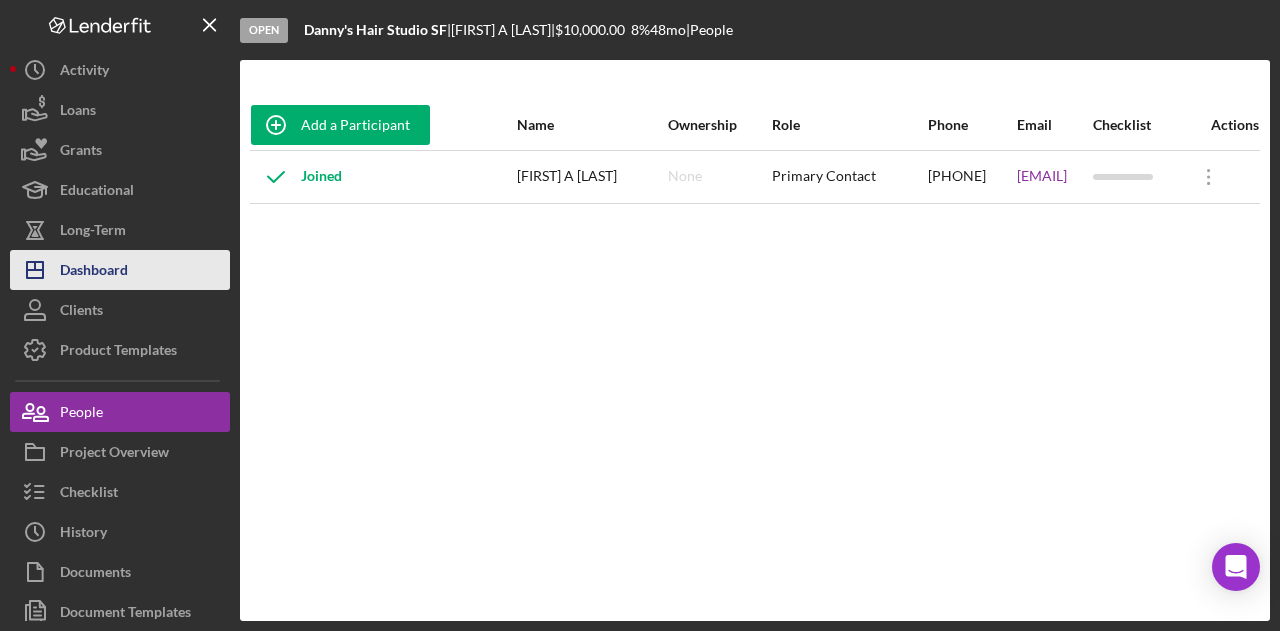 click on "Dashboard" at bounding box center [94, 272] 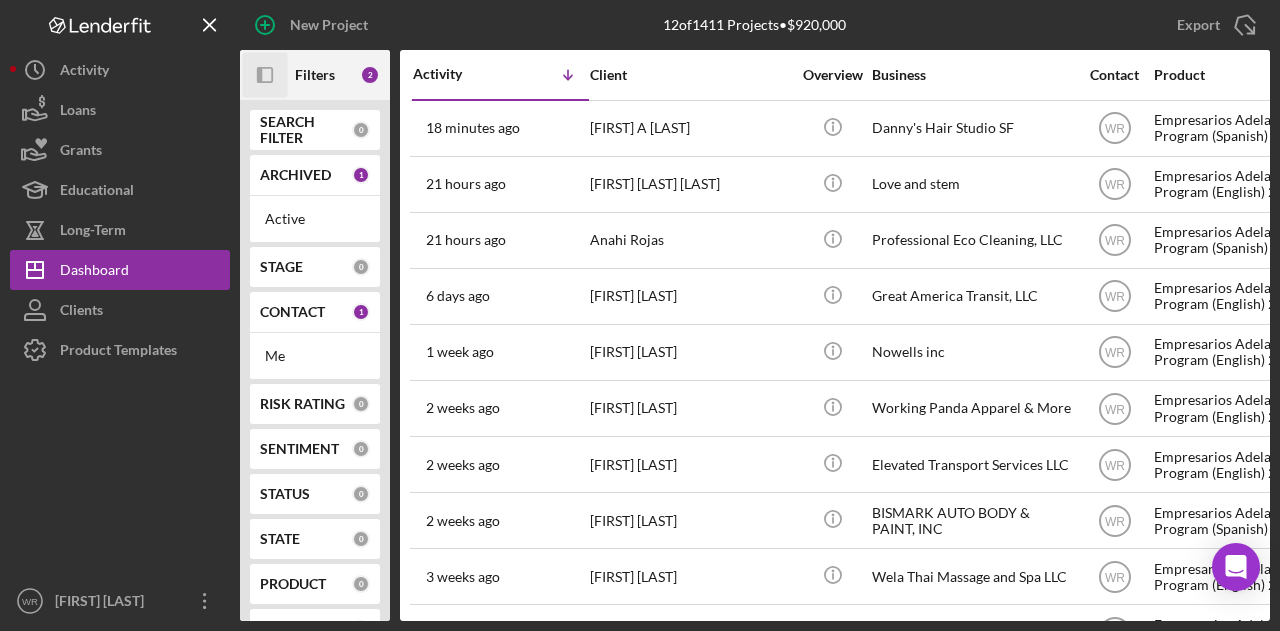 click 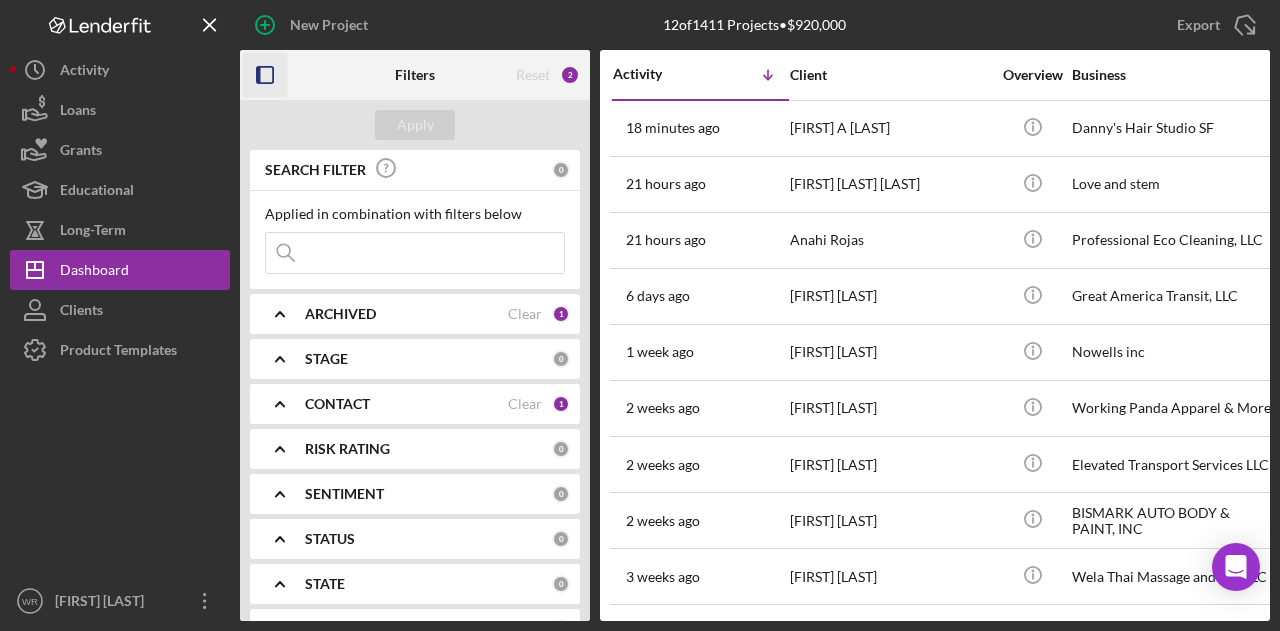 click 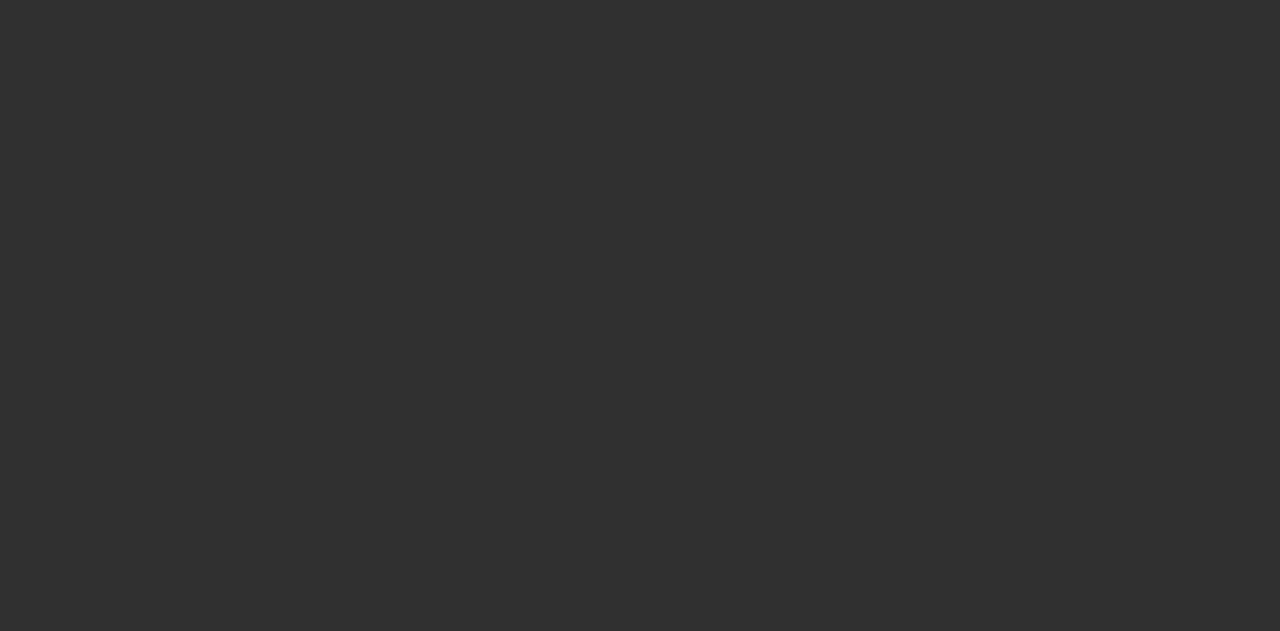 scroll, scrollTop: 0, scrollLeft: 0, axis: both 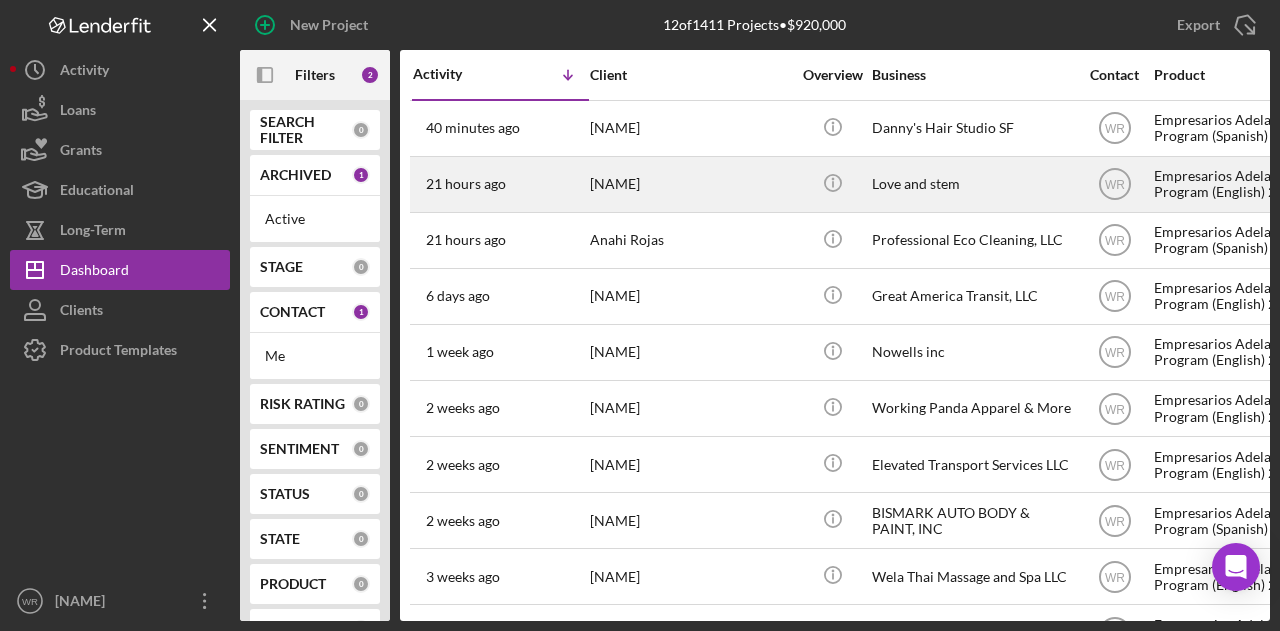 click on "[NAME]" at bounding box center (690, 184) 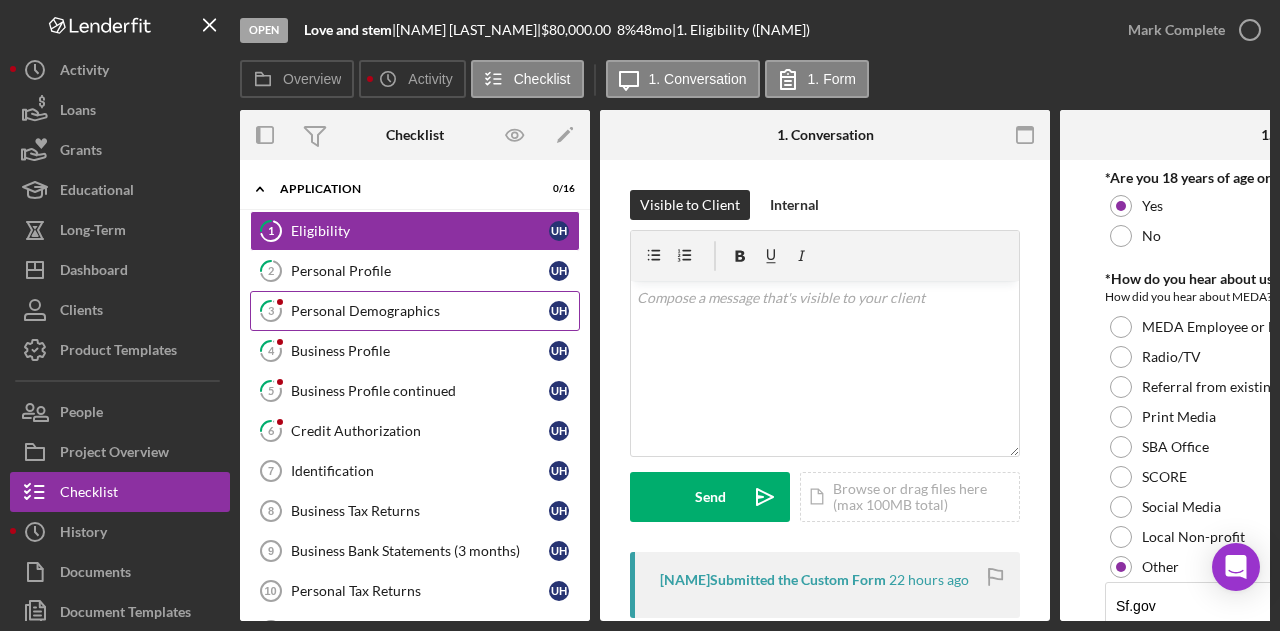 click on "Personal Demographics" at bounding box center [420, 311] 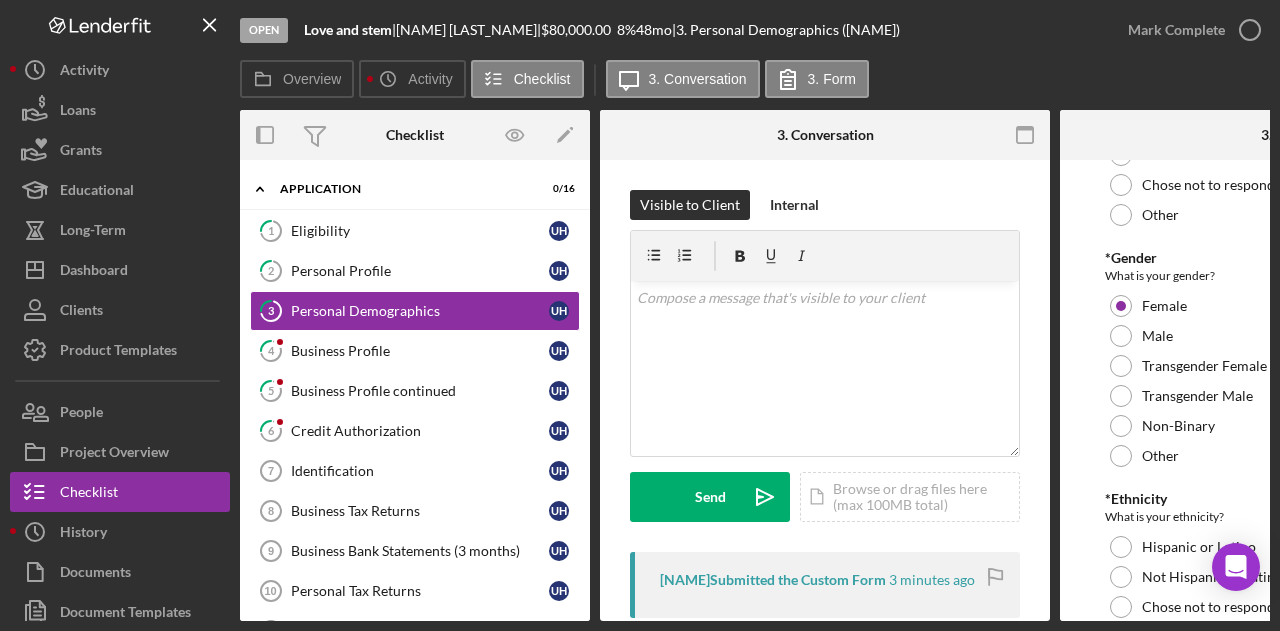 scroll, scrollTop: 400, scrollLeft: 0, axis: vertical 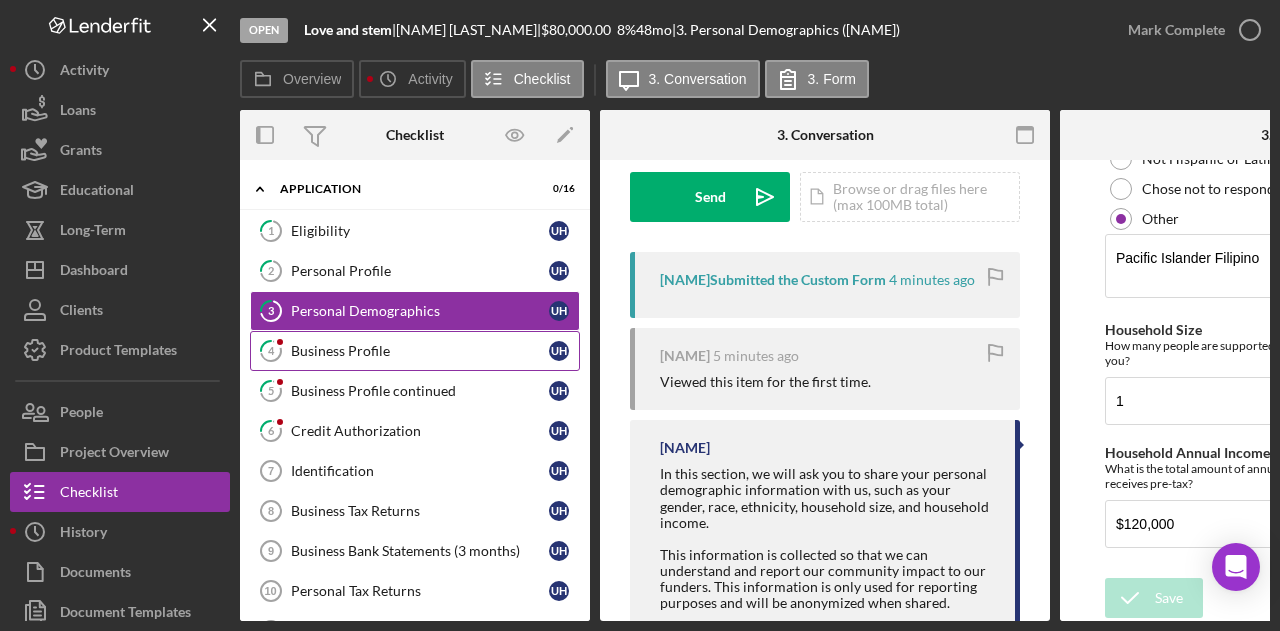 click on "Business Profile" at bounding box center [420, 351] 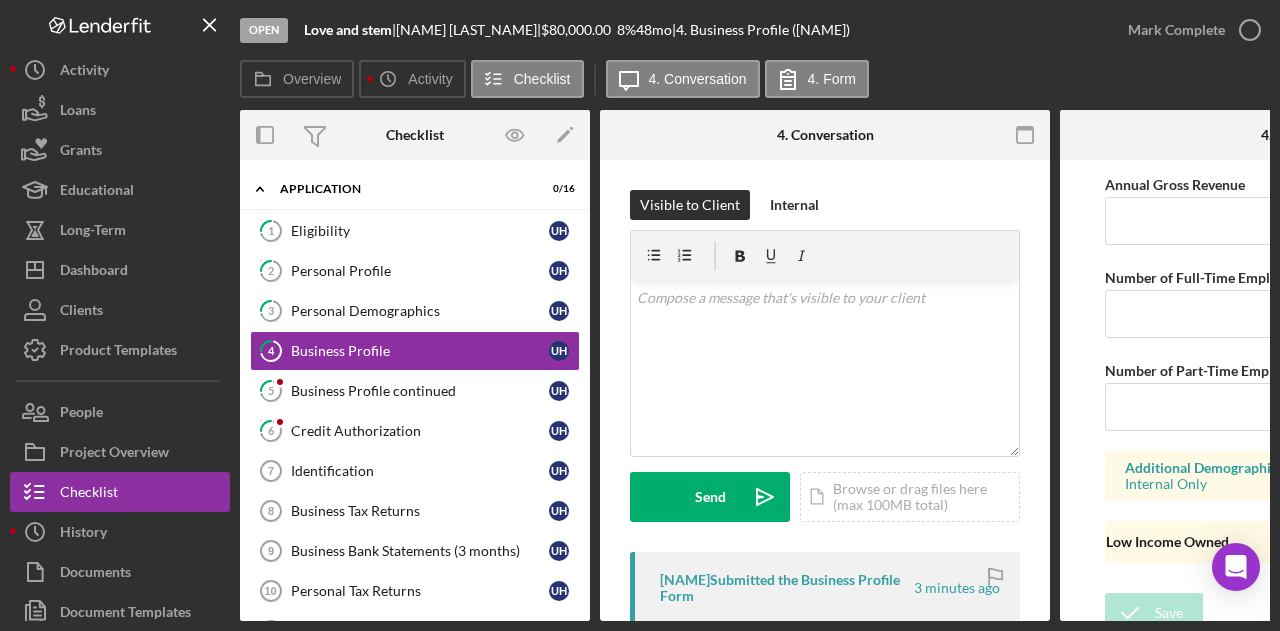 scroll, scrollTop: 1768, scrollLeft: 0, axis: vertical 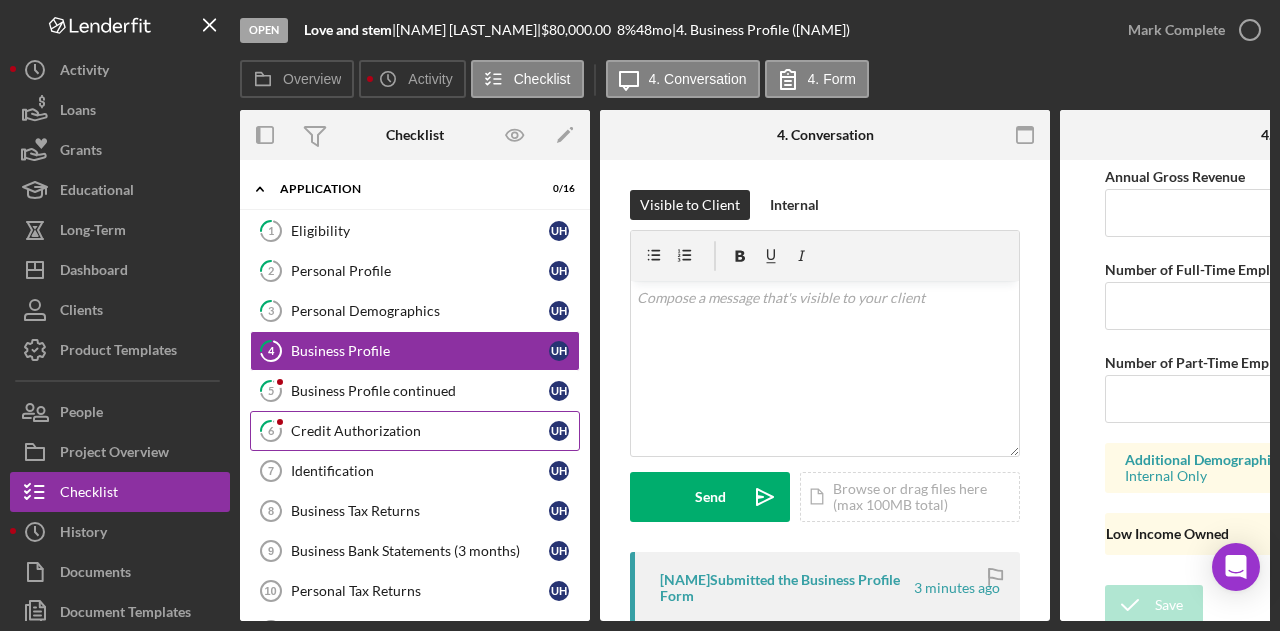 click on "6 Credit Authorization U H" at bounding box center [415, 431] 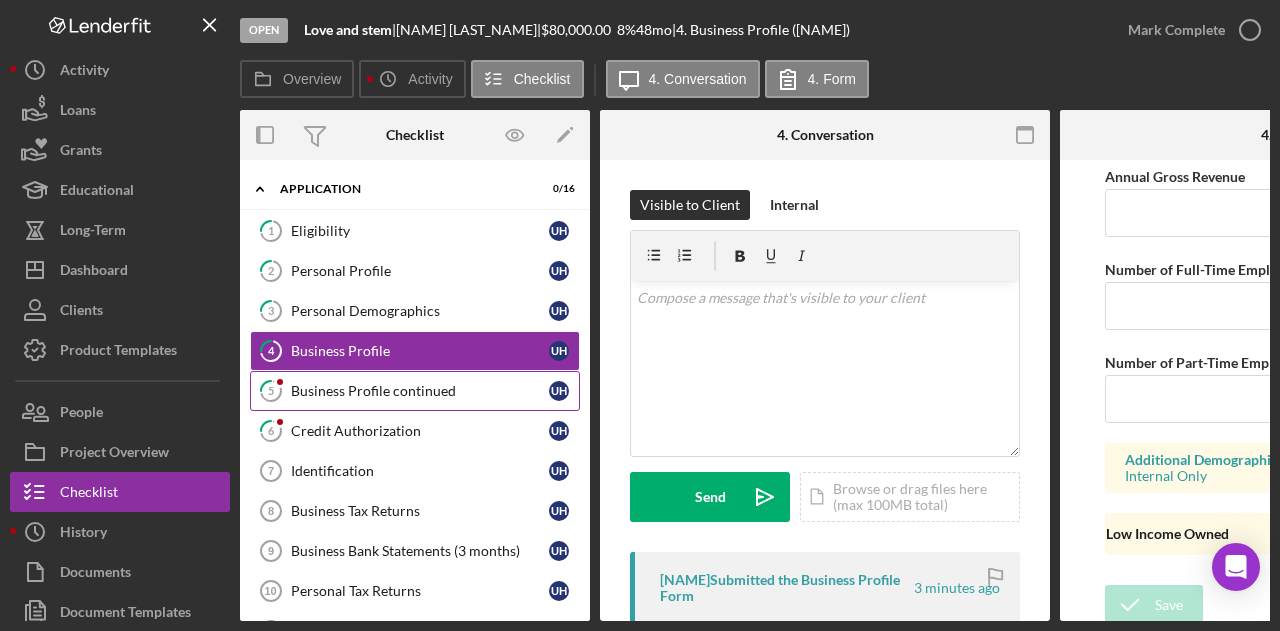 scroll, scrollTop: 0, scrollLeft: 0, axis: both 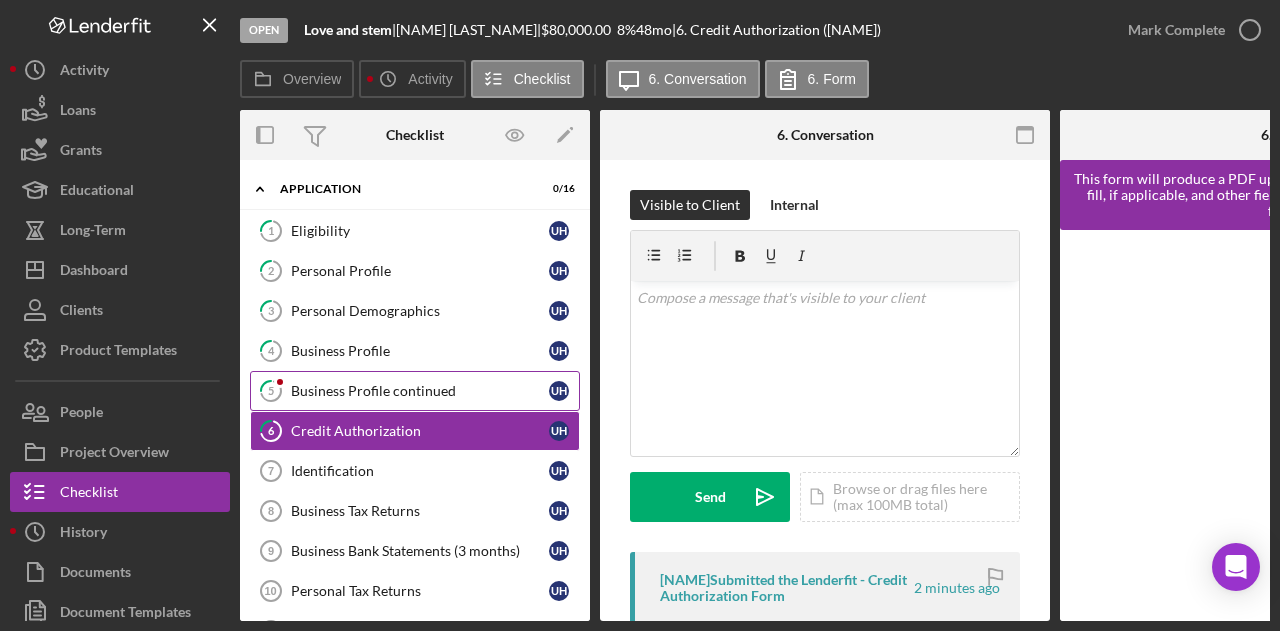 click on "Business Profile continued" at bounding box center [420, 391] 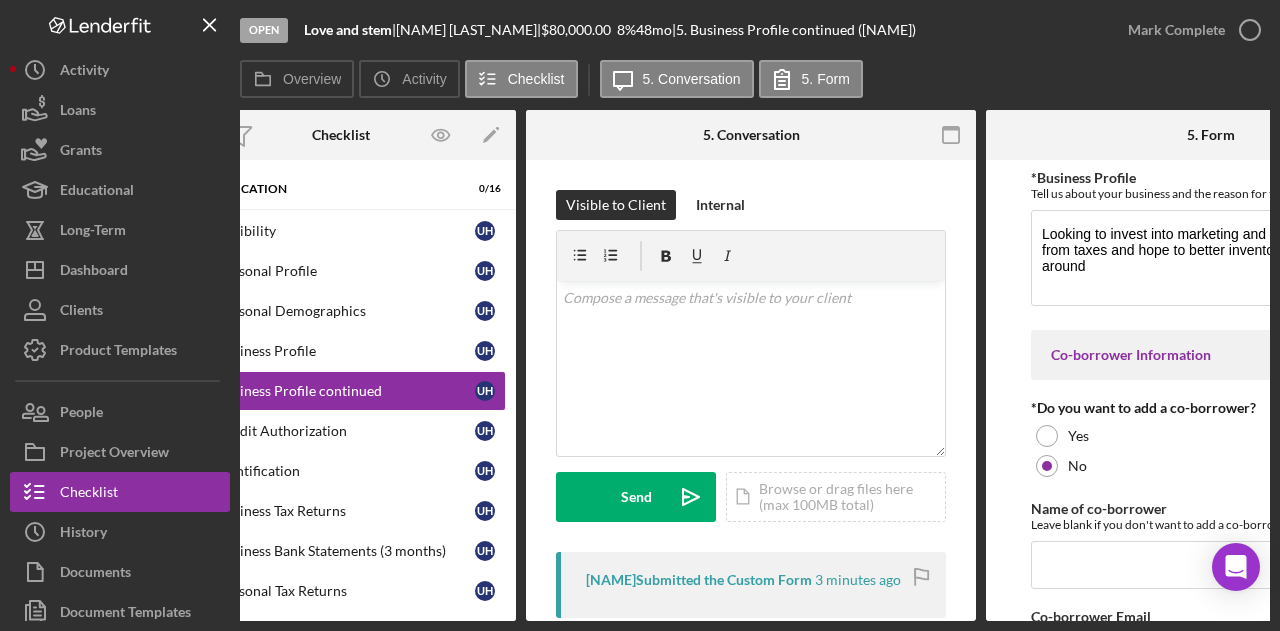 scroll, scrollTop: 0, scrollLeft: 43, axis: horizontal 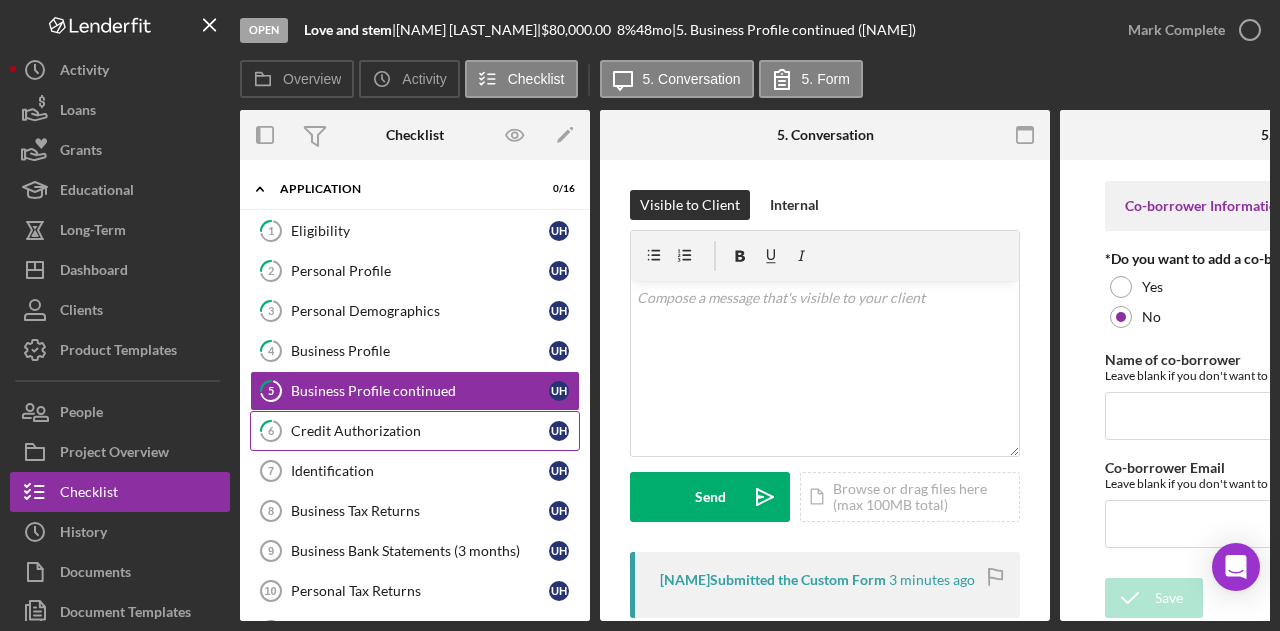 click on "6 Credit Authorization U H" at bounding box center (415, 431) 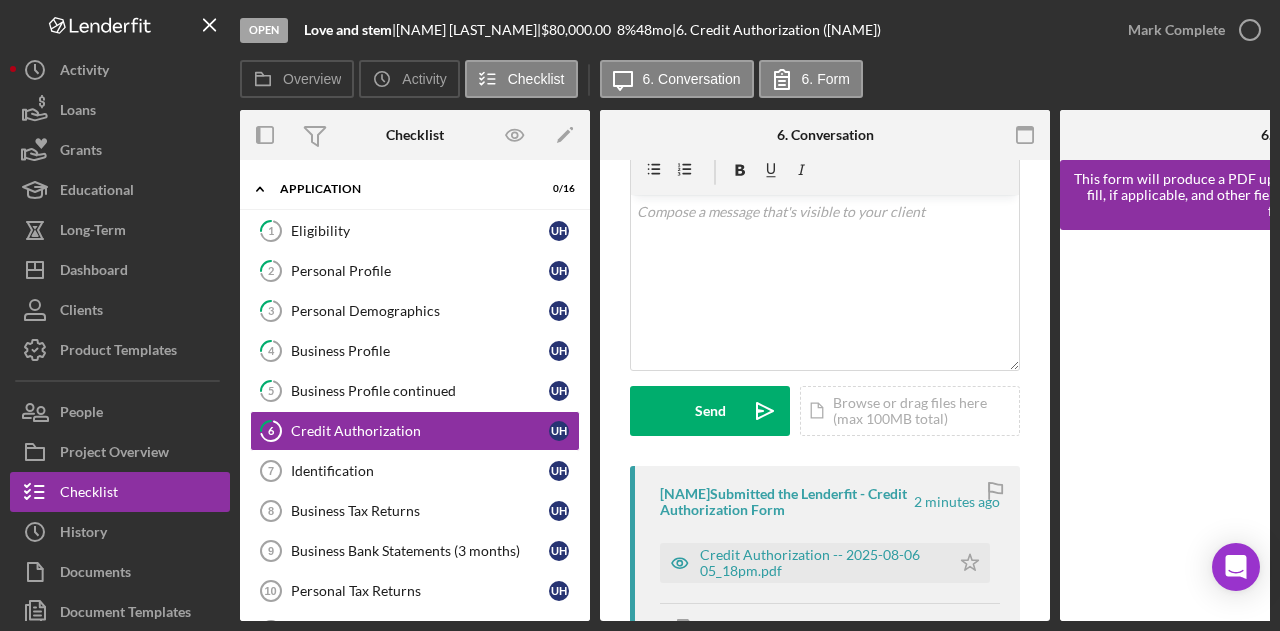 scroll, scrollTop: 300, scrollLeft: 0, axis: vertical 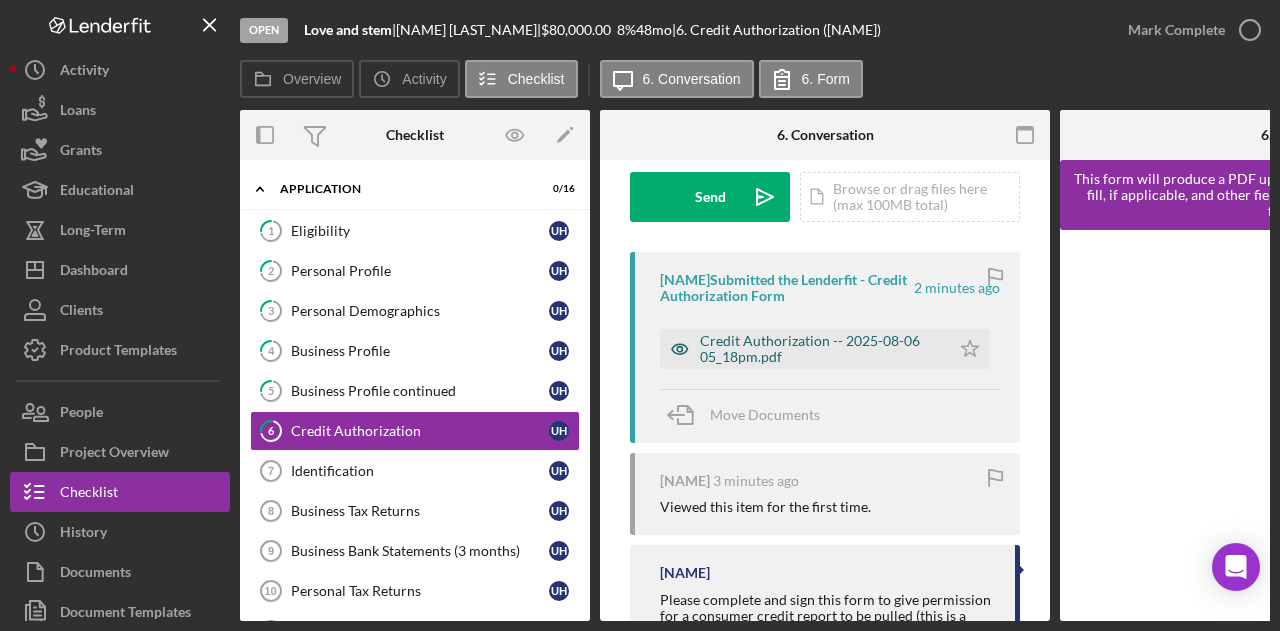 click on "Credit Authorization  -- 2025-08-06 05_18pm.pdf" at bounding box center [820, 349] 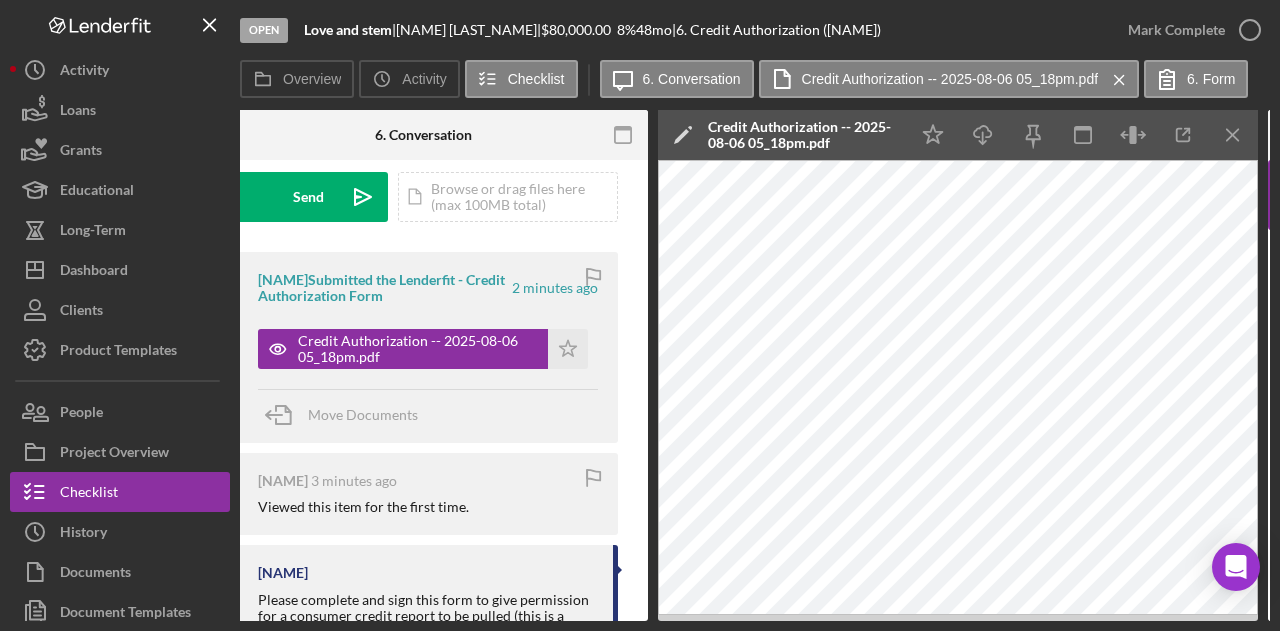 scroll, scrollTop: 0, scrollLeft: 0, axis: both 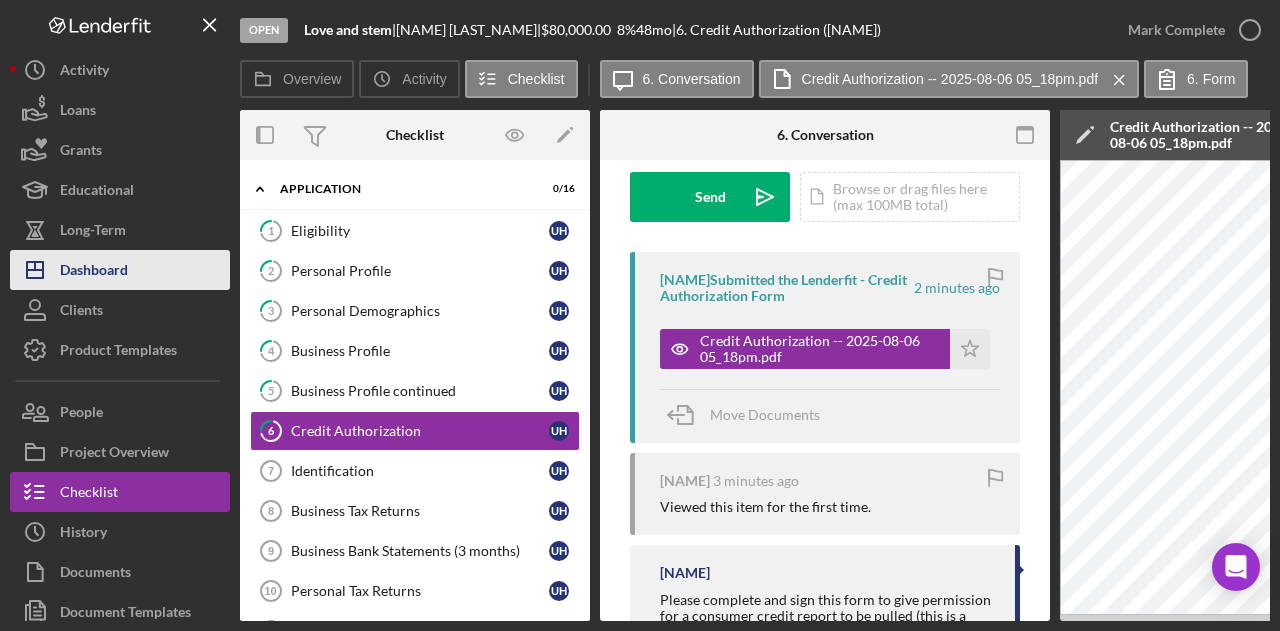 click on "Icon/Dashboard Dashboard" at bounding box center [120, 270] 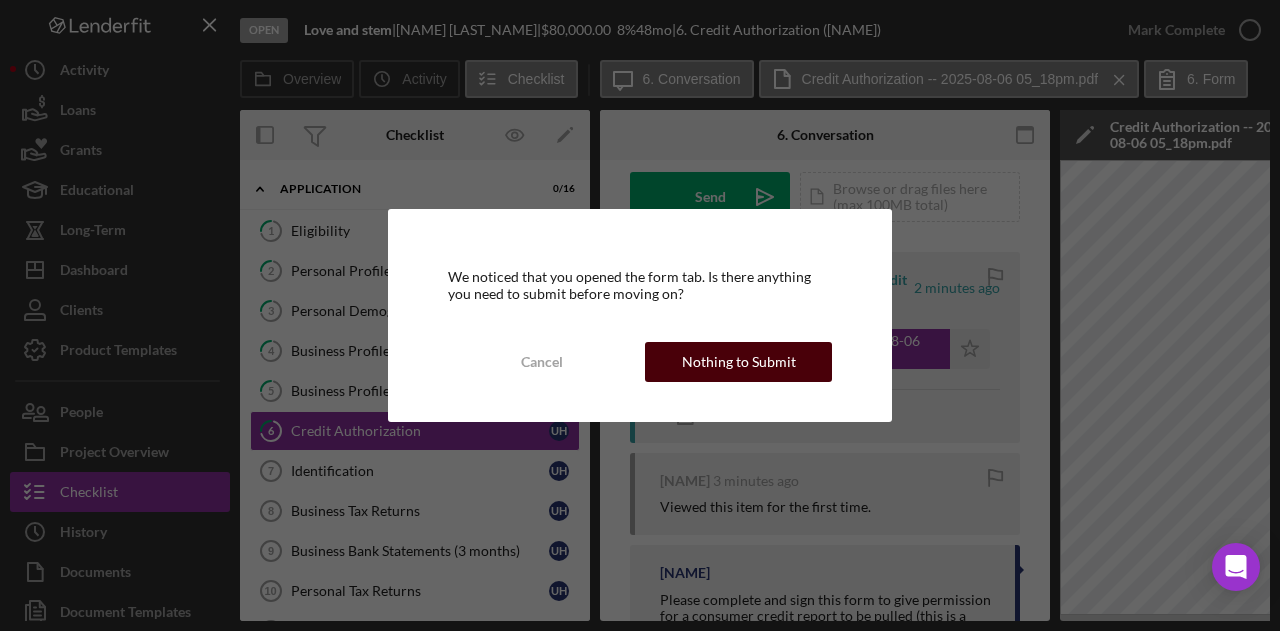 click on "Nothing to Submit" at bounding box center (739, 362) 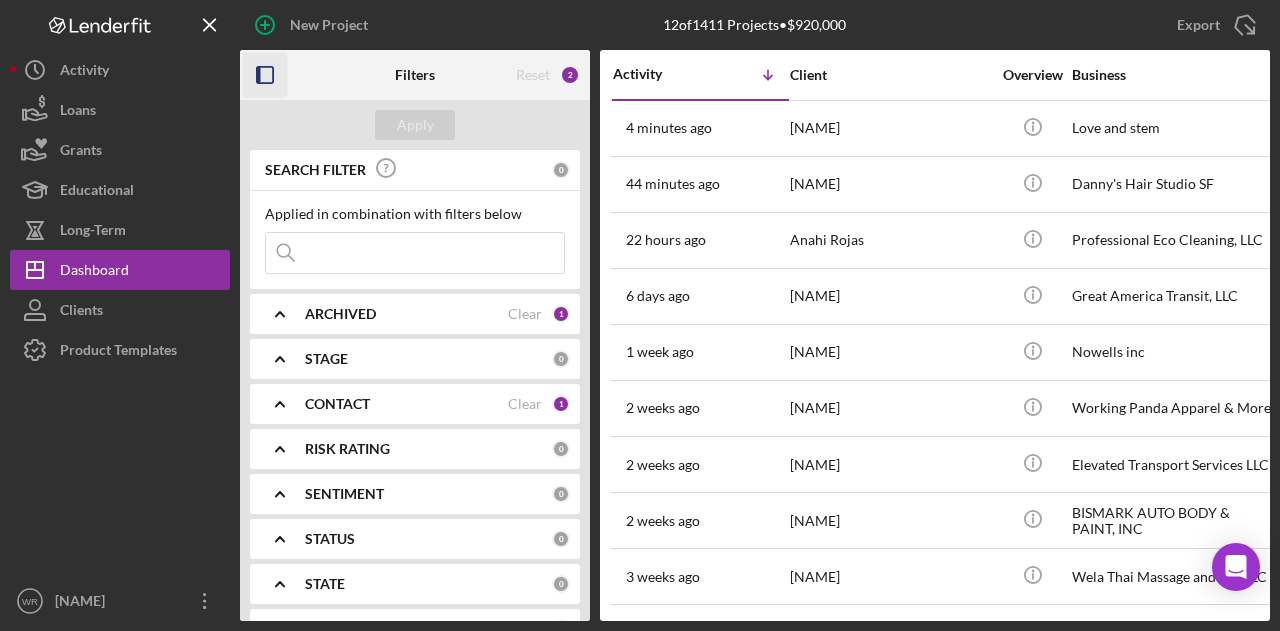 click 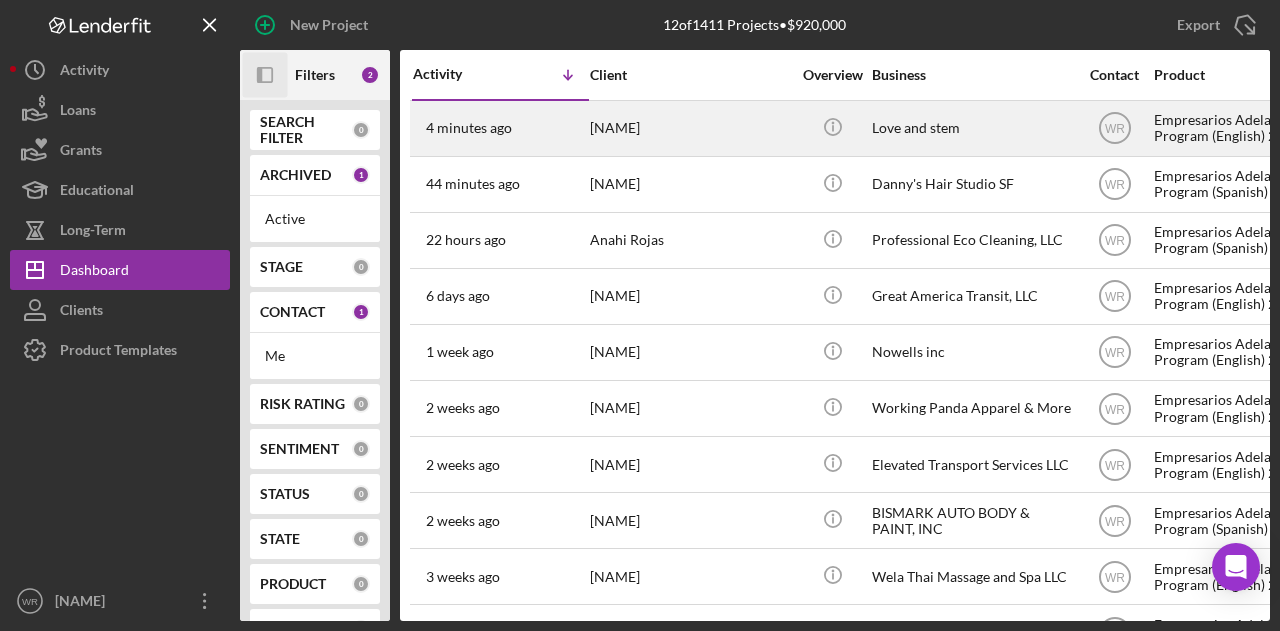 click on "[FIRST] [LAST]" at bounding box center (690, 128) 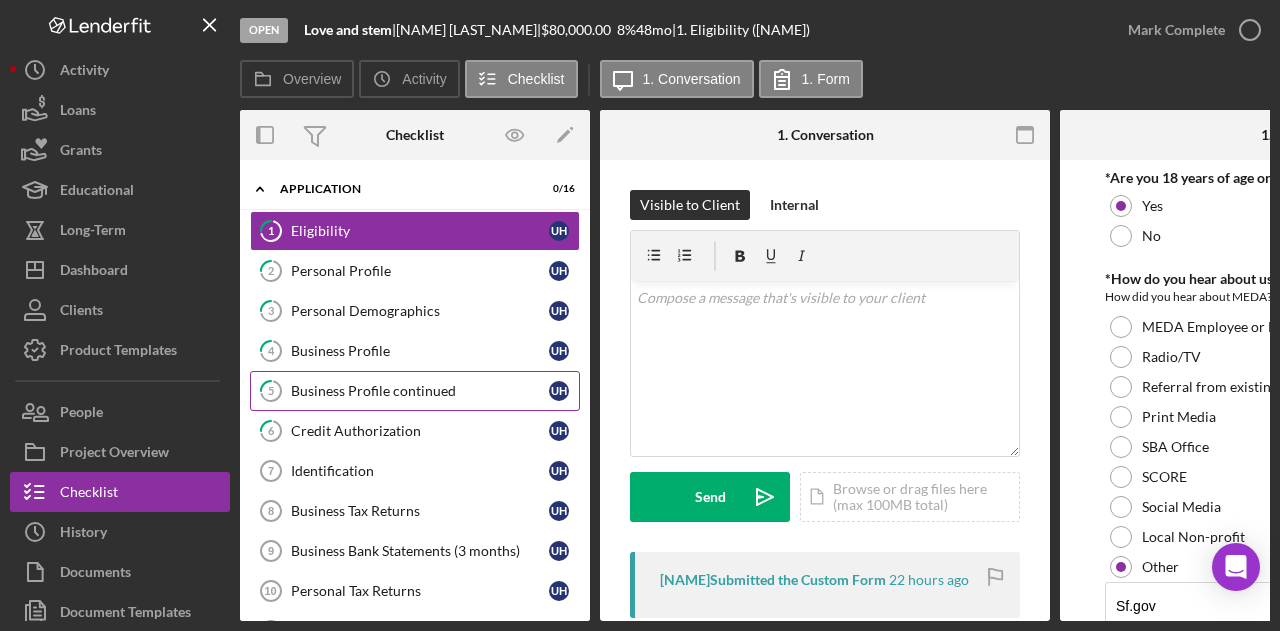 click on "Business Profile continued" at bounding box center [420, 391] 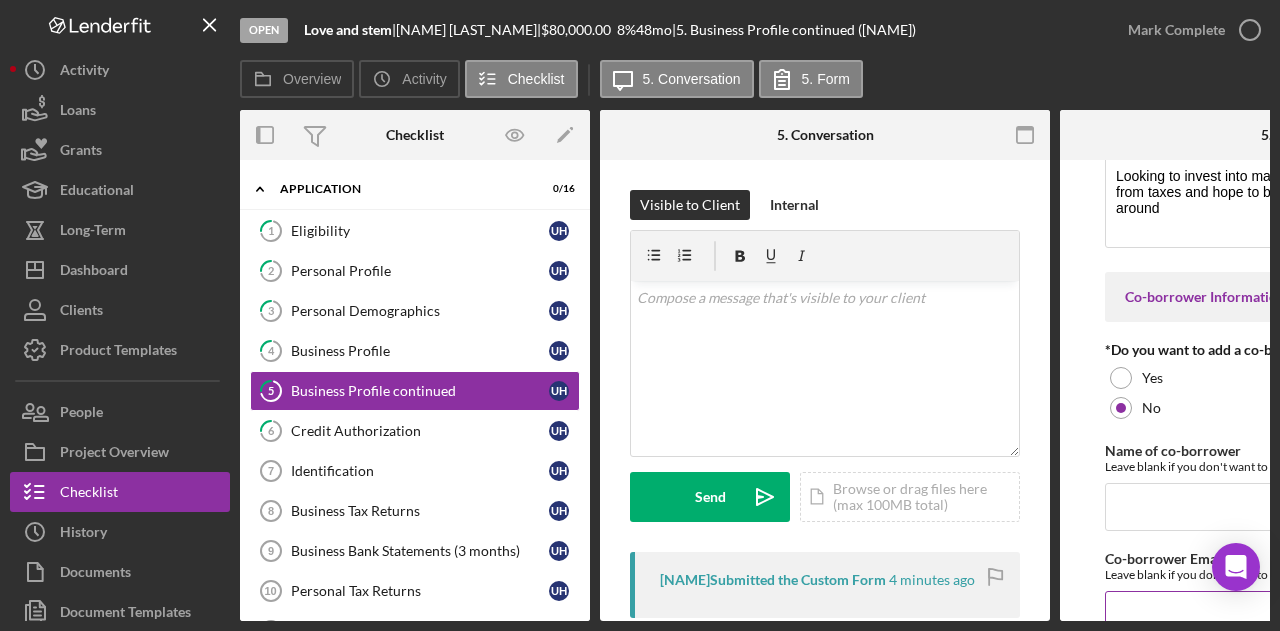 scroll, scrollTop: 0, scrollLeft: 0, axis: both 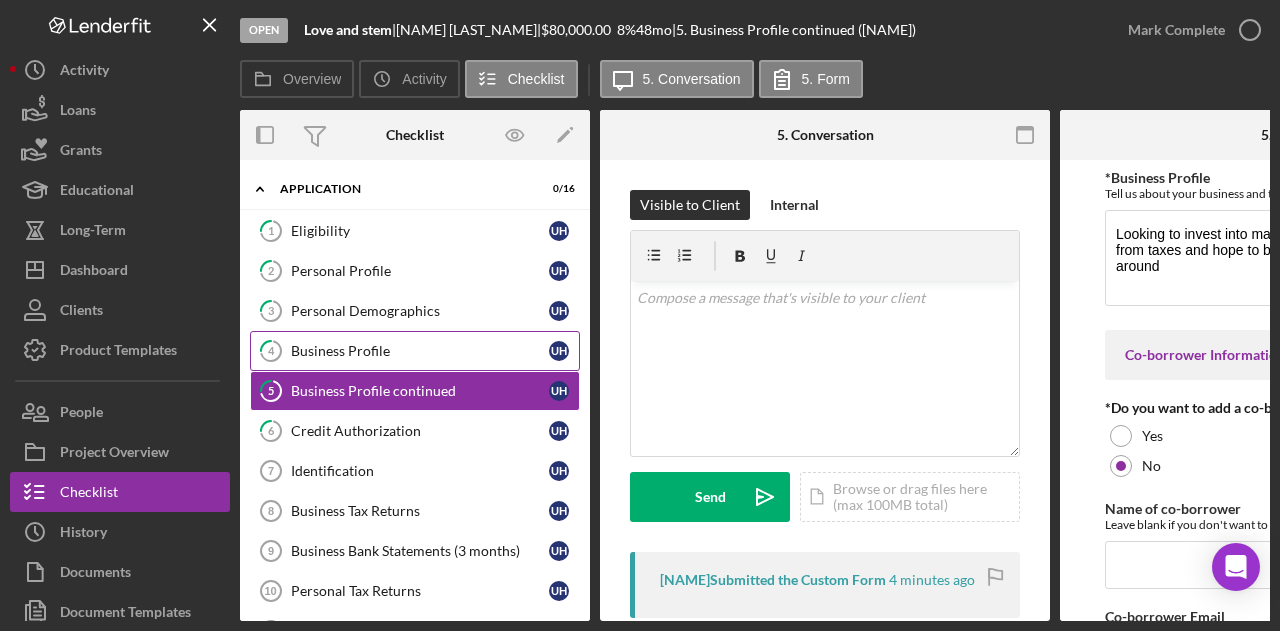click on "Business Profile" at bounding box center (420, 351) 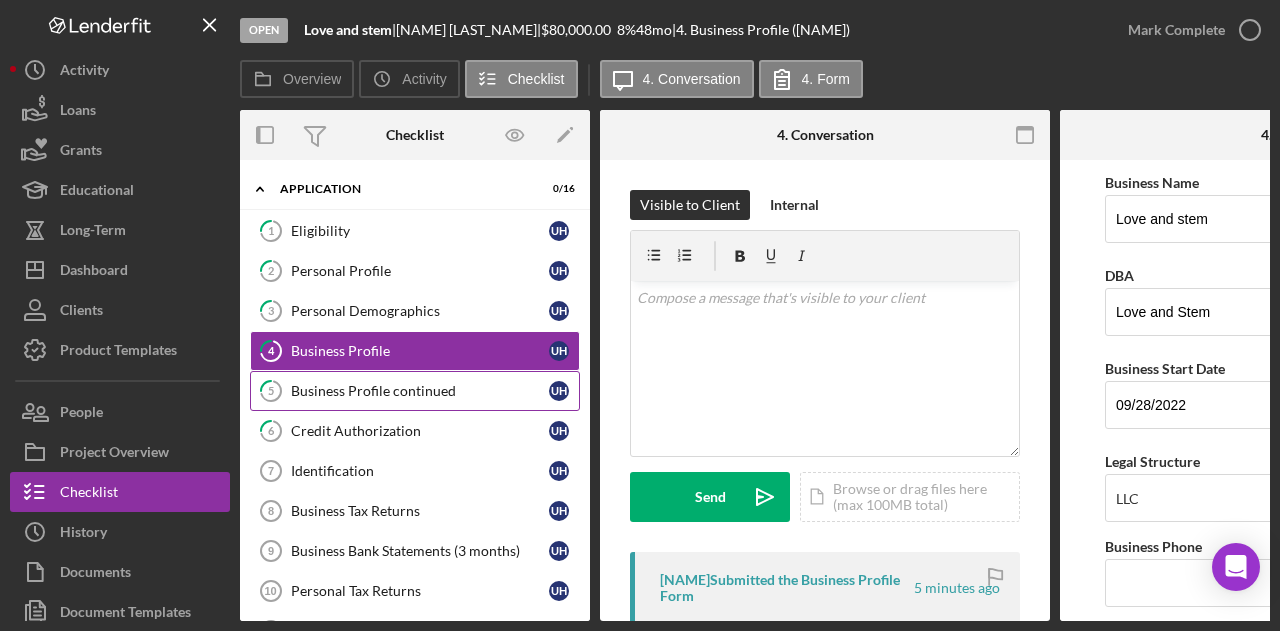 click on "Business Profile continued" at bounding box center (420, 391) 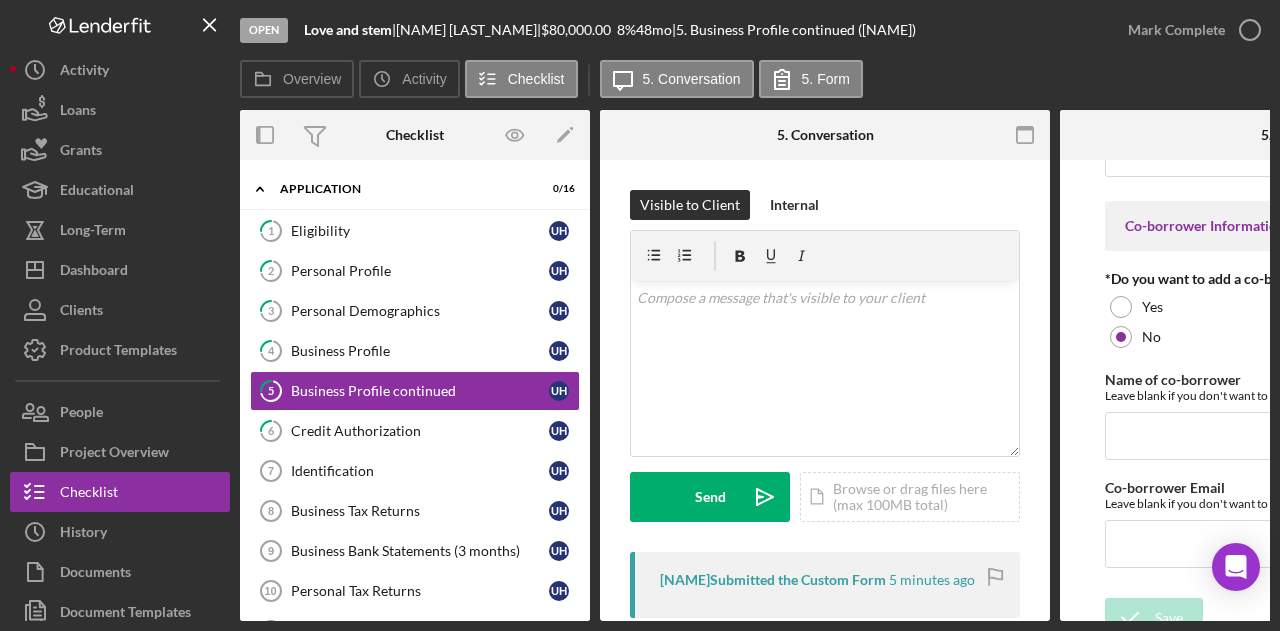 scroll, scrollTop: 152, scrollLeft: 0, axis: vertical 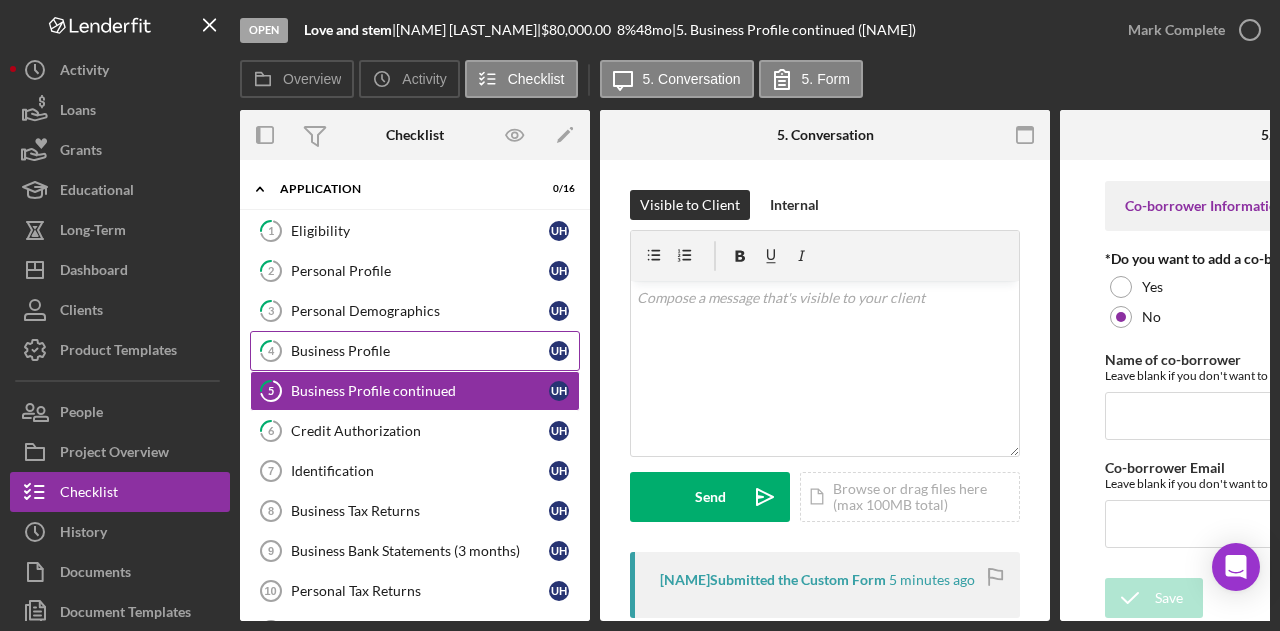 click on "Business Profile" at bounding box center [420, 351] 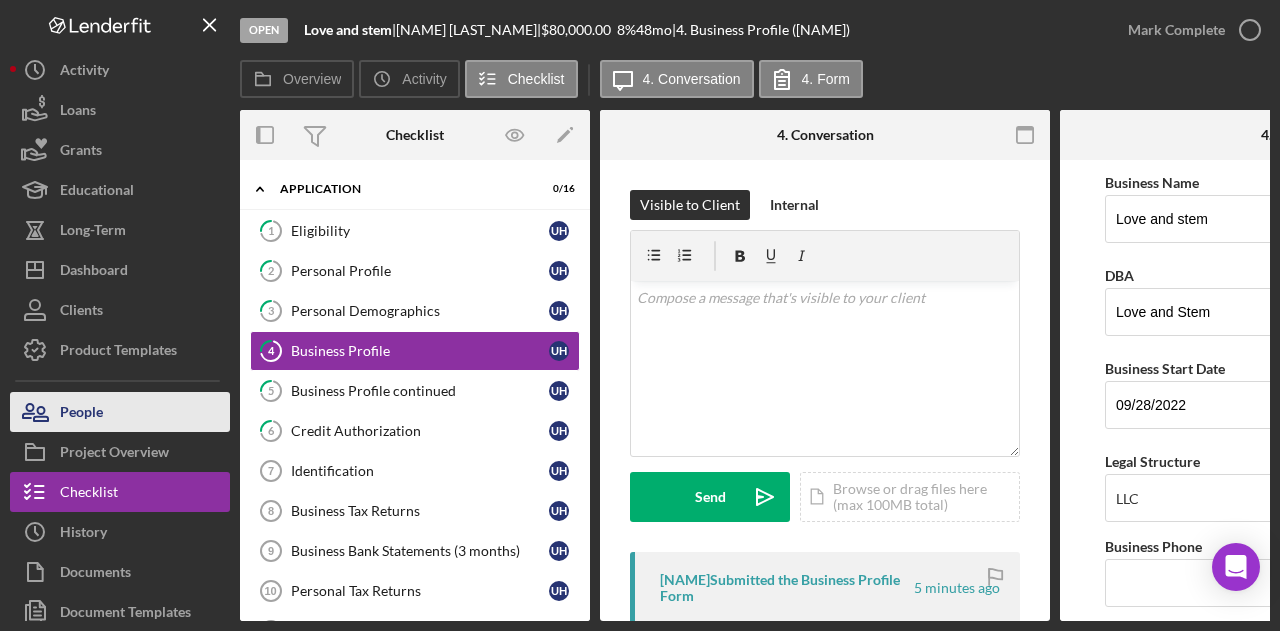 click on "People" at bounding box center (120, 412) 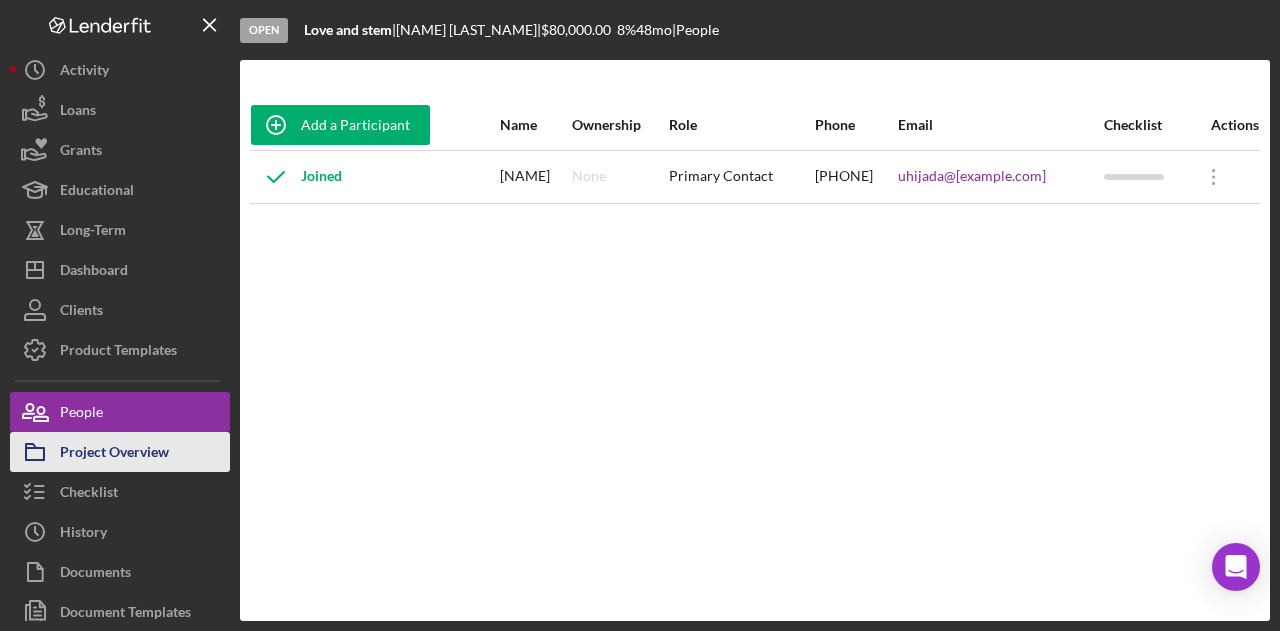 click on "Project Overview" at bounding box center (114, 454) 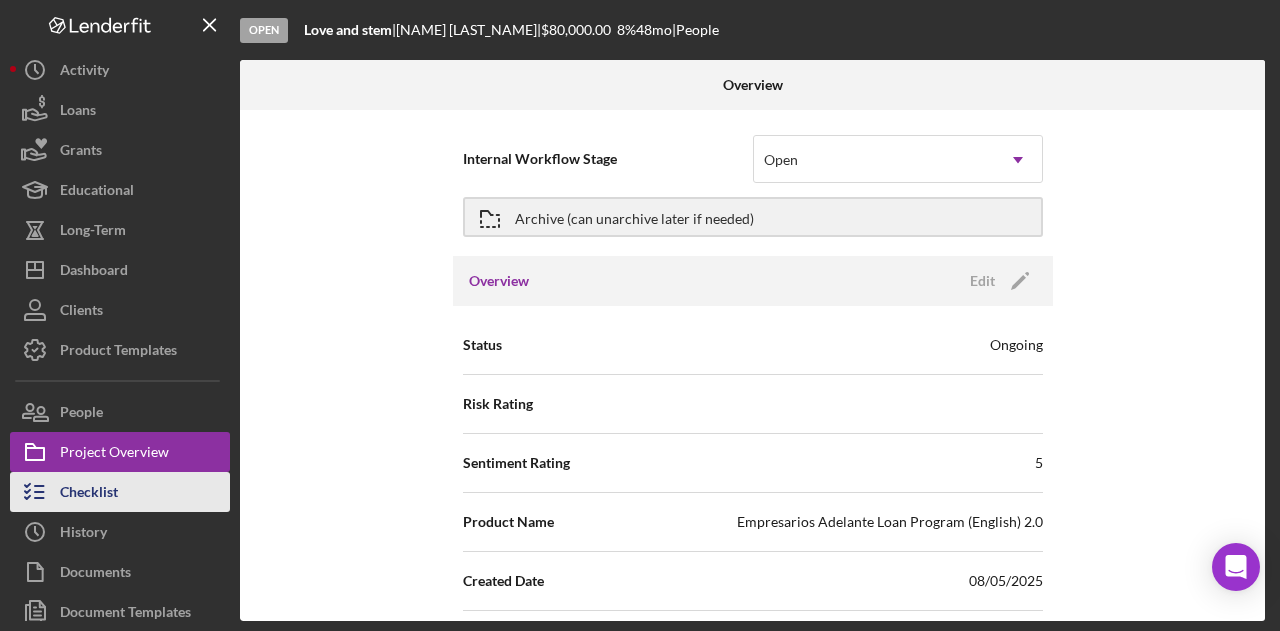 click on "Checklist" at bounding box center (89, 494) 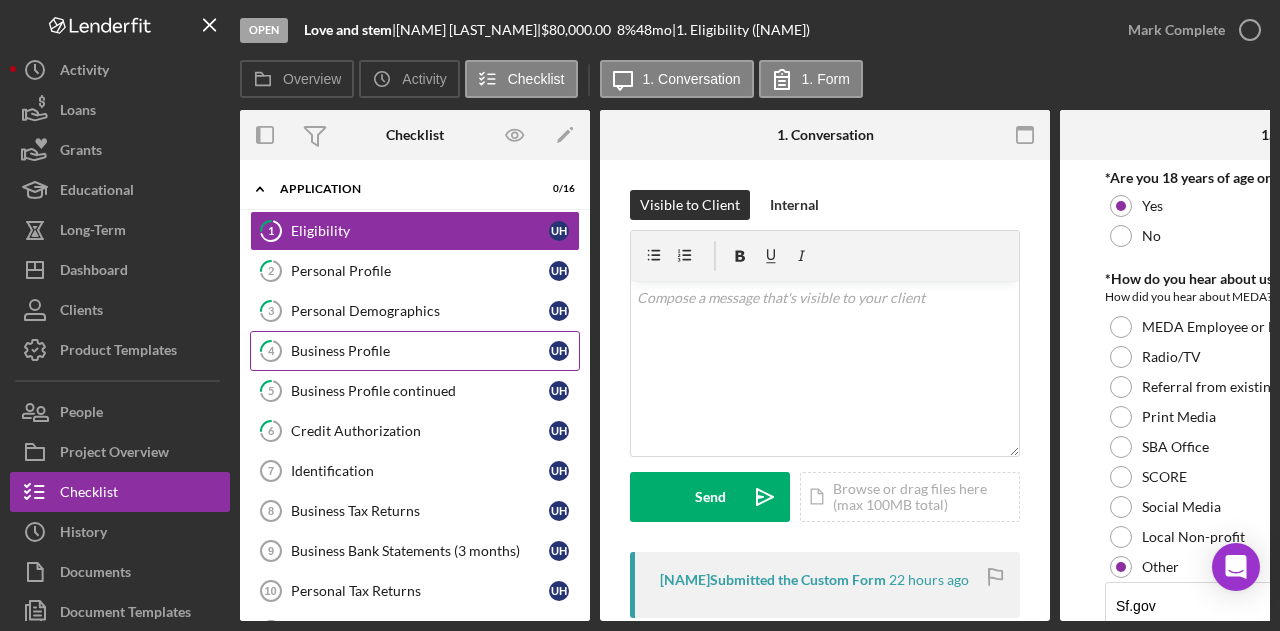 click on "Business Profile" at bounding box center [420, 351] 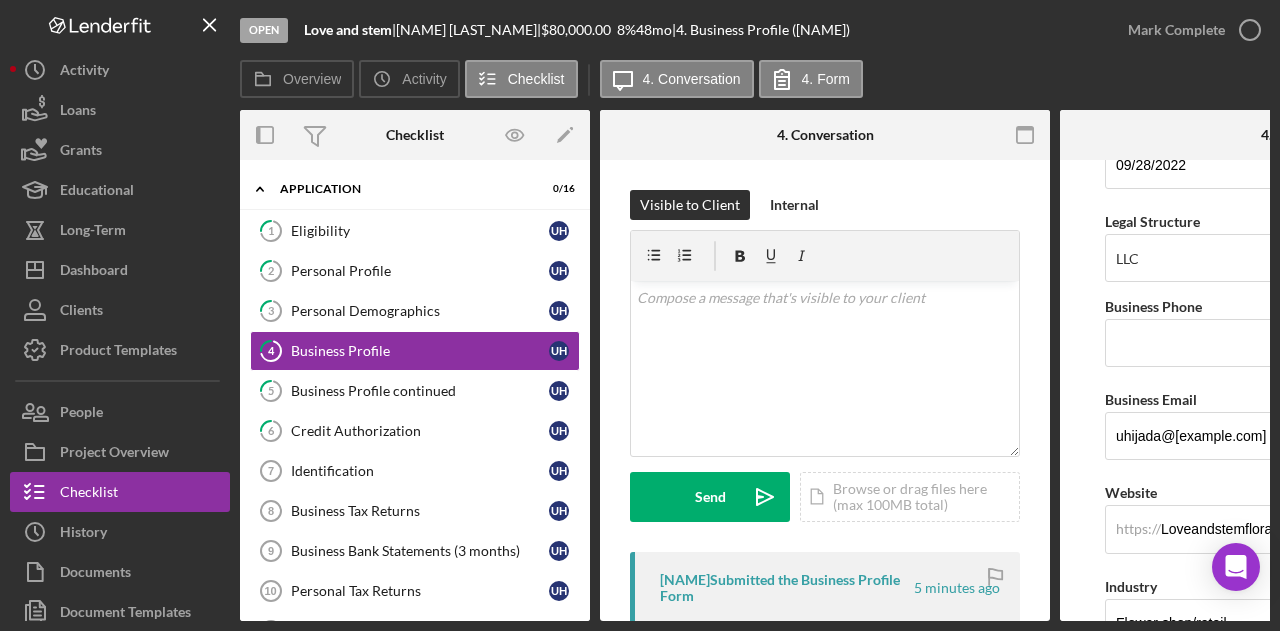 scroll, scrollTop: 0, scrollLeft: 0, axis: both 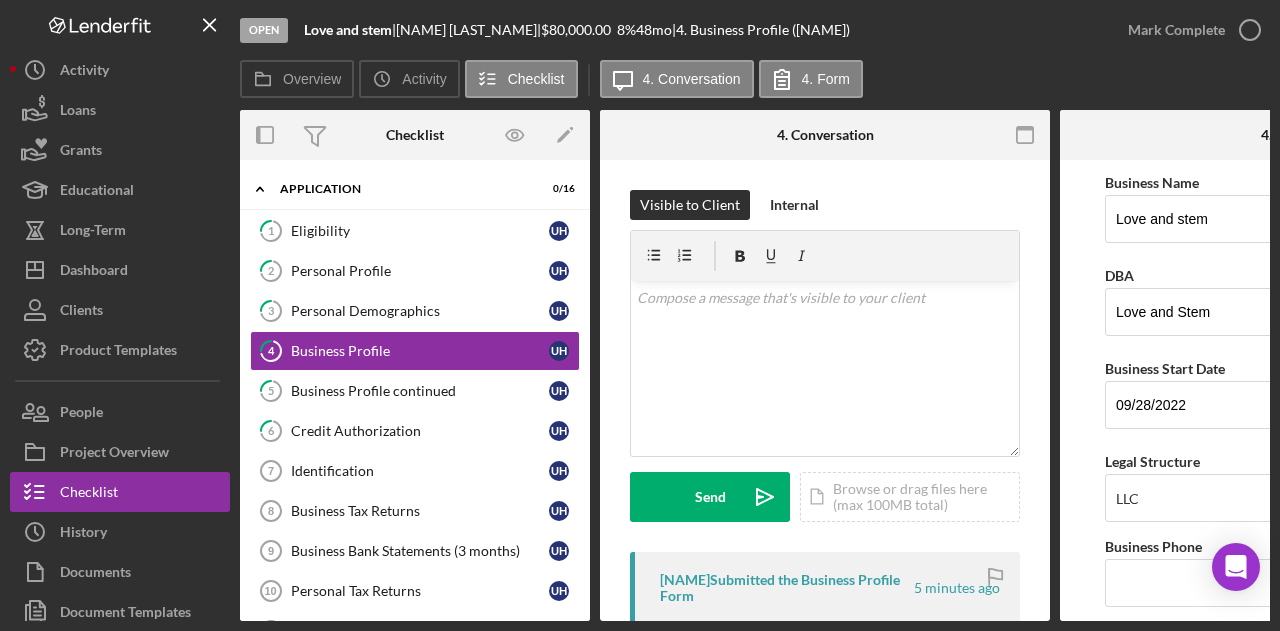 drag, startPoint x: 1004, startPoint y: 621, endPoint x: 1155, endPoint y: 625, distance: 151.05296 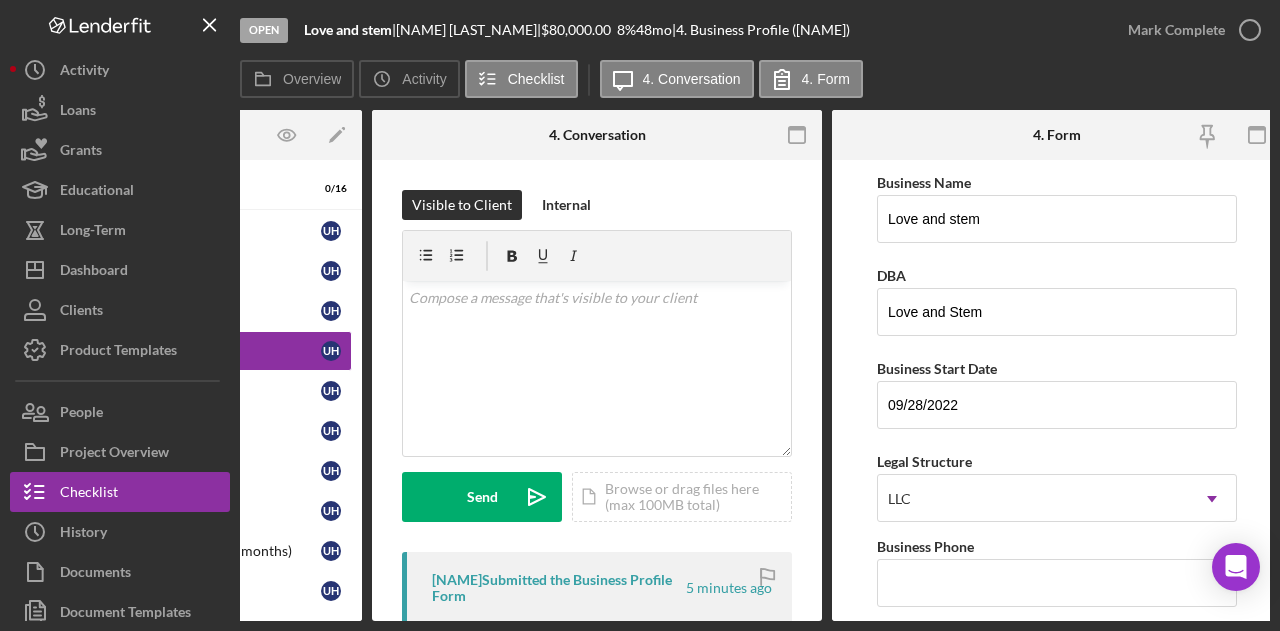 scroll, scrollTop: 0, scrollLeft: 240, axis: horizontal 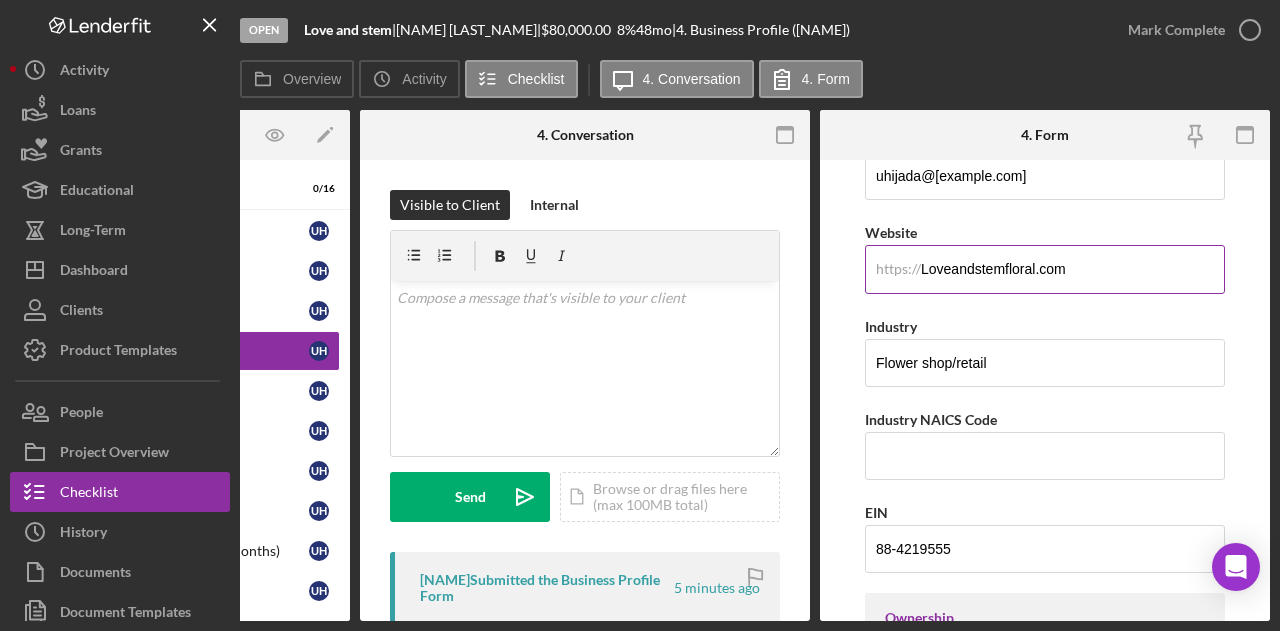 drag, startPoint x: 1068, startPoint y: 271, endPoint x: 909, endPoint y: 271, distance: 159 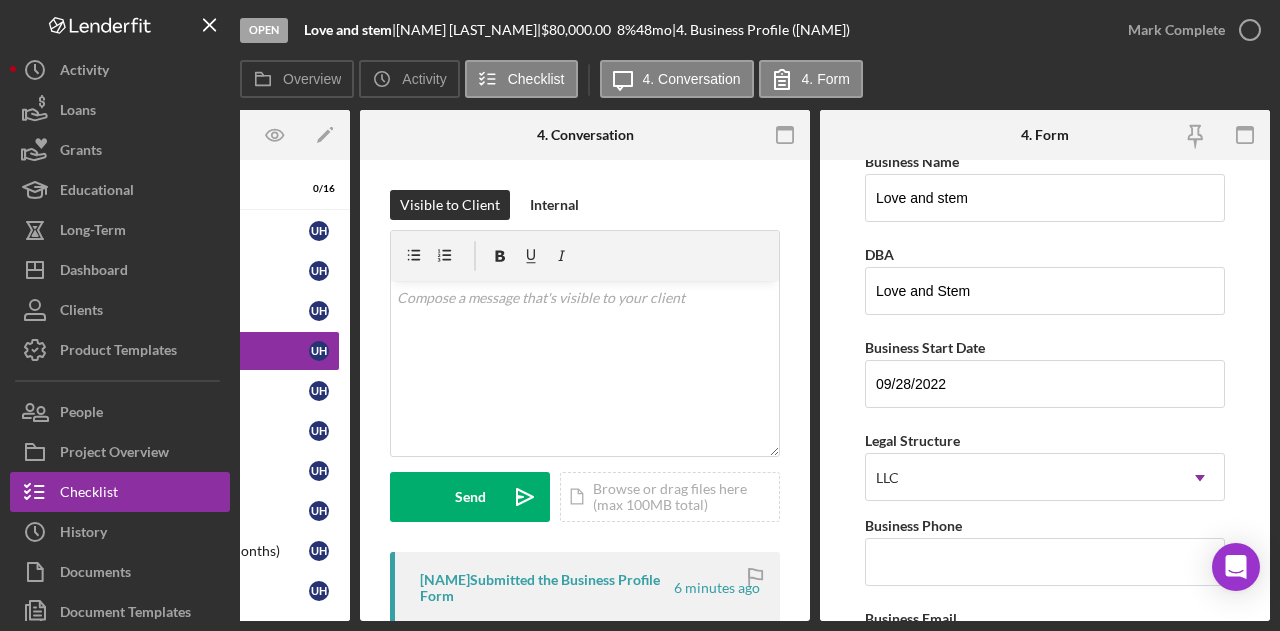 scroll, scrollTop: 0, scrollLeft: 0, axis: both 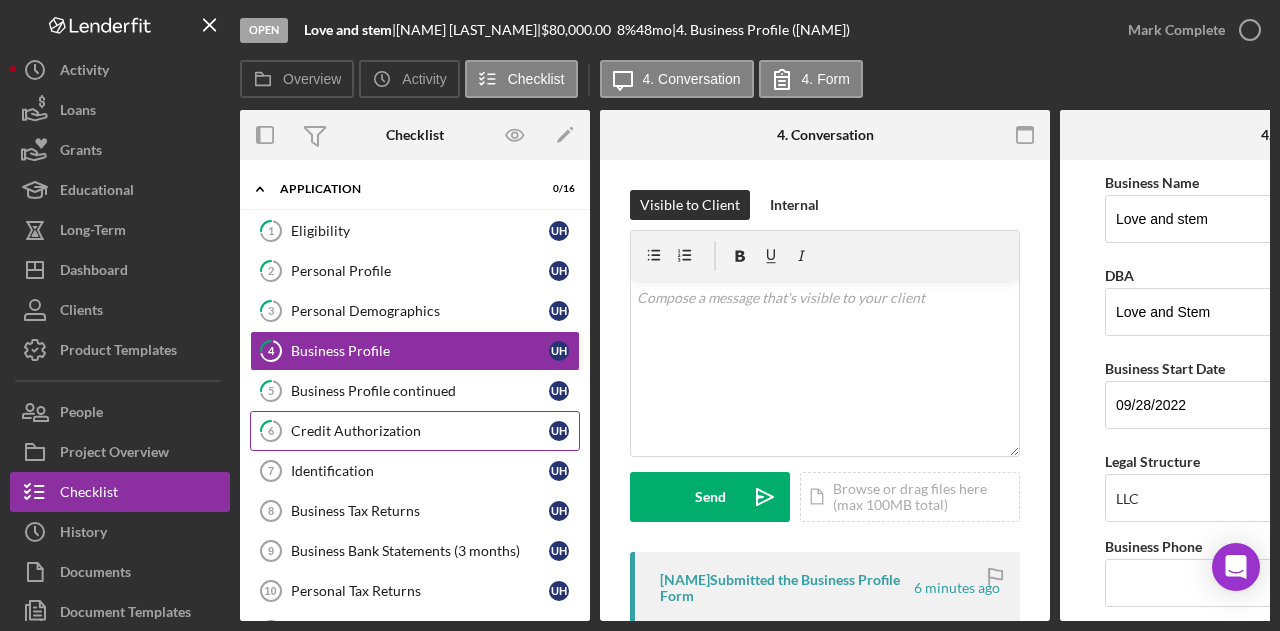 click on "6 Credit Authorization [INITIAL] [INITIAL]" at bounding box center [415, 431] 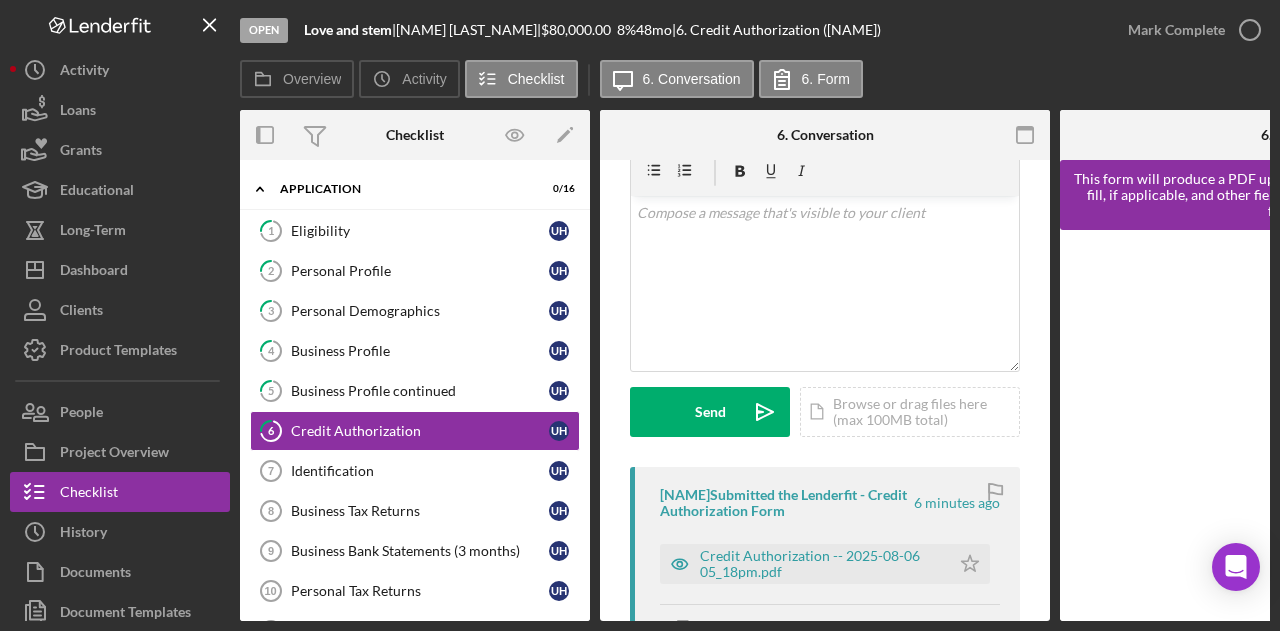 scroll, scrollTop: 300, scrollLeft: 0, axis: vertical 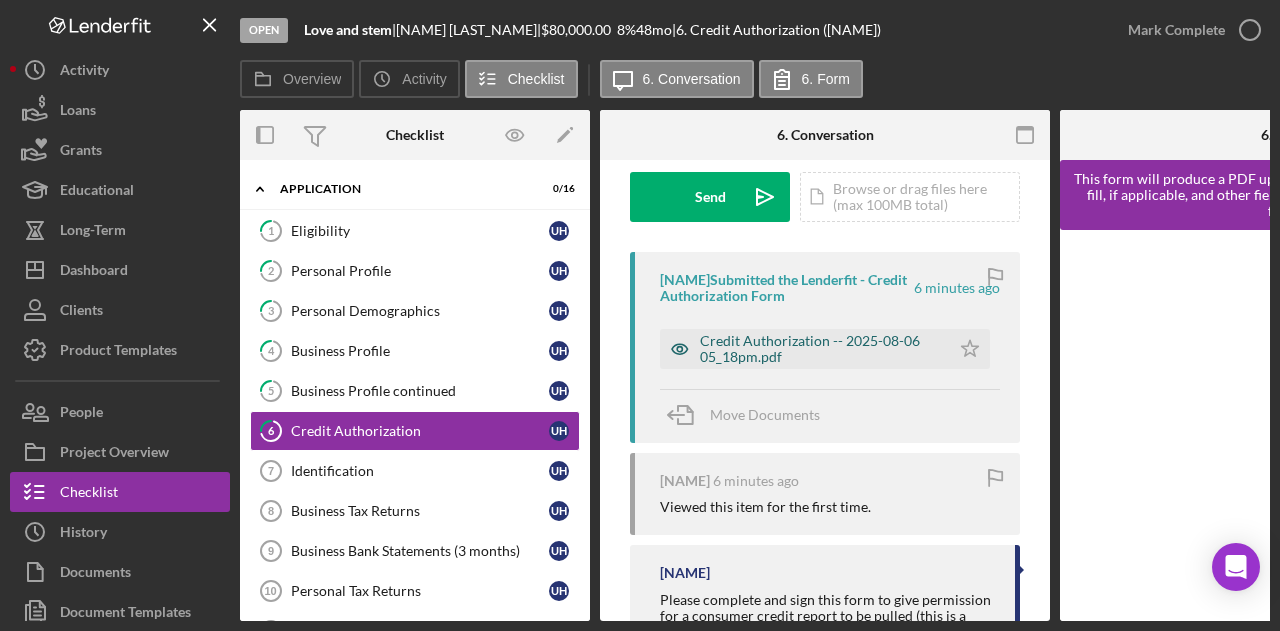 click on "Credit Authorization  -- [DATE] [TIME].pdf" at bounding box center [820, 349] 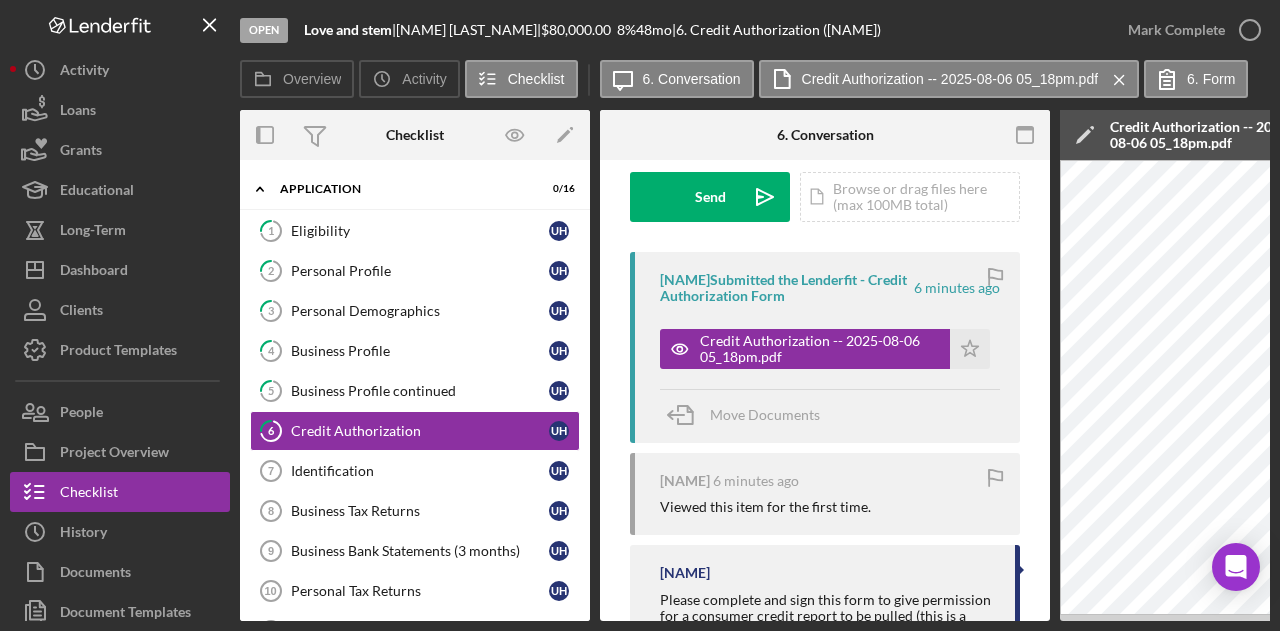 scroll, scrollTop: 0, scrollLeft: 850, axis: horizontal 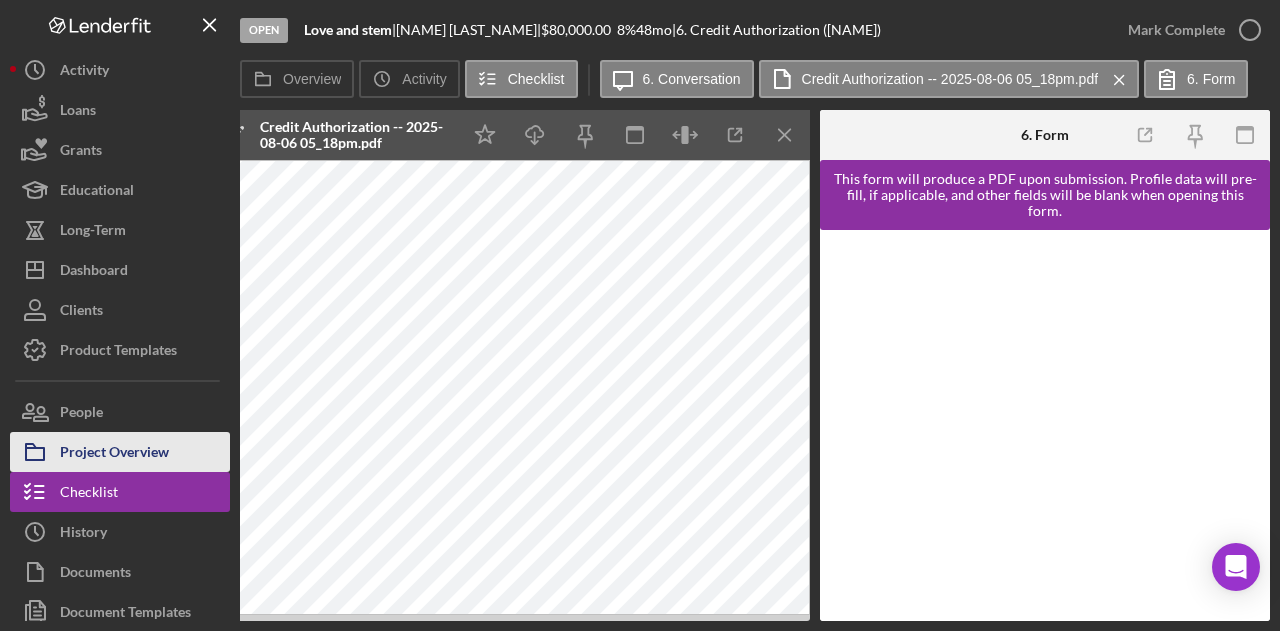 click on "Project Overview" at bounding box center (114, 454) 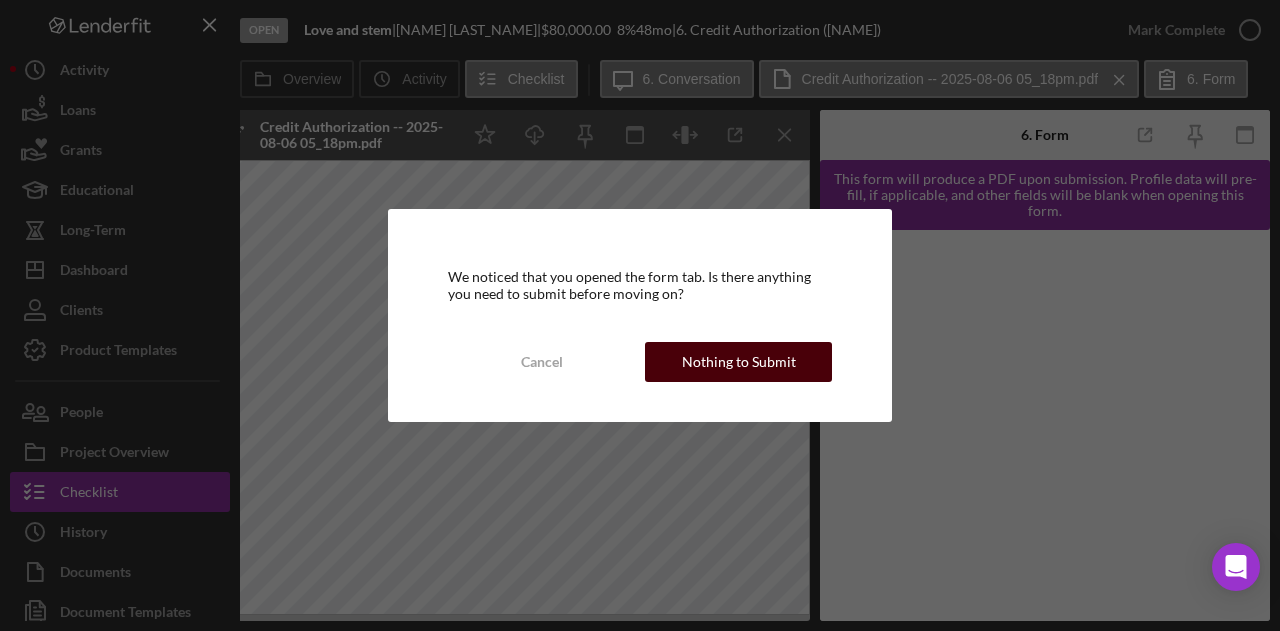 click on "Nothing to Submit" at bounding box center [739, 362] 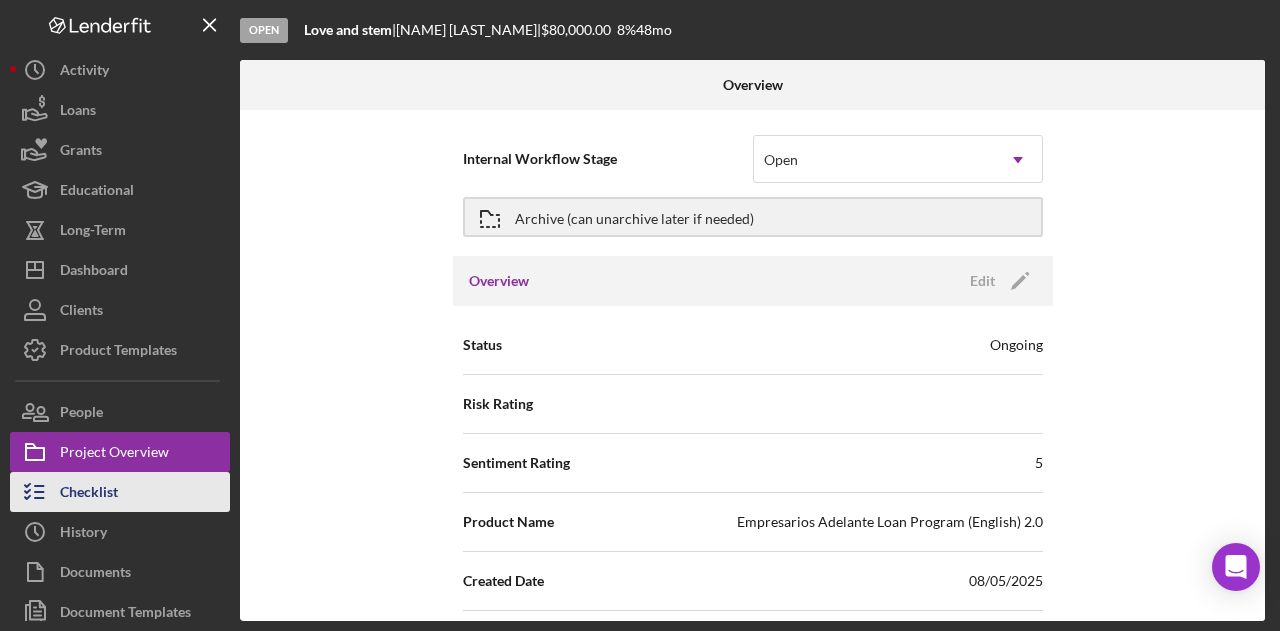 click on "Checklist" at bounding box center (89, 494) 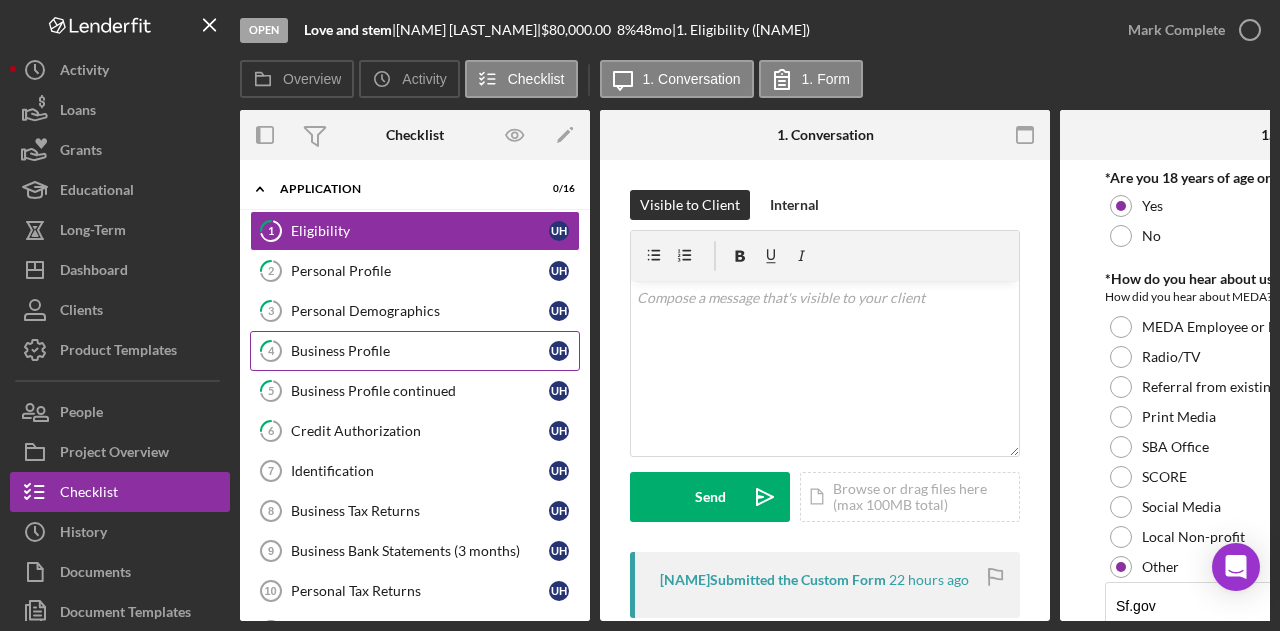click on "4 Business Profile U H" at bounding box center (415, 351) 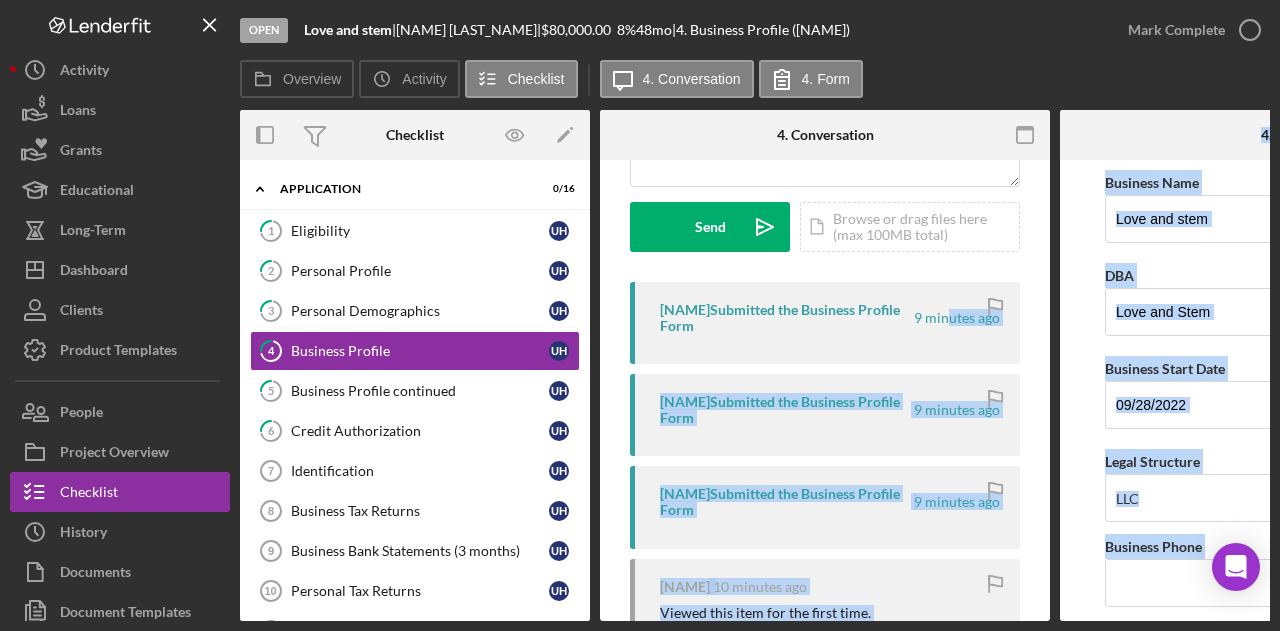 drag, startPoint x: 946, startPoint y: 614, endPoint x: 1157, endPoint y: 607, distance: 211.11609 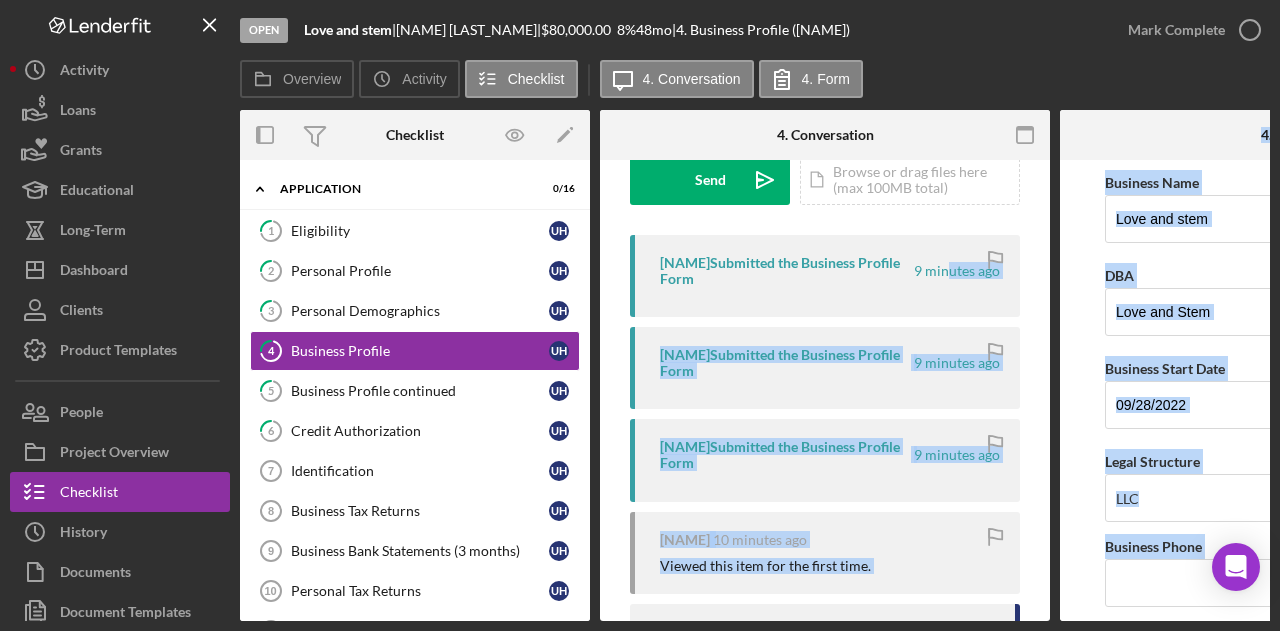 click on "Business Name Love and stem DBA Love and Stem Business Start Date 09/28/2022 Legal Structure LLC Icon/Dropdown Arrow Business Phone Business Email uhijada@hotmail.com https:// Website Loveandstemfloral.com Industry Flower shop/retail Industry NAICS Code EIN 88-4219555 Ownership Business Ownership Type Select... Icon/Dropdown Arrow Do you own 100% of the business? Yes No Business Street Address 2485 Erin place City South San Francisco State Select... Icon/Dropdown Arrow Zip County CA Is your Mailing Address the same as your Business Address? Yes No Do you own or lease your business premisses? Select... Icon/Dropdown Arrow Annual Gross Revenue Number of Full-Time Employees Number of Part-Time Employees Additional Demographic Info Internal Only Low Income Owned OFF Save Save" at bounding box center (1285, 390) 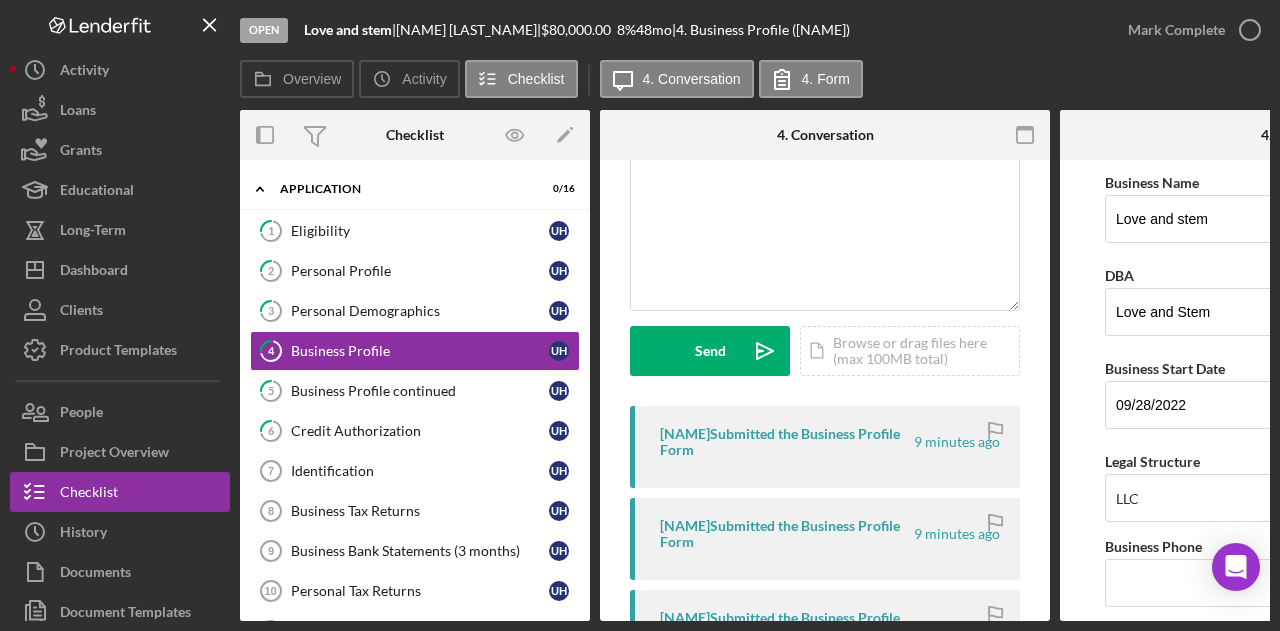 scroll, scrollTop: 0, scrollLeft: 0, axis: both 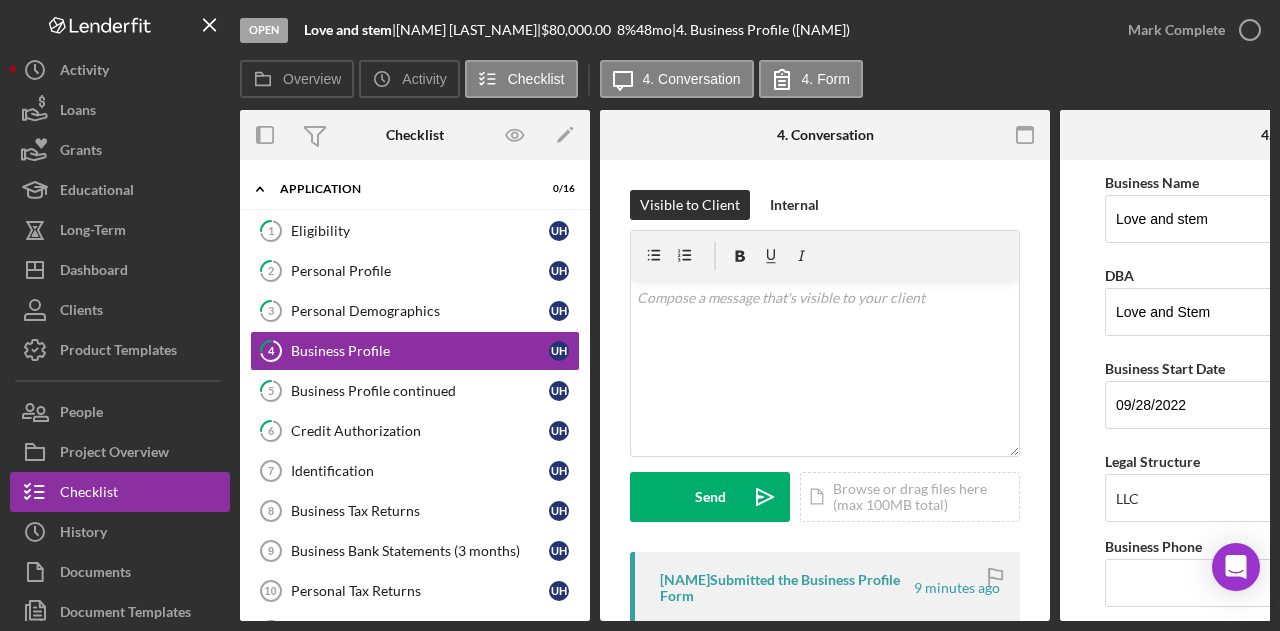 drag, startPoint x: 1064, startPoint y: 621, endPoint x: 1126, endPoint y: 619, distance: 62.03225 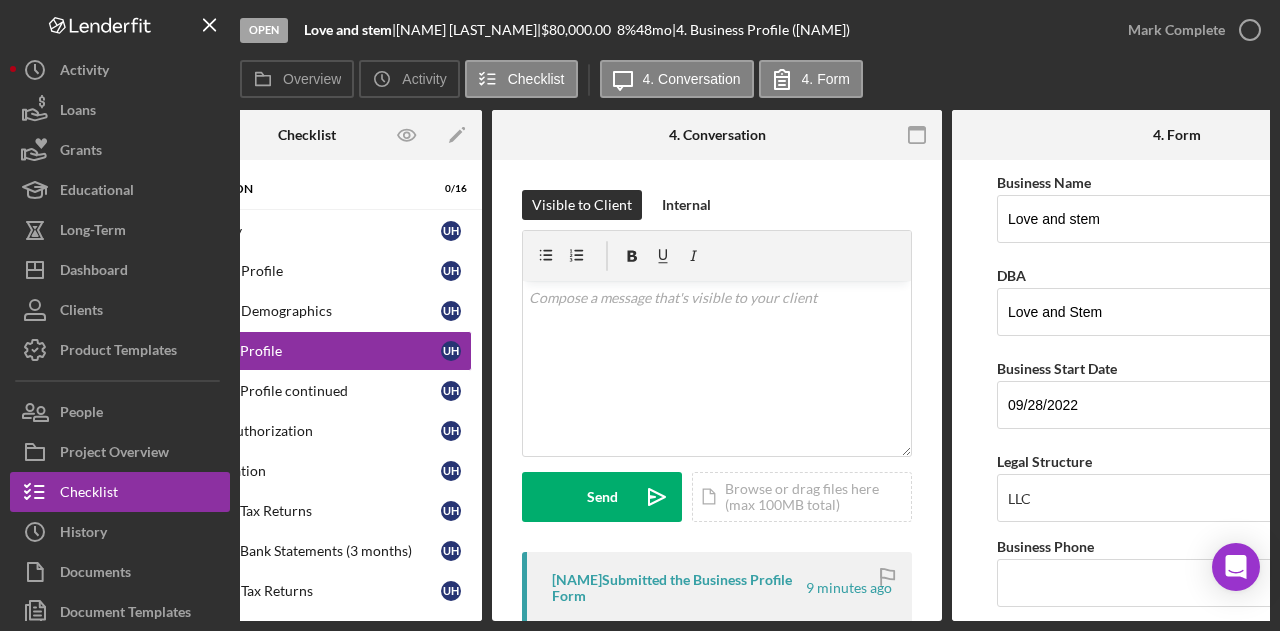scroll, scrollTop: 0, scrollLeft: 121, axis: horizontal 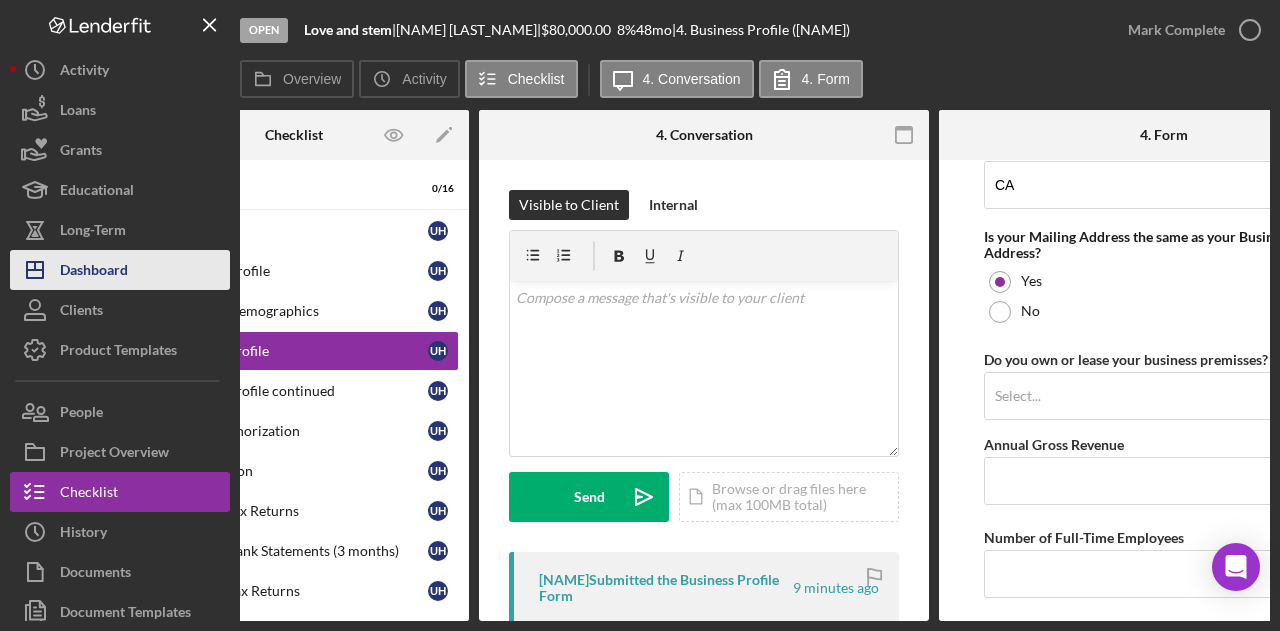click on "Icon/Dashboard Dashboard" at bounding box center [120, 270] 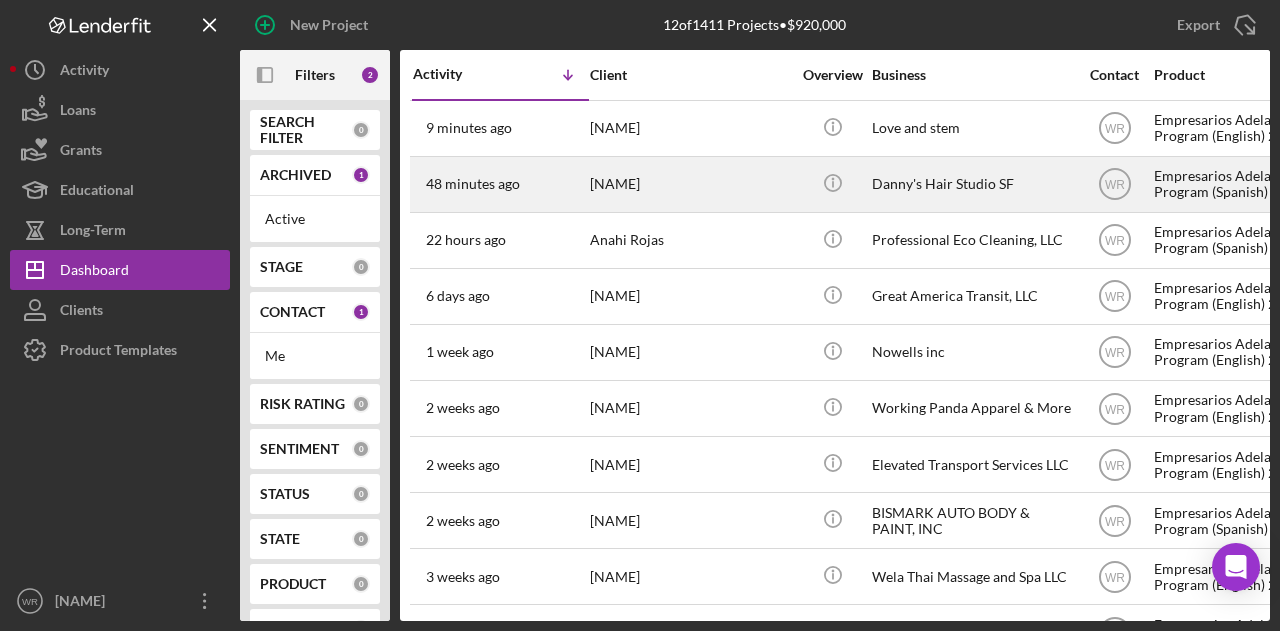 click on "[FIRST] [LAST]" at bounding box center [690, 184] 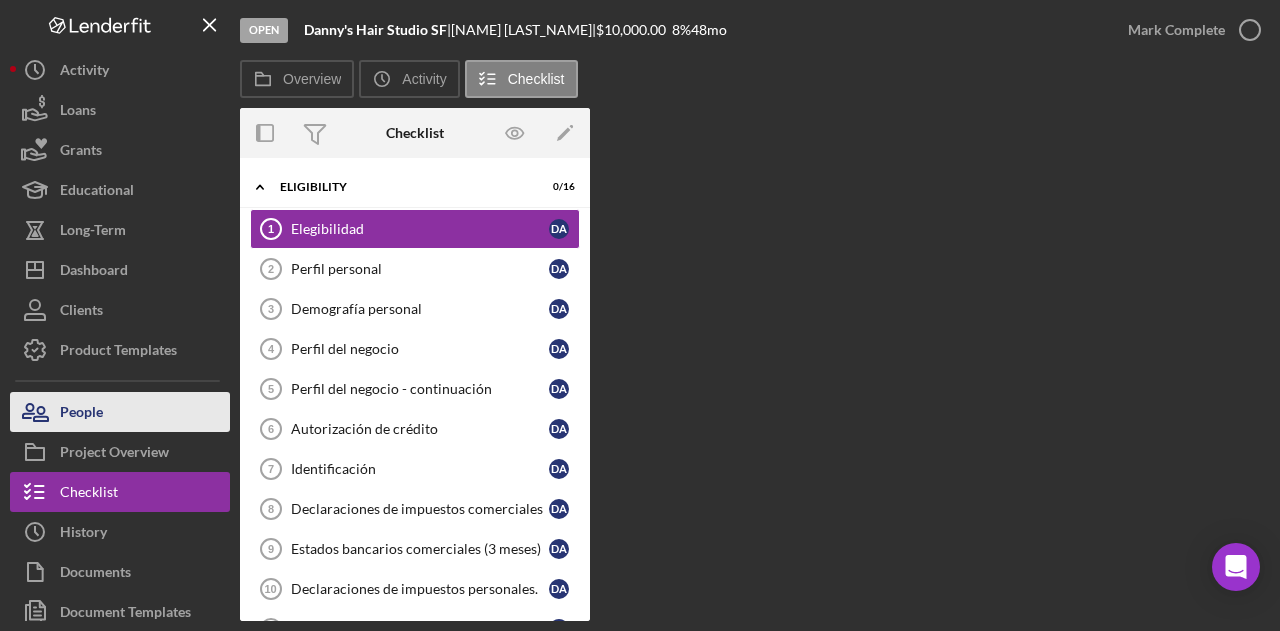 click on "People" at bounding box center [120, 412] 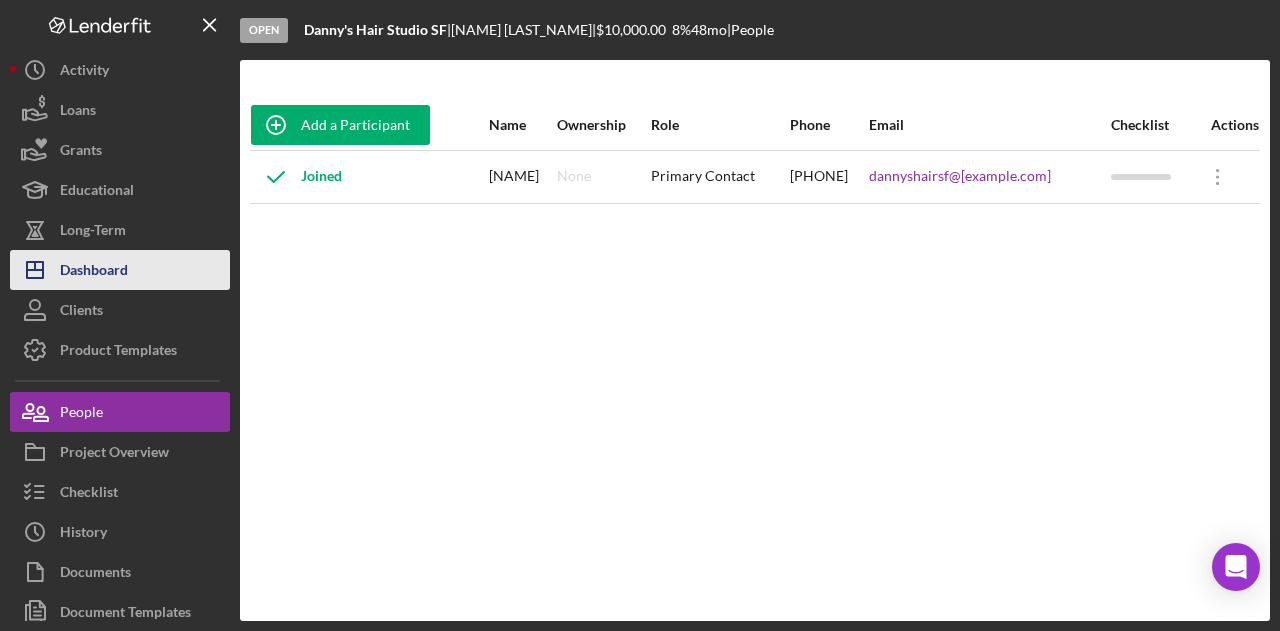 click on "Dashboard" at bounding box center (94, 272) 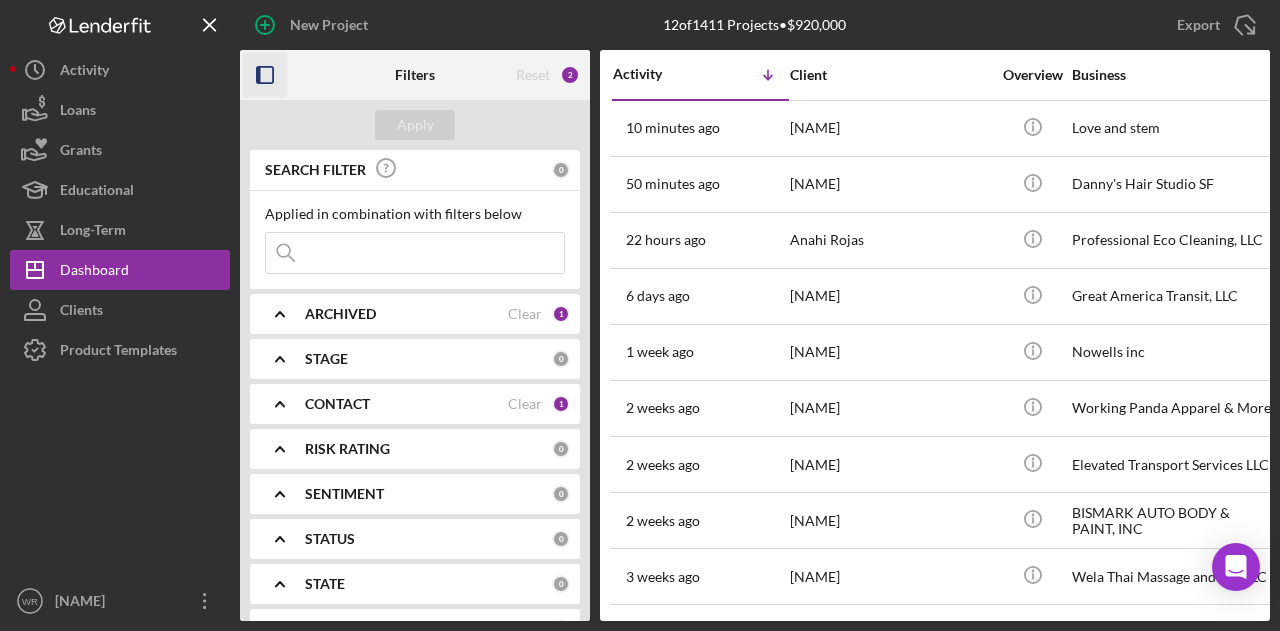 click 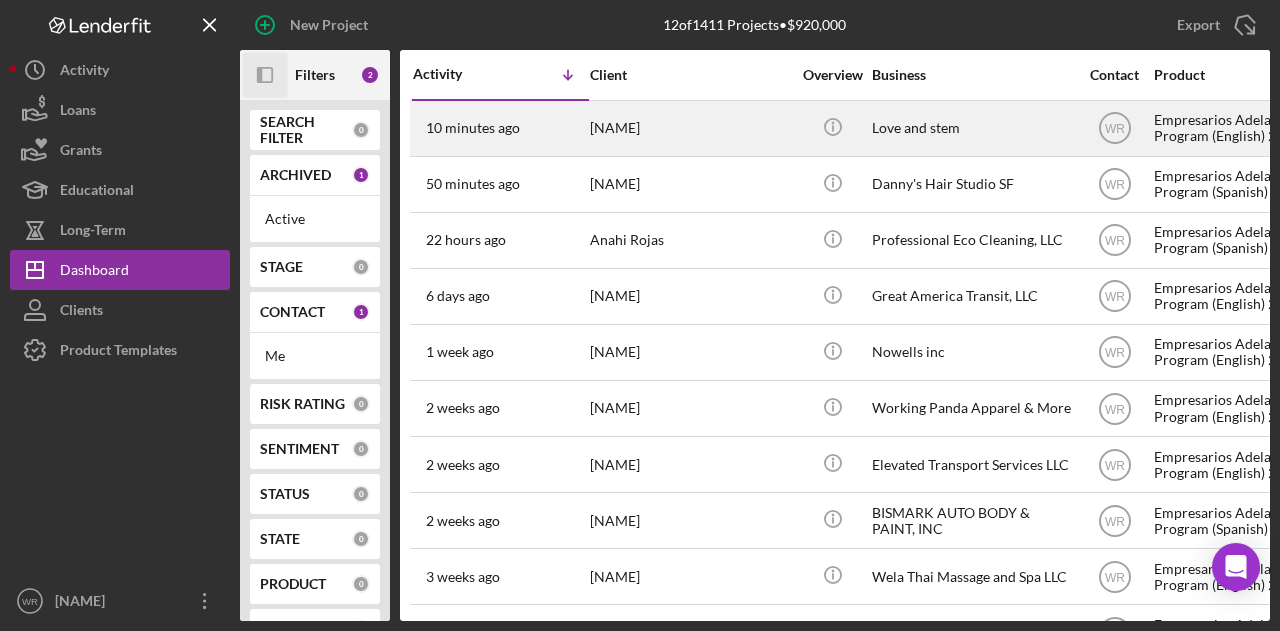 click on "[FIRST] [LAST] [INITIAL]" at bounding box center [690, 128] 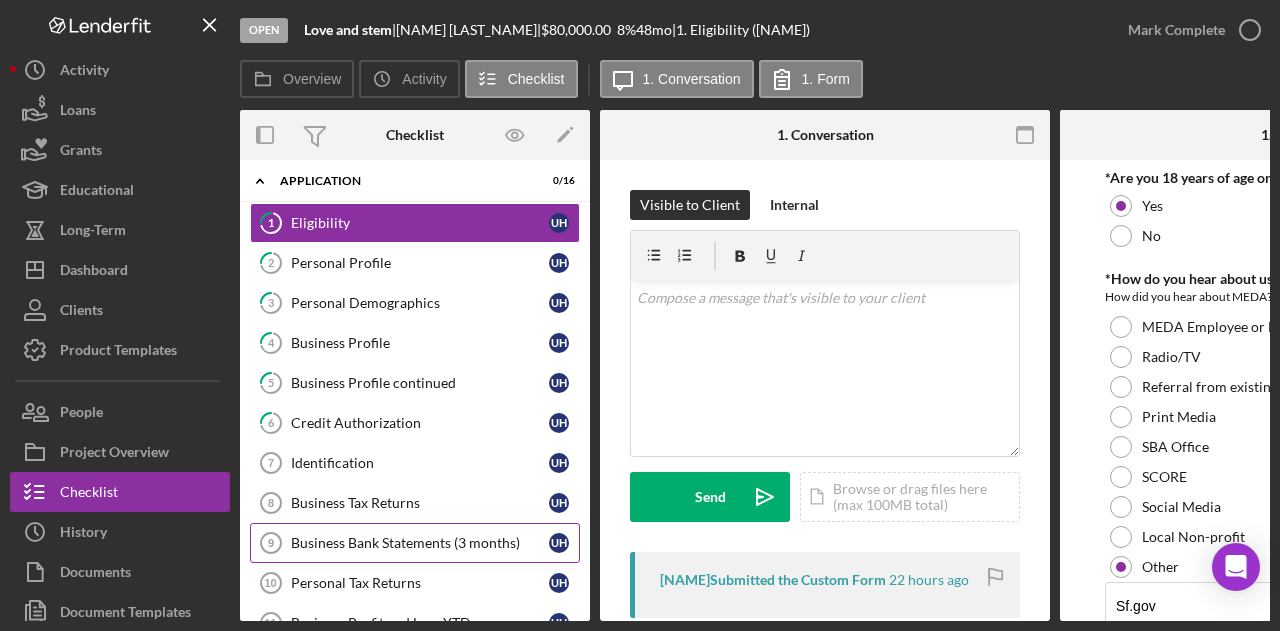 scroll, scrollTop: 0, scrollLeft: 0, axis: both 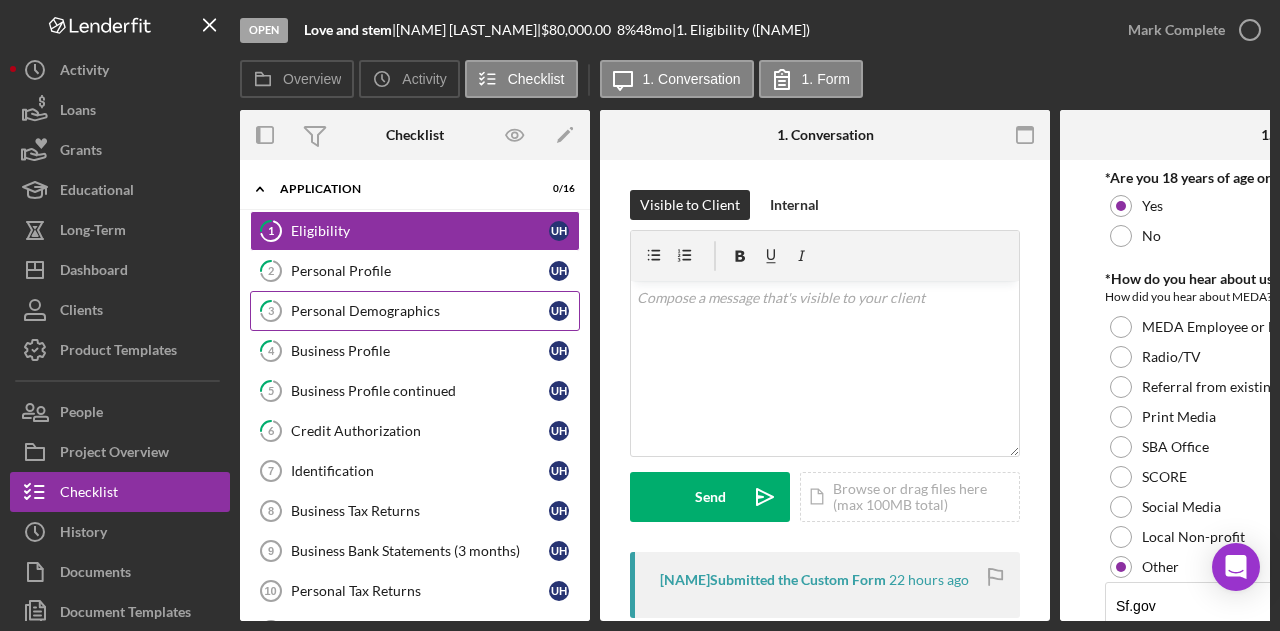 click on "Personal Demographics" at bounding box center (420, 311) 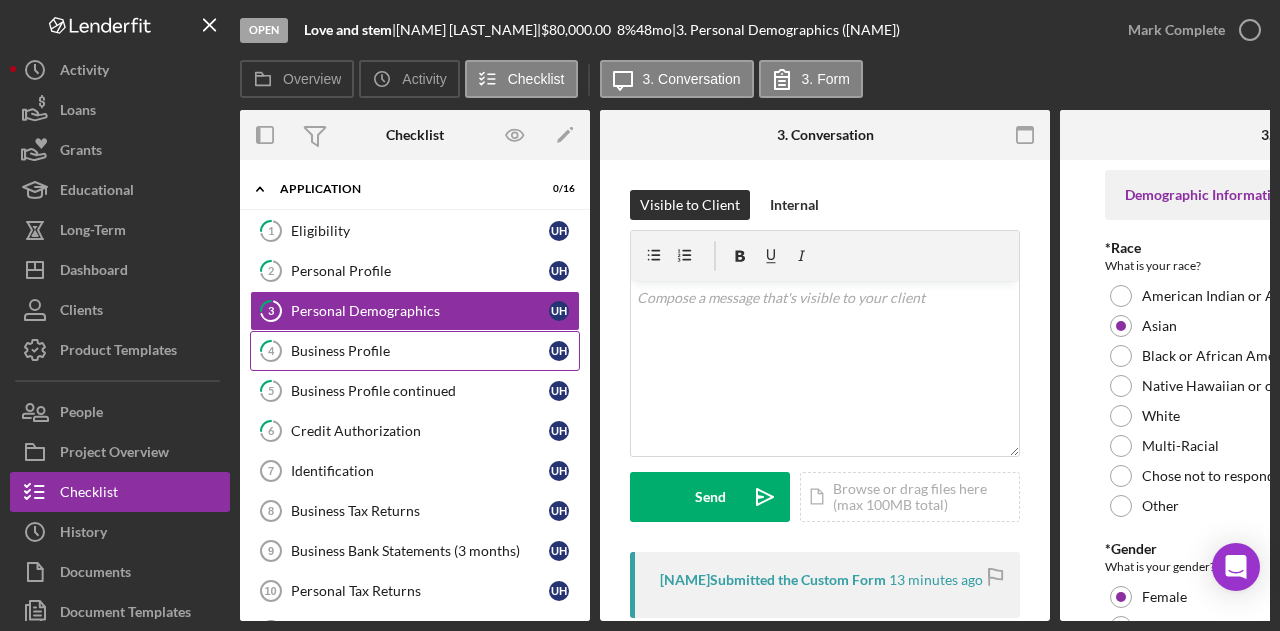 click on "4 Business Profile U H" at bounding box center [415, 351] 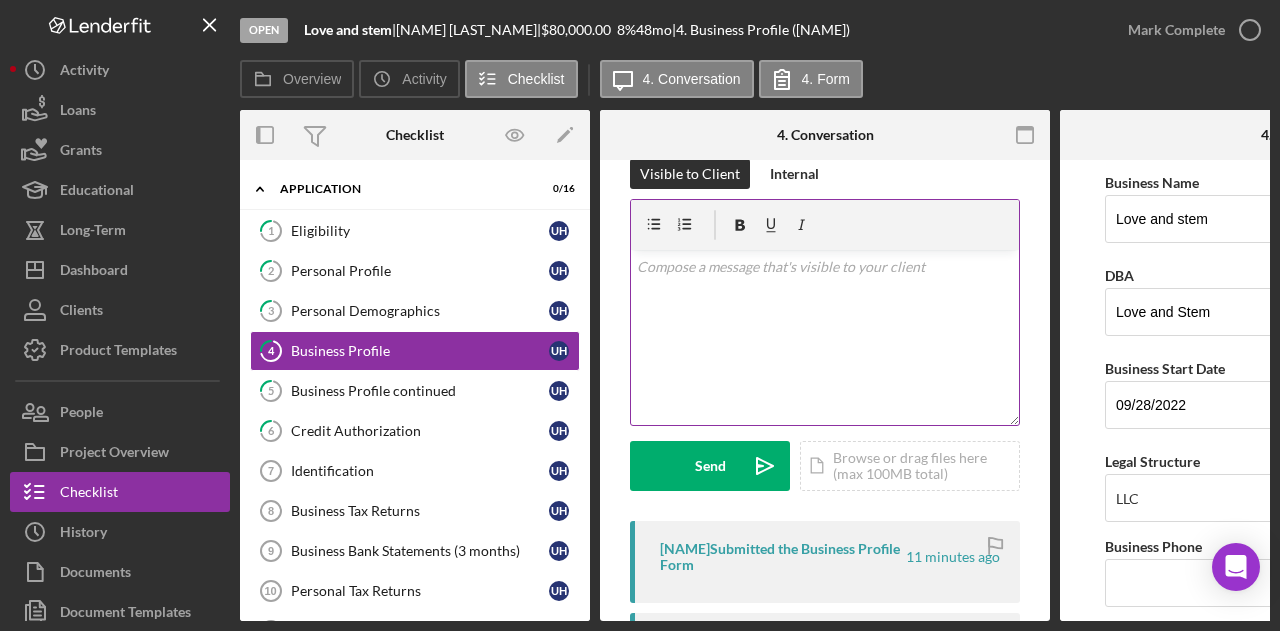 scroll, scrollTop: 0, scrollLeft: 0, axis: both 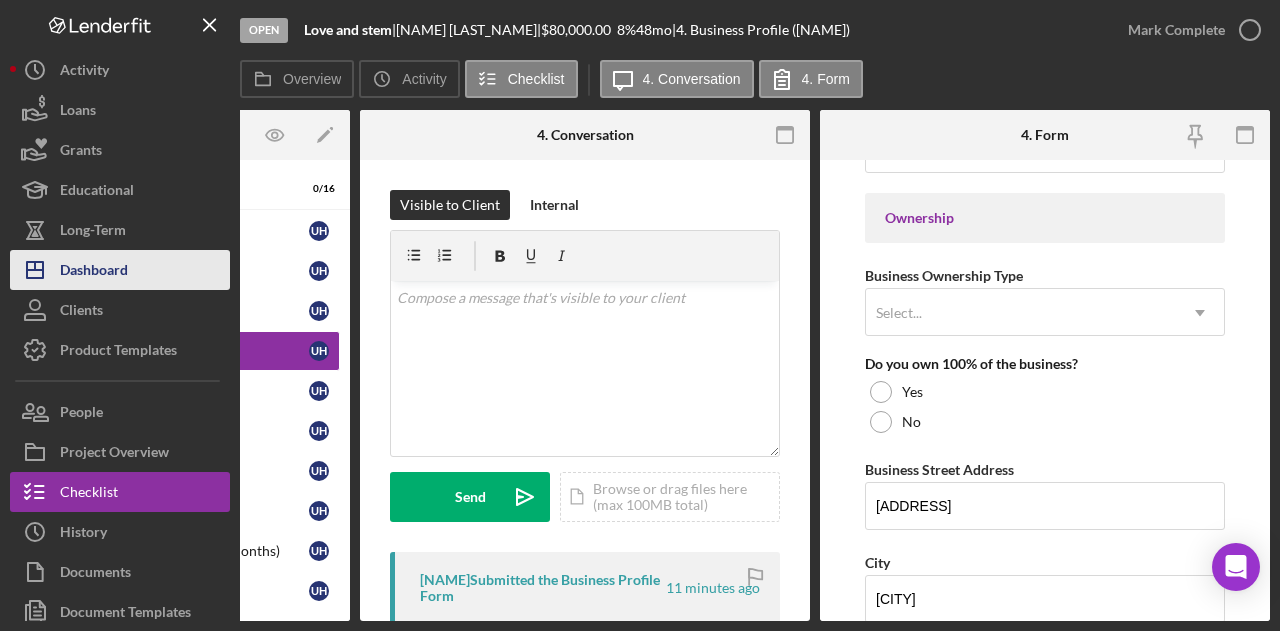 click on "Dashboard" at bounding box center (94, 272) 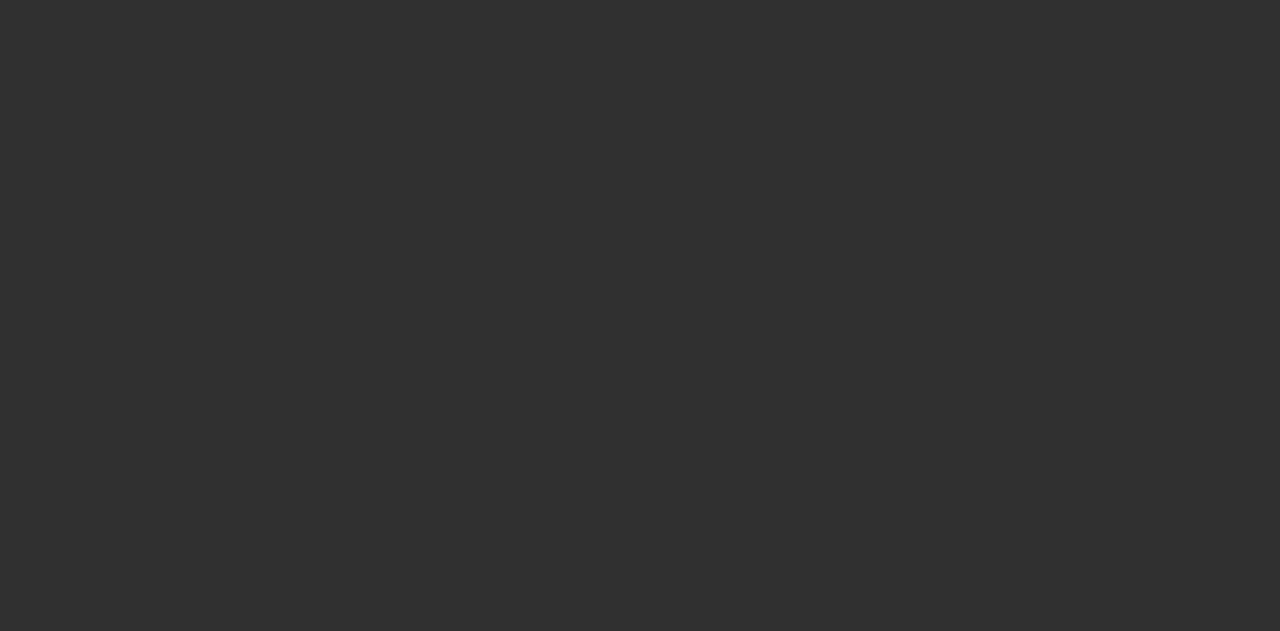 scroll, scrollTop: 0, scrollLeft: 0, axis: both 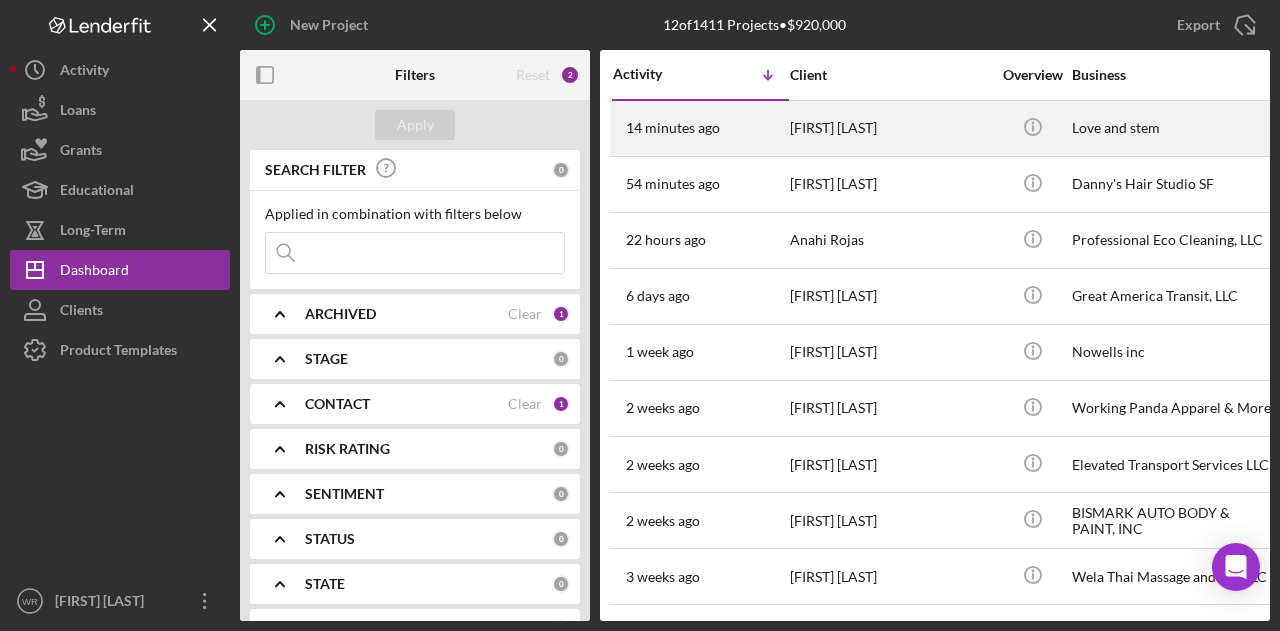 click on "[FIRST] [LAST]" at bounding box center (890, 128) 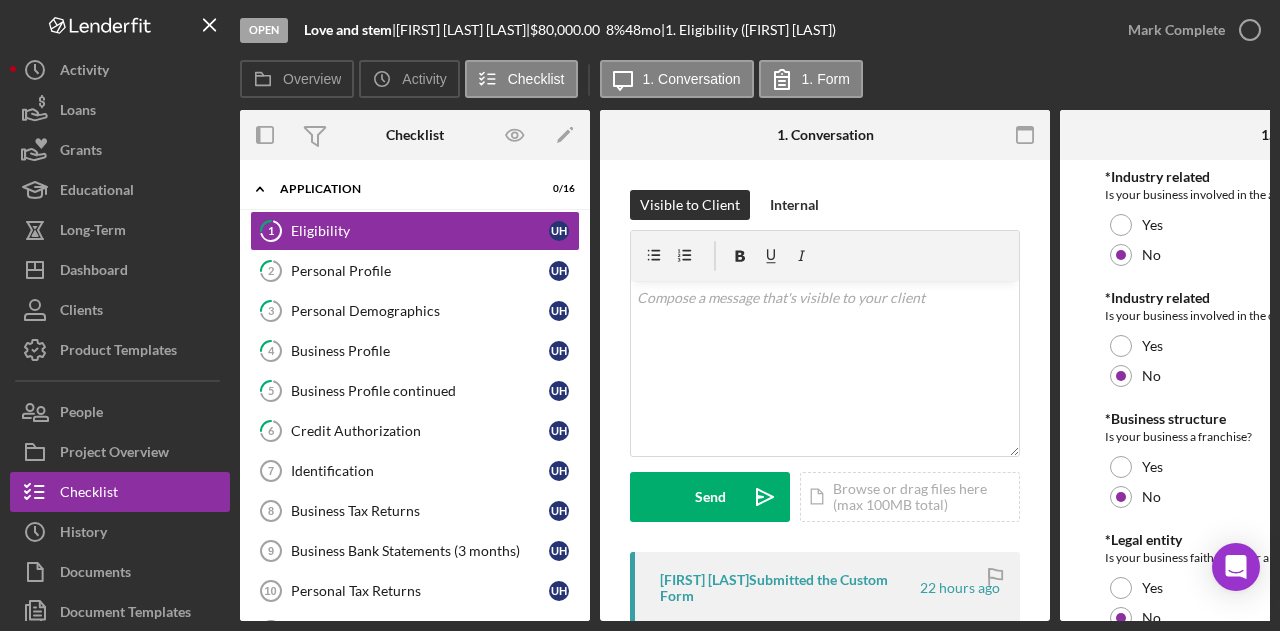 scroll, scrollTop: 1075, scrollLeft: 0, axis: vertical 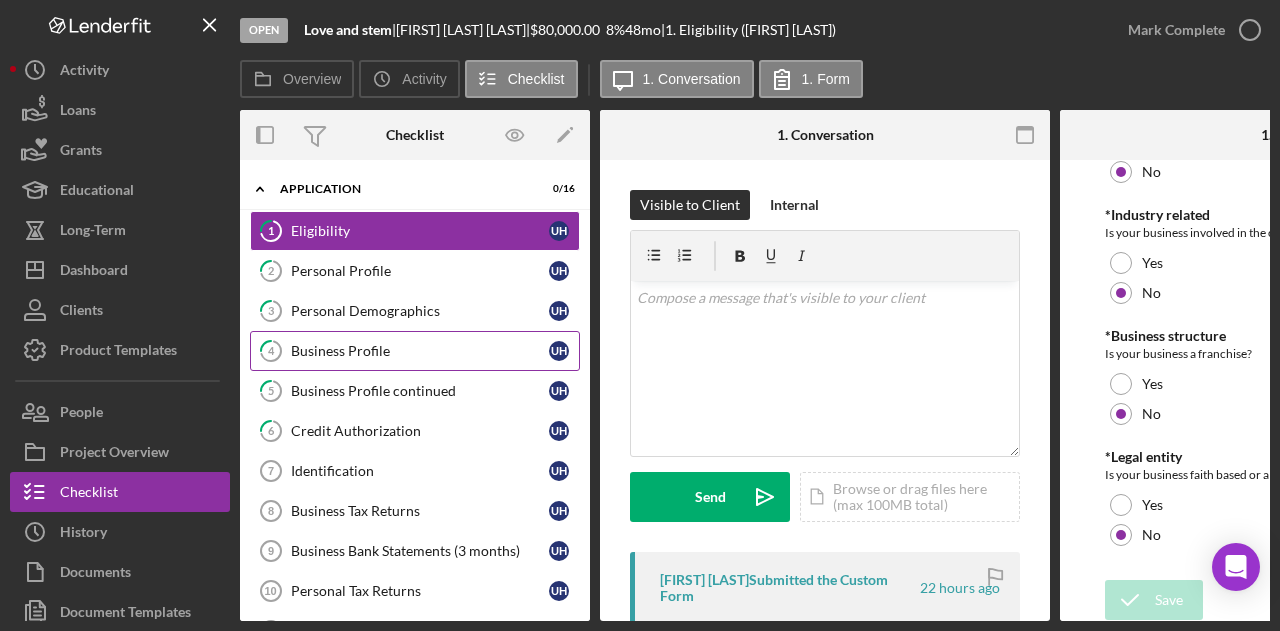 click on "Business Profile" at bounding box center (420, 351) 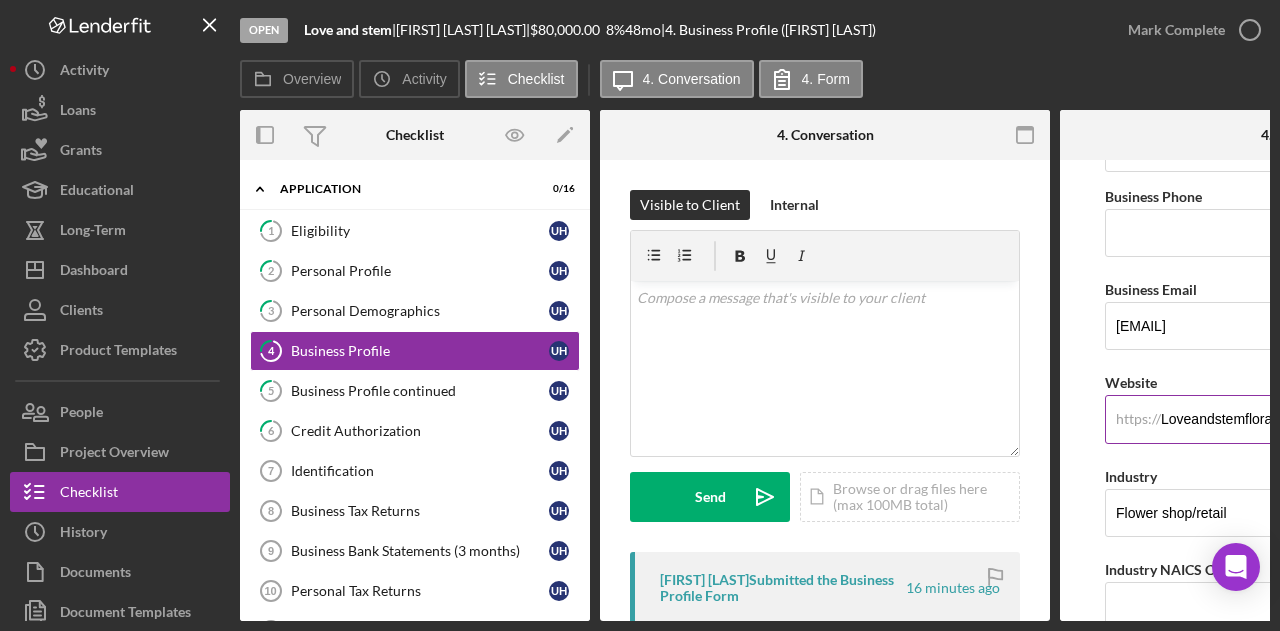 scroll, scrollTop: 400, scrollLeft: 0, axis: vertical 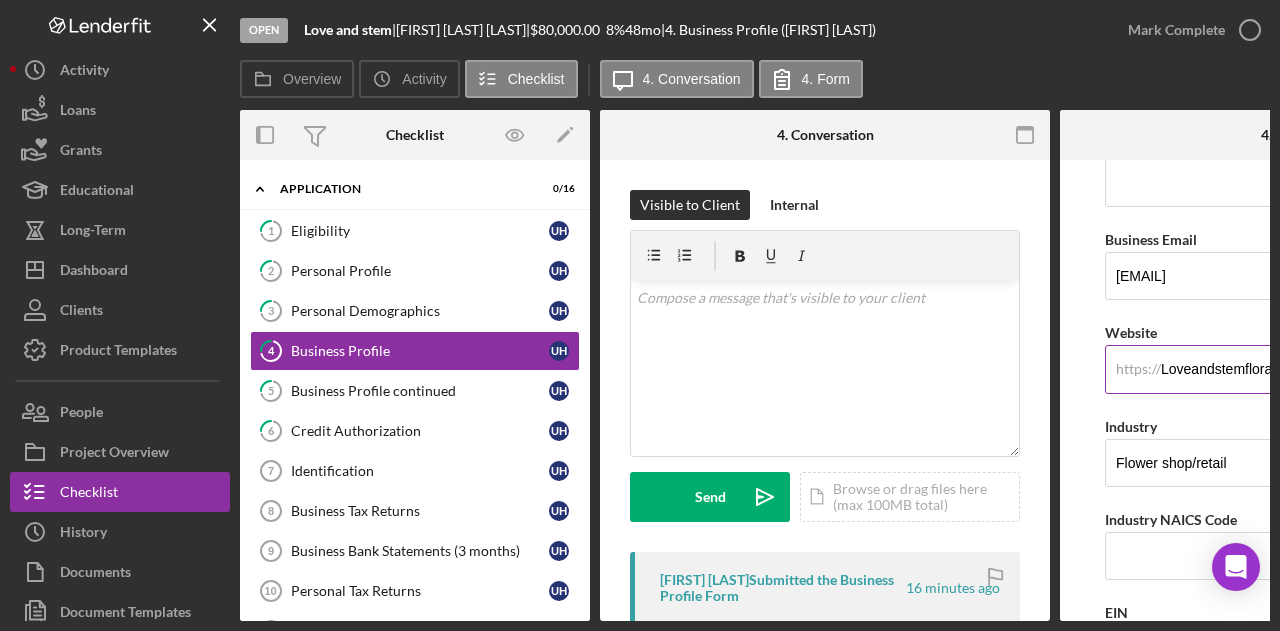 click on "Loveandstemfloral.com" at bounding box center (1285, 369) 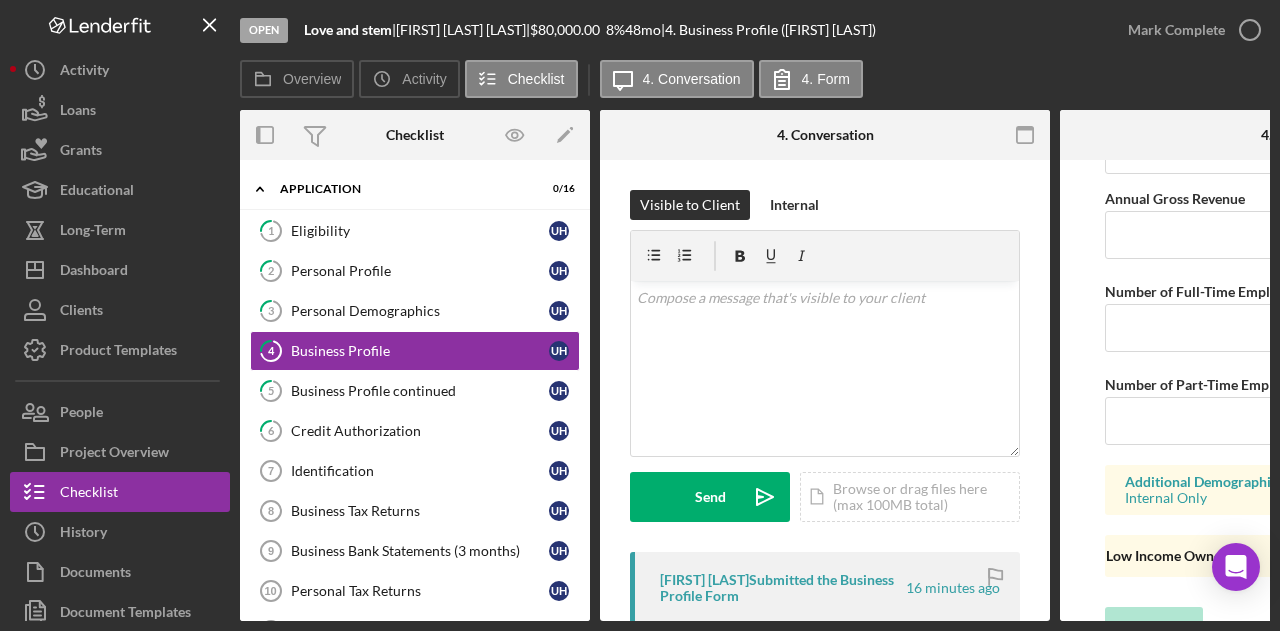 scroll, scrollTop: 1768, scrollLeft: 0, axis: vertical 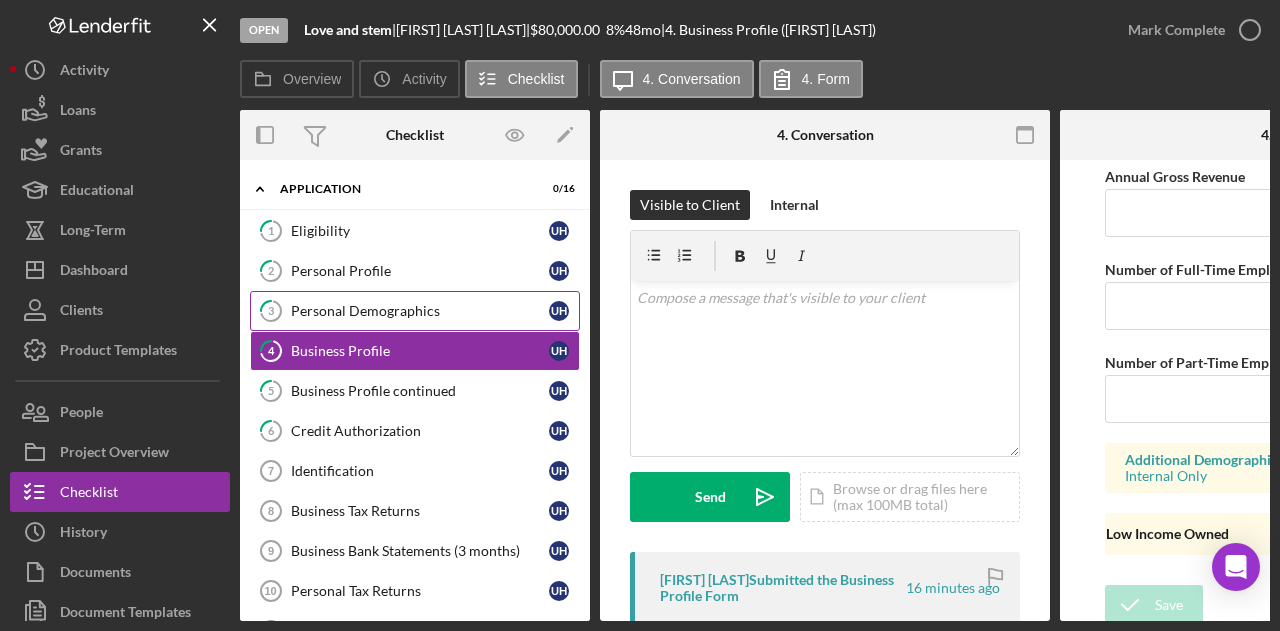 click on "3 Personal Demographics U H" at bounding box center (415, 311) 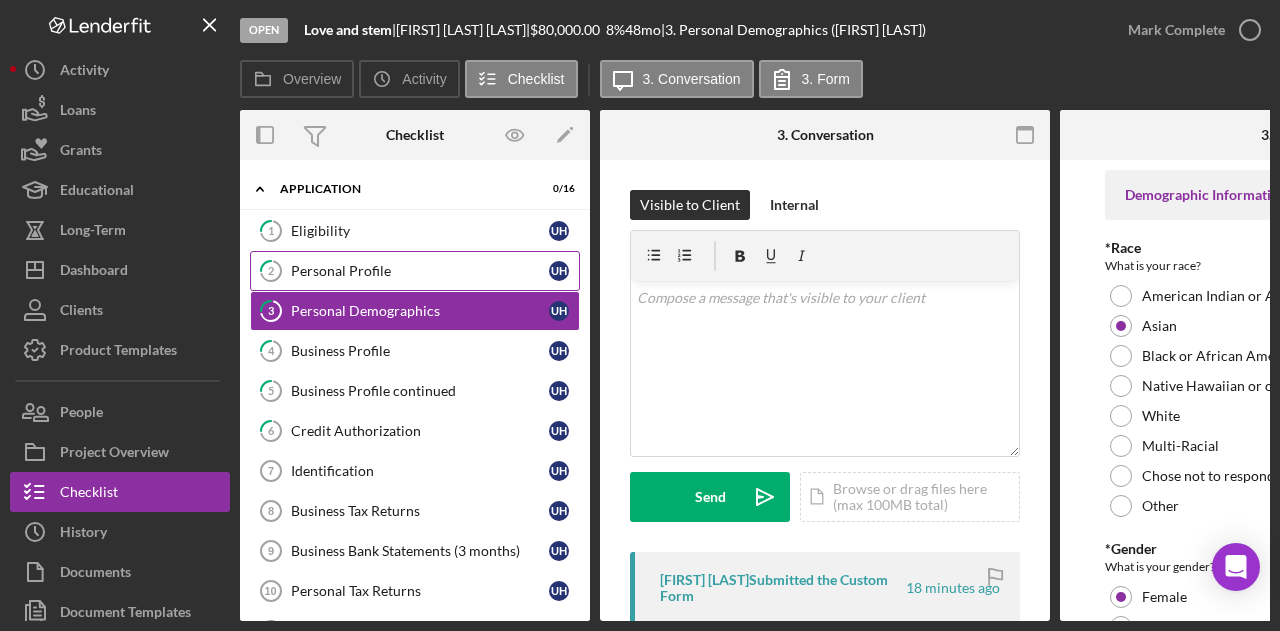 click on "Personal Profile" at bounding box center [420, 271] 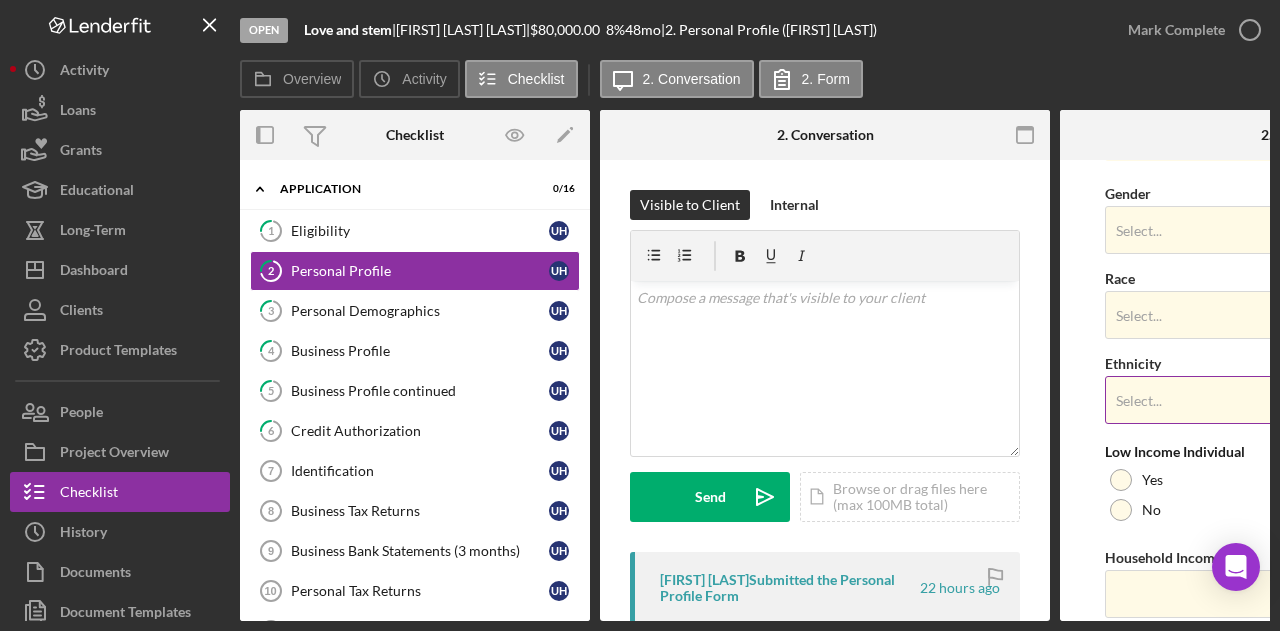 scroll, scrollTop: 874, scrollLeft: 0, axis: vertical 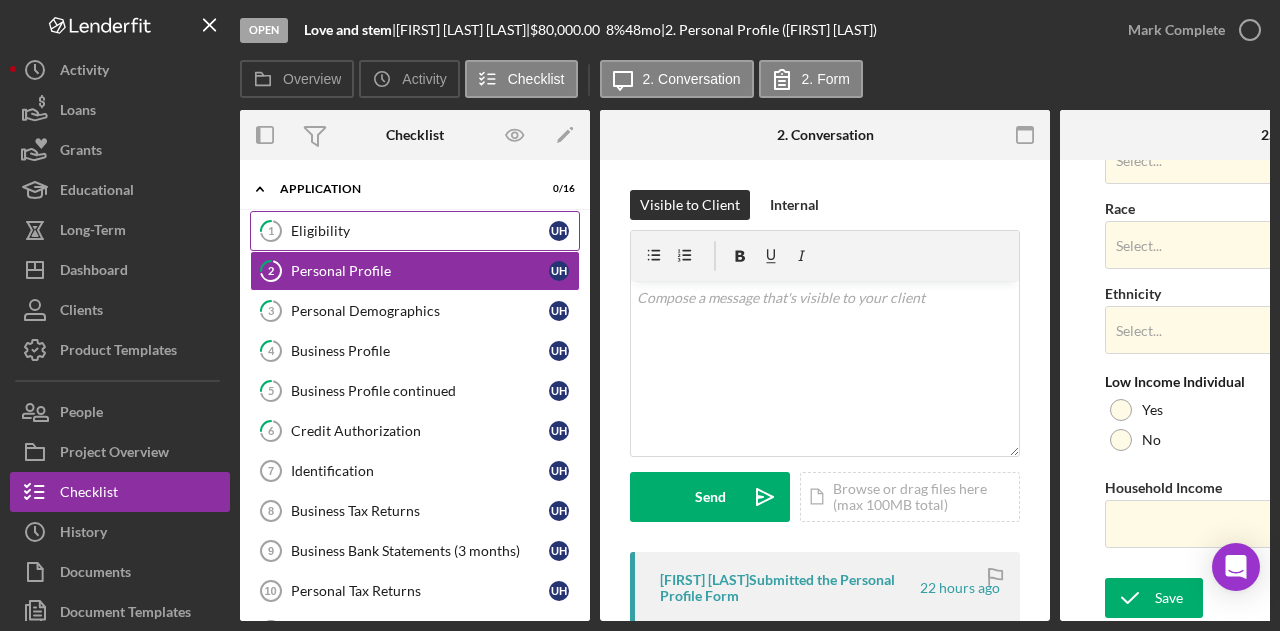 click on "Eligibility" at bounding box center (420, 231) 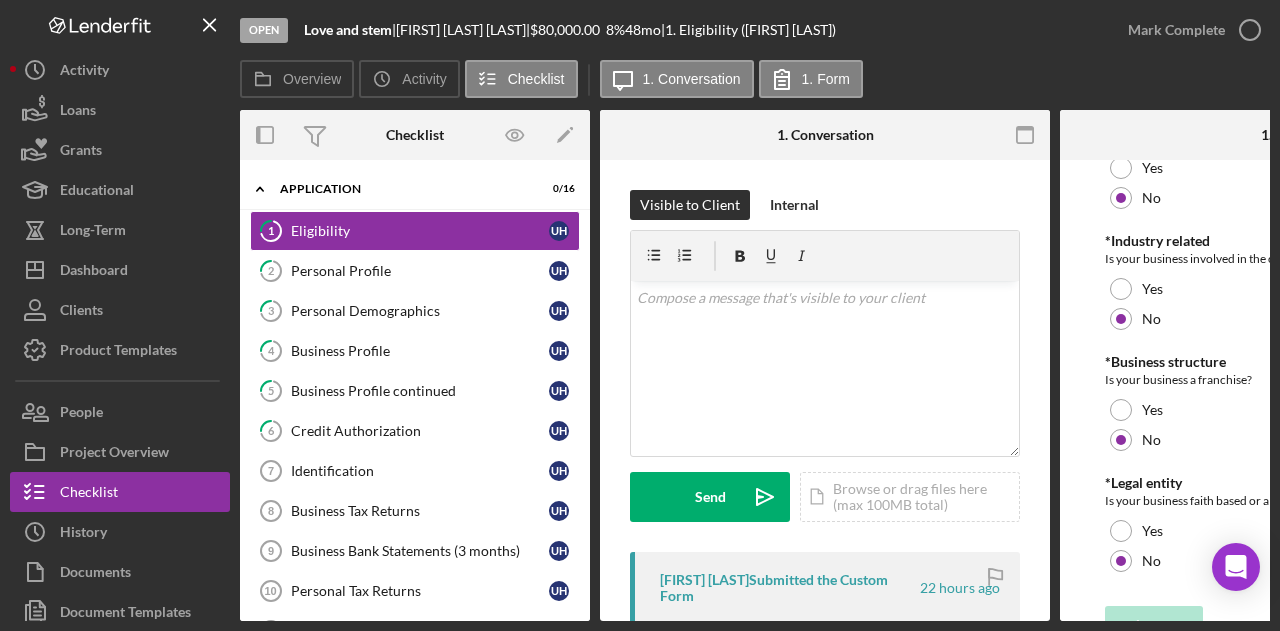 scroll, scrollTop: 1075, scrollLeft: 0, axis: vertical 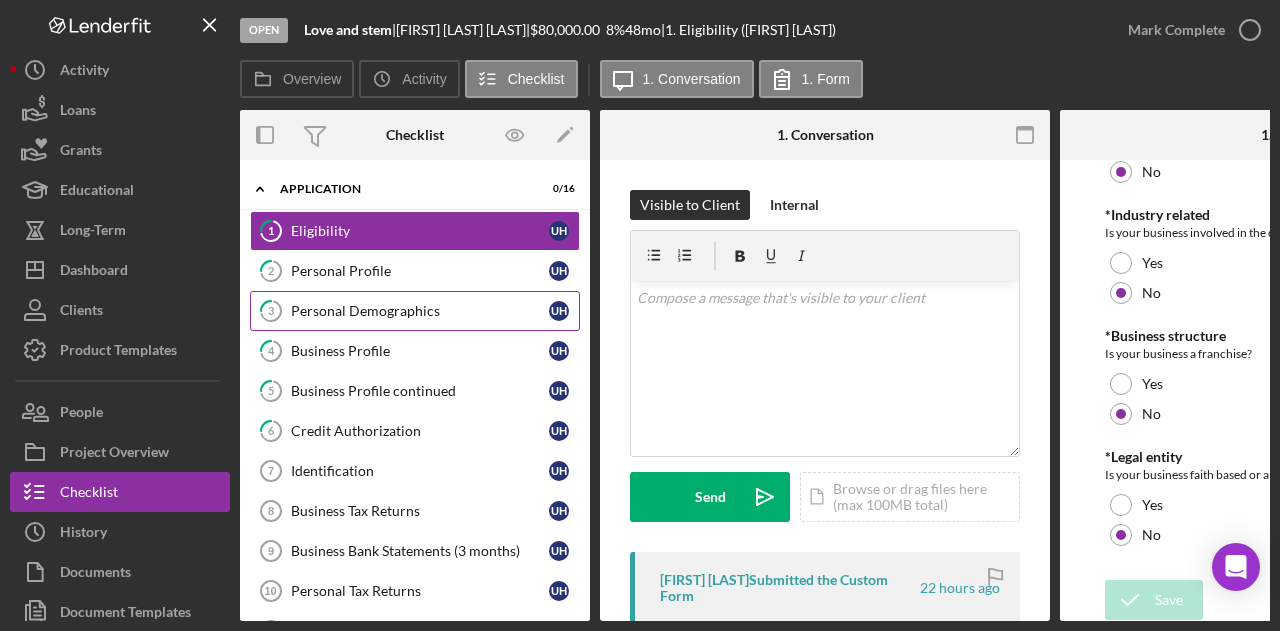 click on "3 Personal Demographics U H" at bounding box center [415, 311] 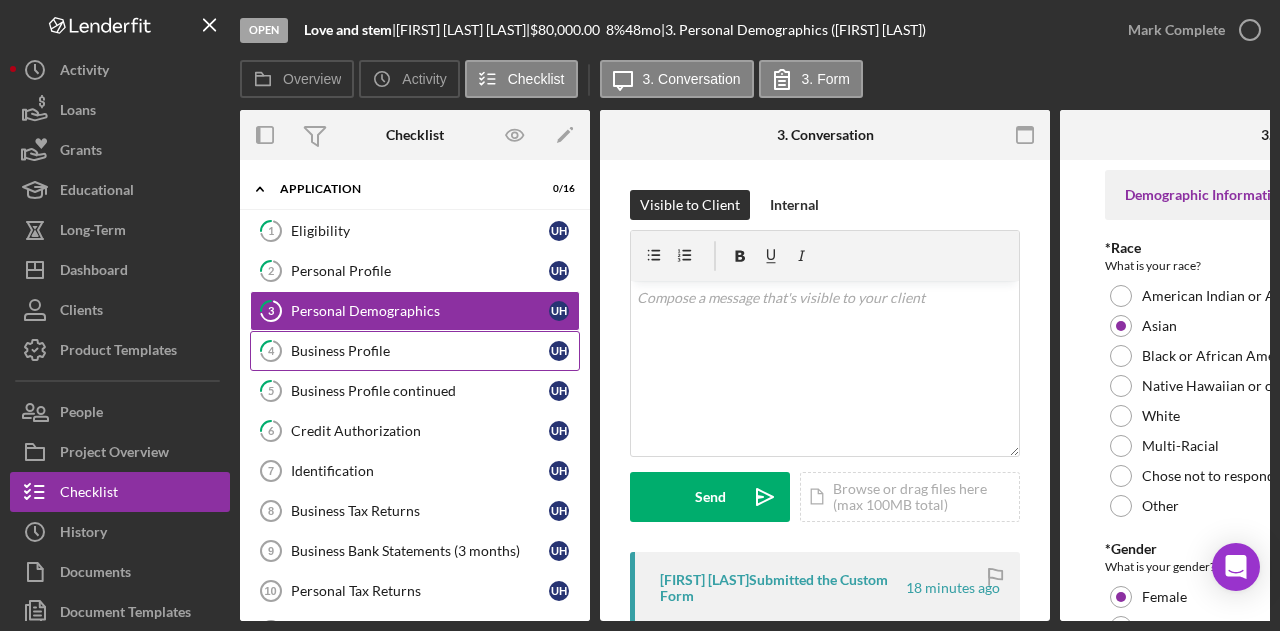 click on "4 Business Profile U H" at bounding box center [415, 351] 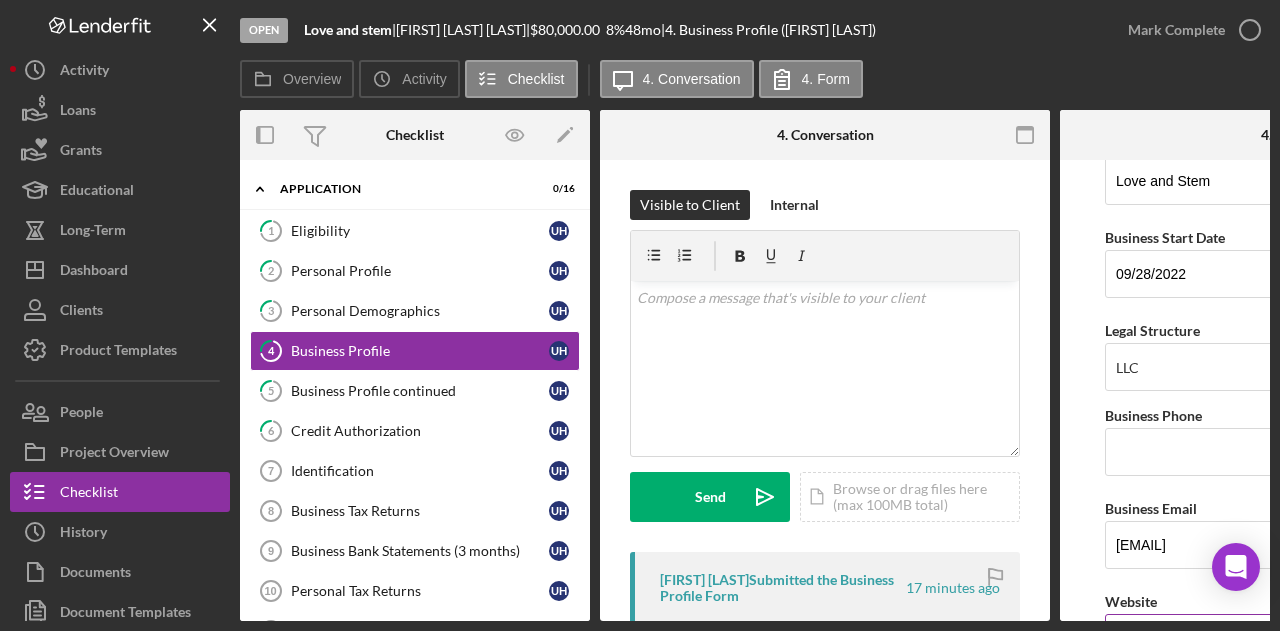 scroll, scrollTop: 400, scrollLeft: 0, axis: vertical 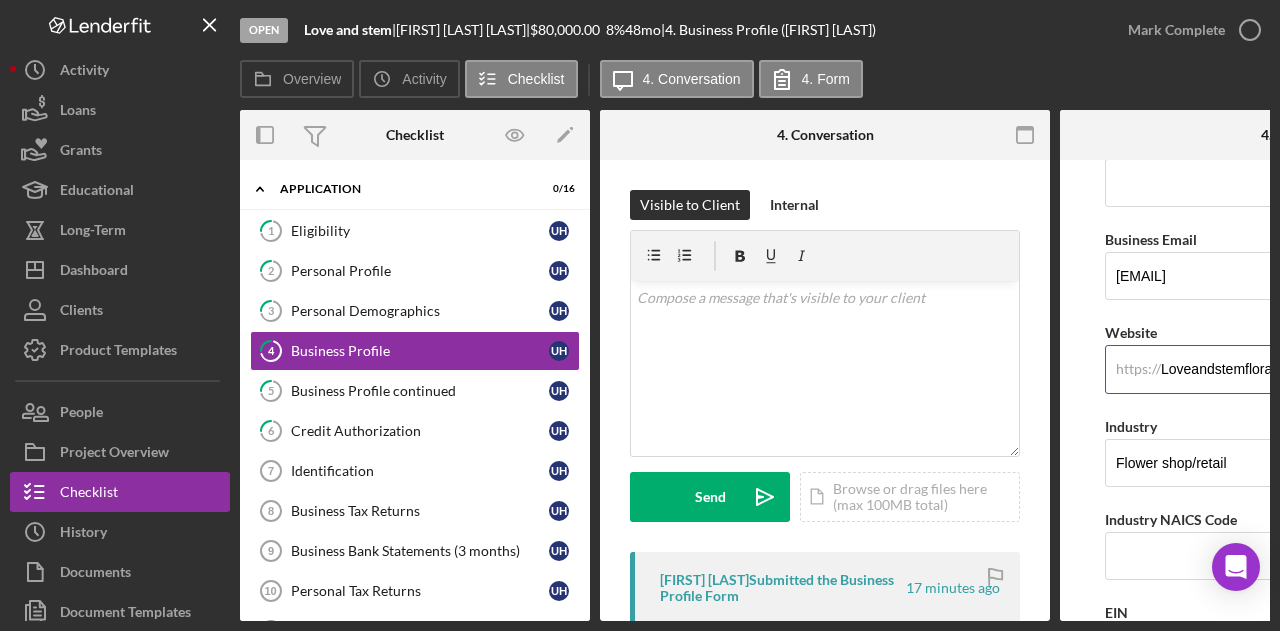 click on "Loveandstemfloral.com" at bounding box center (1285, 369) 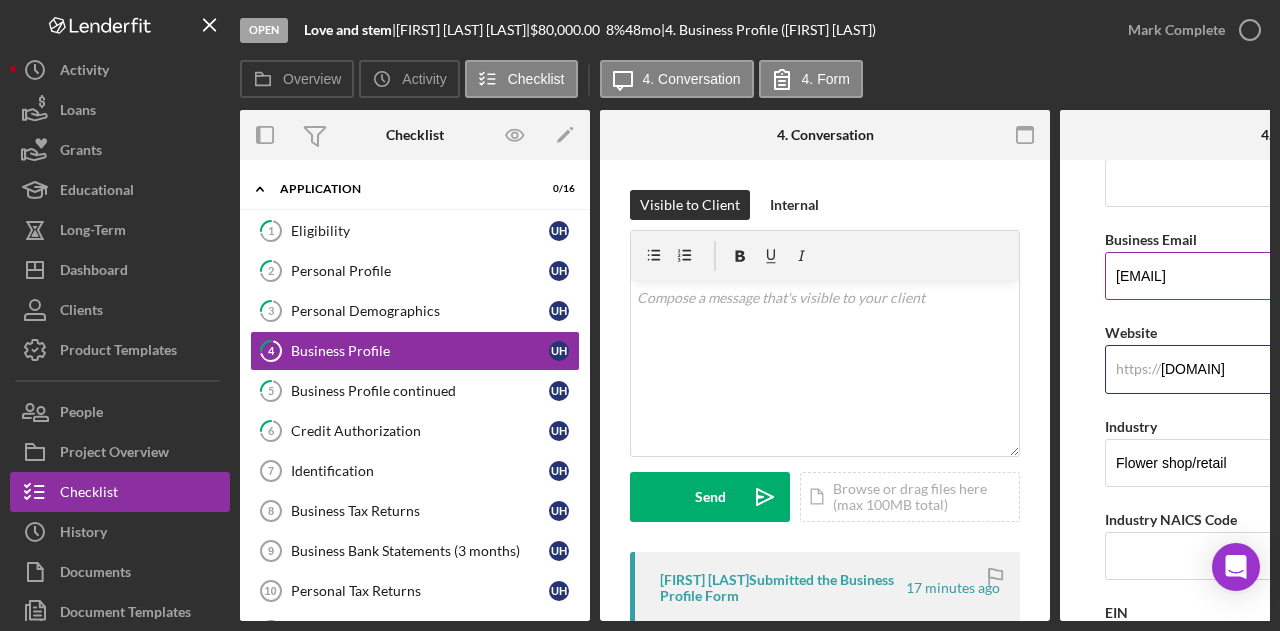 scroll, scrollTop: 0, scrollLeft: 140, axis: horizontal 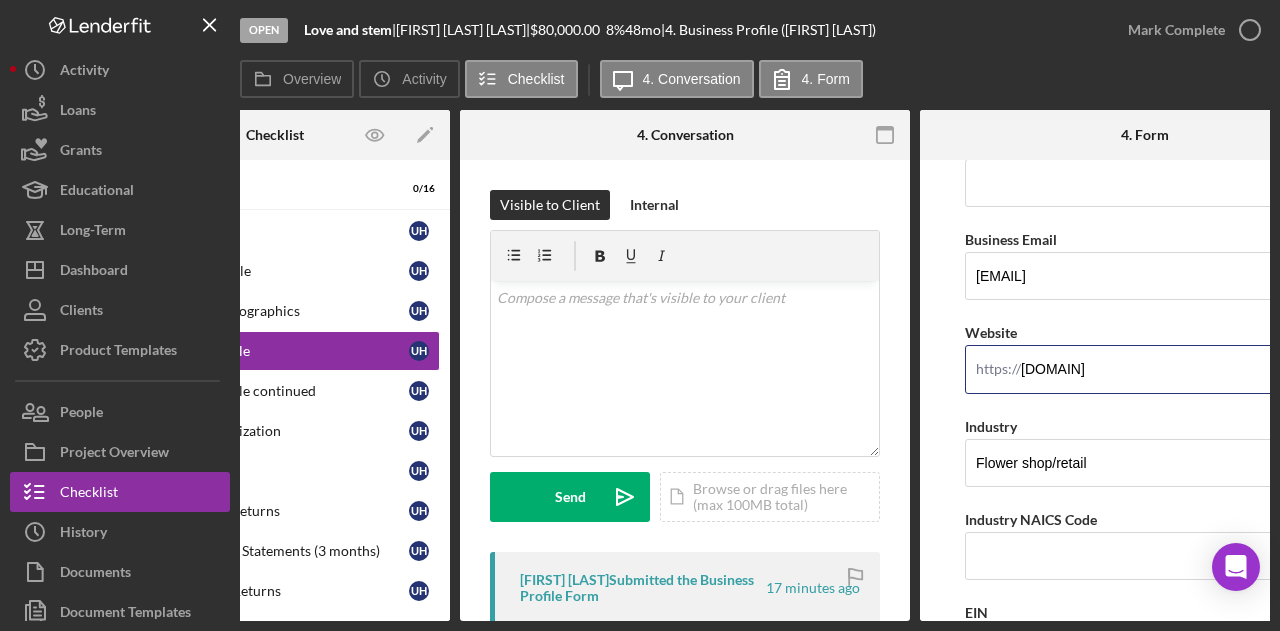 type on "bizfileonline.sos.ca.gov/search/business" 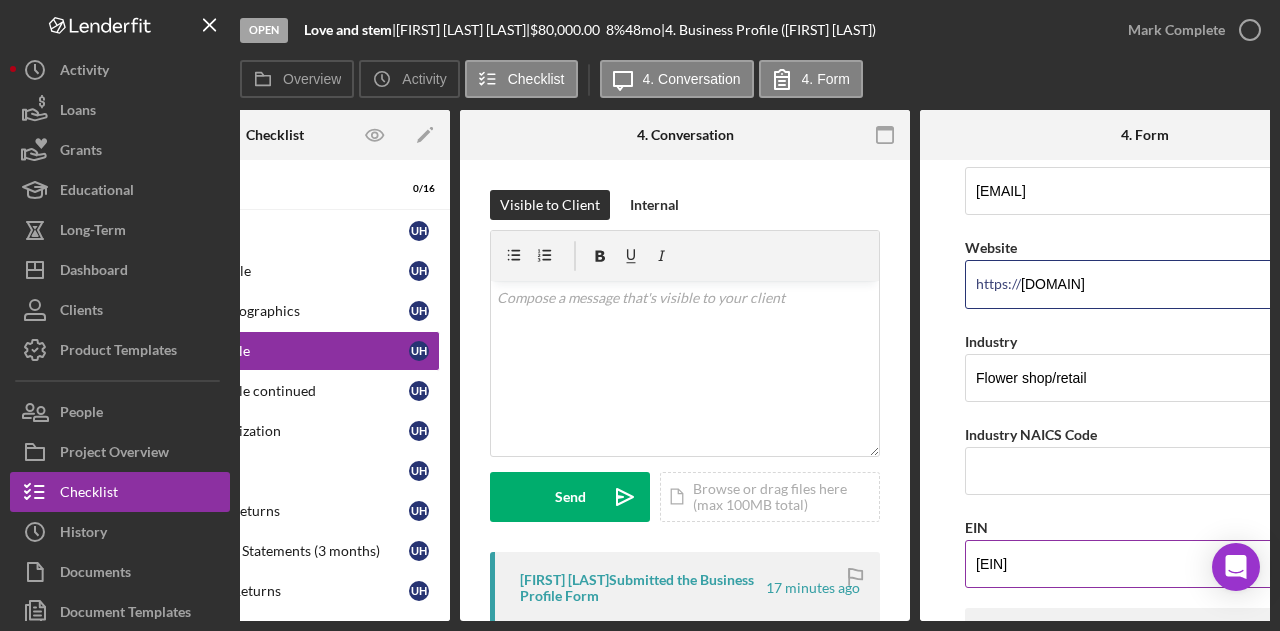 scroll, scrollTop: 900, scrollLeft: 0, axis: vertical 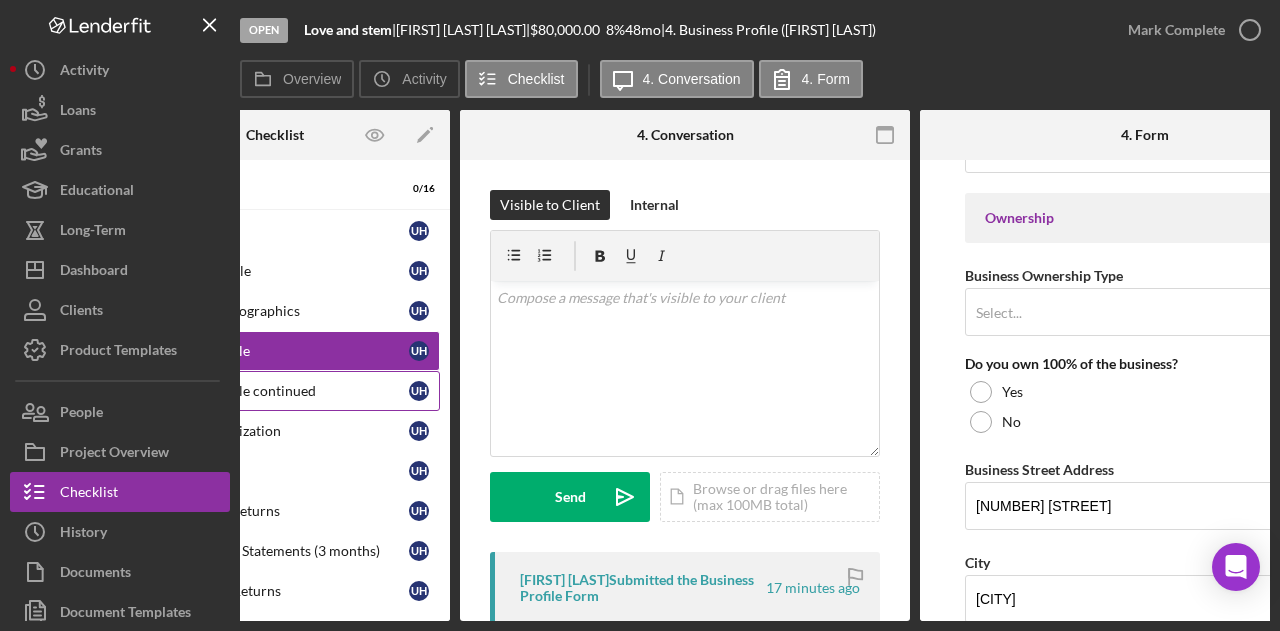 click on "5 Business Profile continued  U H" at bounding box center (275, 391) 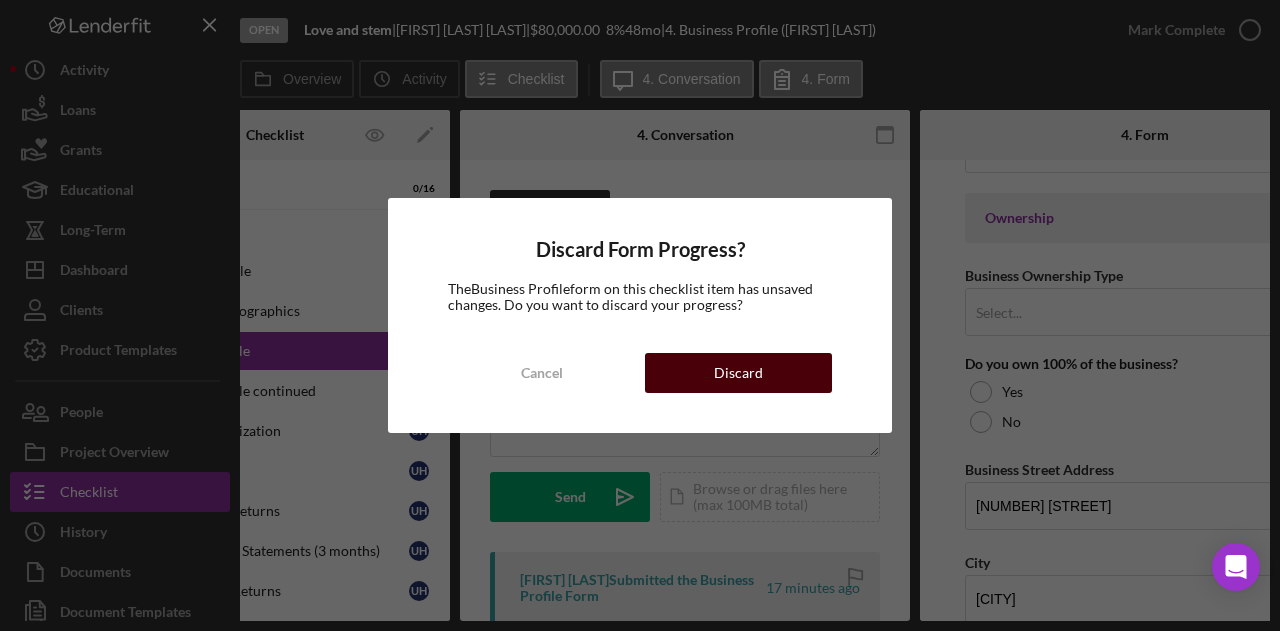 click on "Discard" at bounding box center (738, 373) 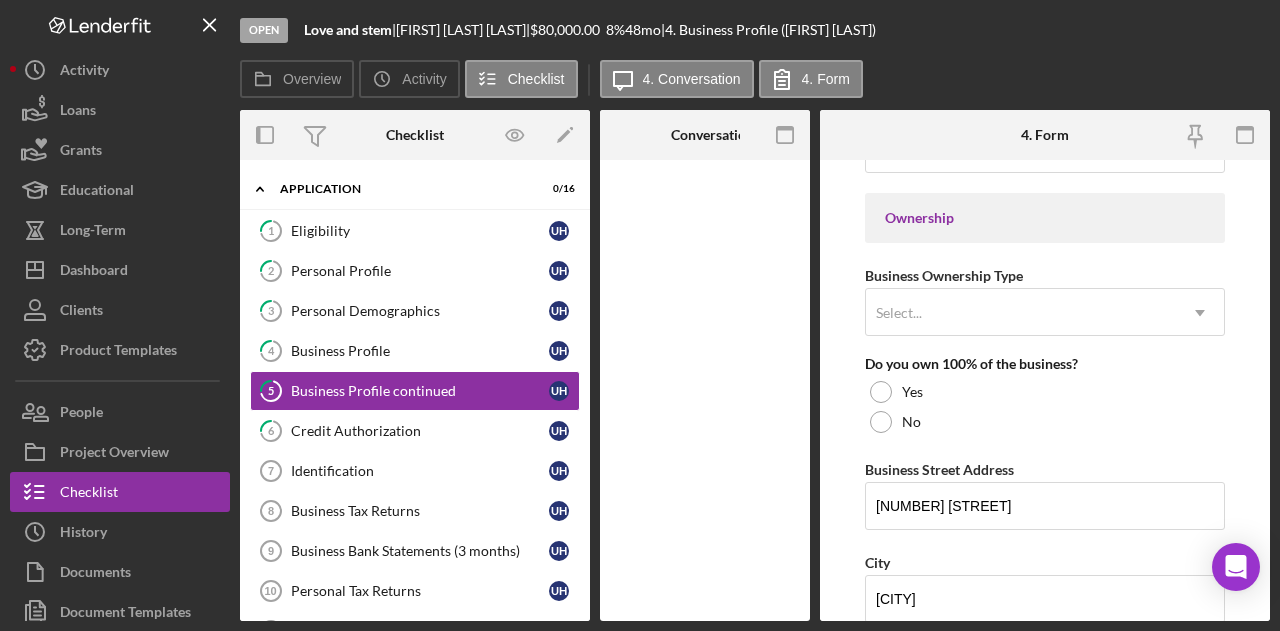 scroll, scrollTop: 0, scrollLeft: 0, axis: both 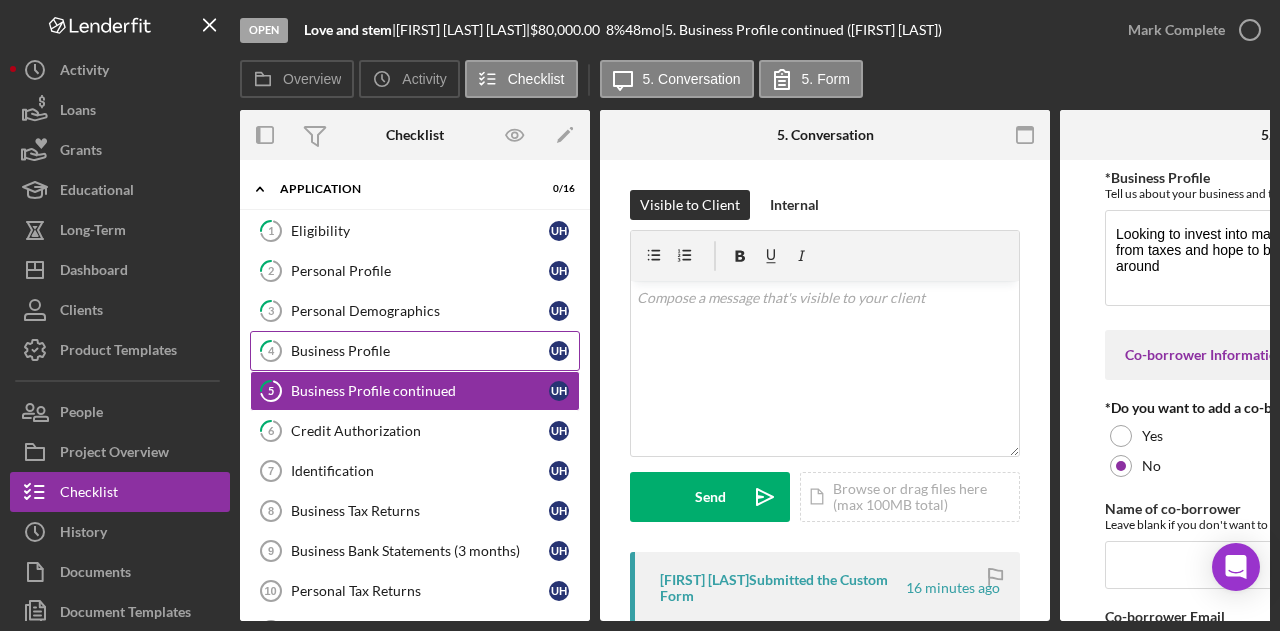 drag, startPoint x: 404, startPoint y: 365, endPoint x: 415, endPoint y: 363, distance: 11.18034 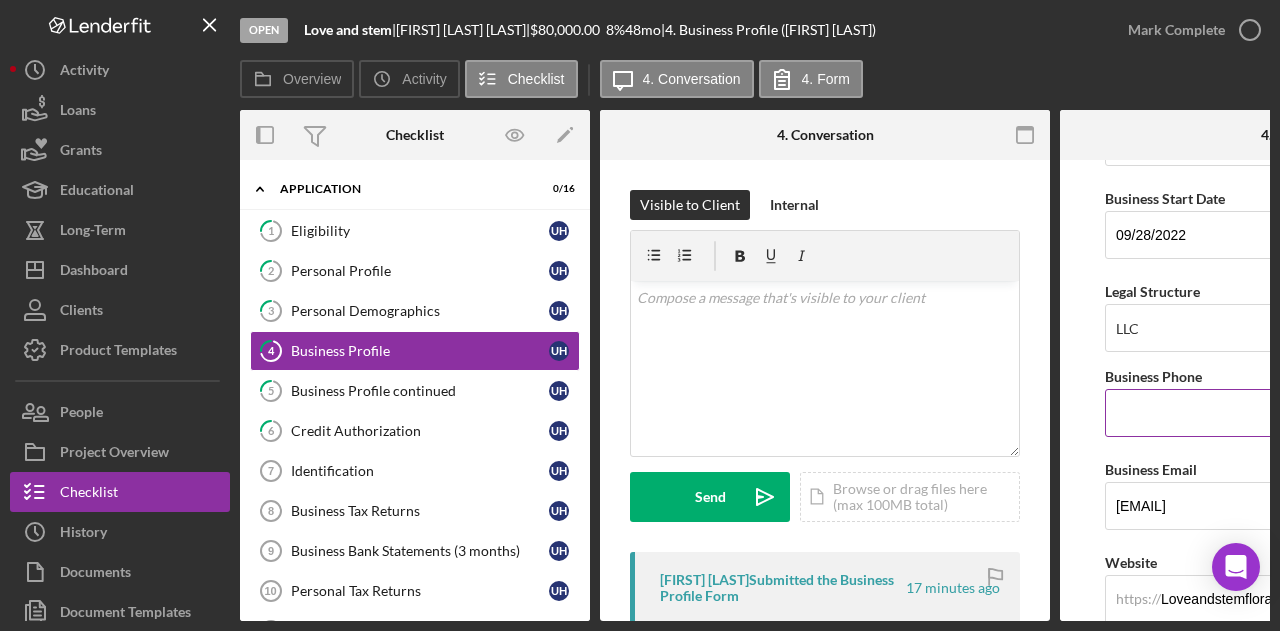 scroll, scrollTop: 400, scrollLeft: 0, axis: vertical 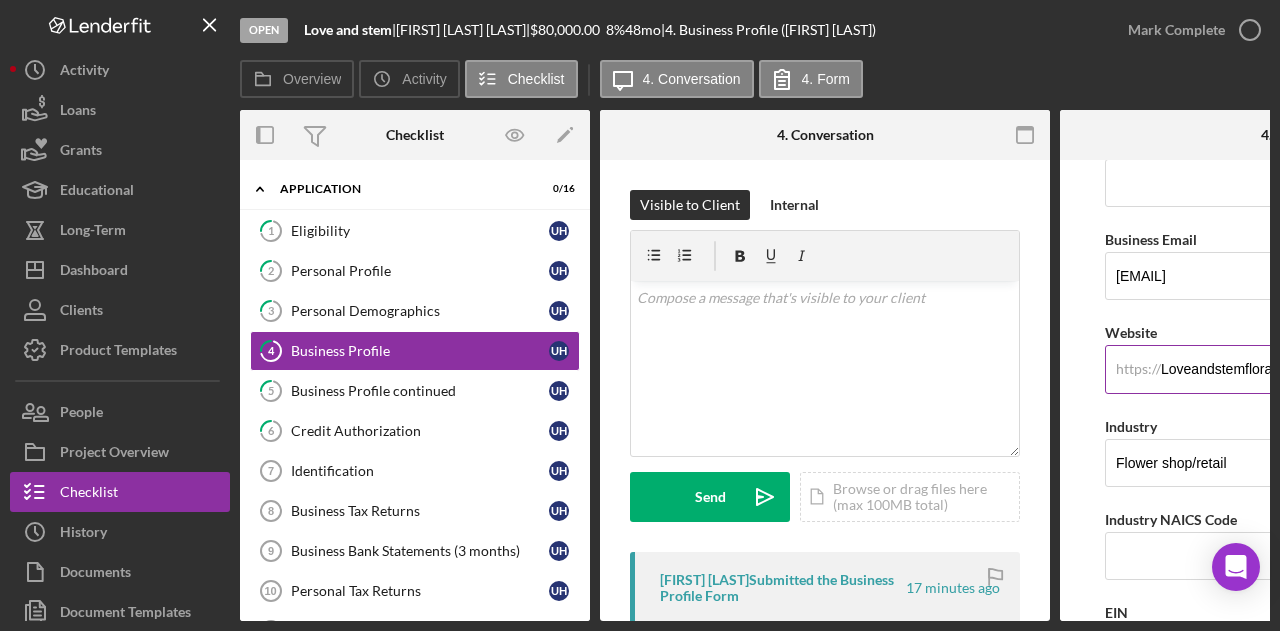 click on "Loveandstemfloral.com" at bounding box center (1285, 369) 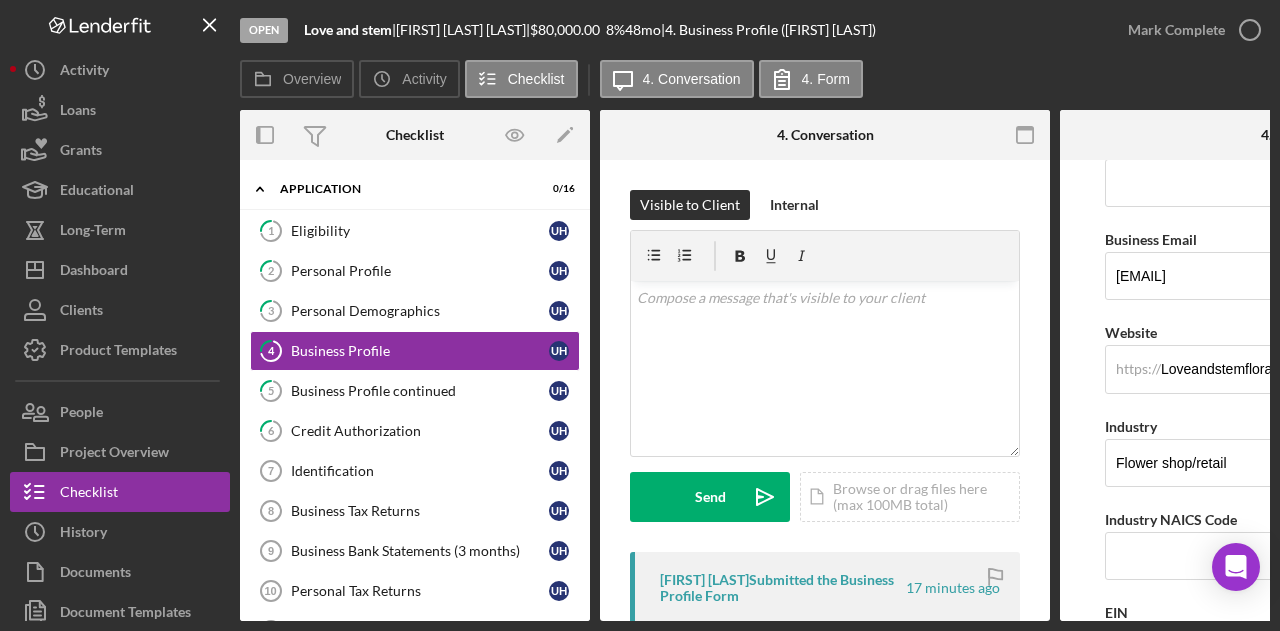 click on "Business Name Love and stem DBA Love and Stem Business Start Date 09/28/2022 Legal Structure LLC Icon/Dropdown Arrow Business Phone Business Email uhijada@hotmail.com https:// Website Loveandstemfloral.com Industry Flower shop/retail Industry NAICS Code EIN 88-4219555 Ownership Business Ownership Type Select... Icon/Dropdown Arrow Do you own 100% of the business? Yes No Business Street Address 2485 Erin place City South San Francisco State Select... Icon/Dropdown Arrow Zip County CA Is your Mailing Address the same as your Business Address? Yes No Do you own or lease your business premisses? Select... Icon/Dropdown Arrow Annual Gross Revenue Number of Full-Time Employees Number of Part-Time Employees Additional Demographic Info Internal Only Low Income Owned OFF Save Save" at bounding box center [1285, 390] 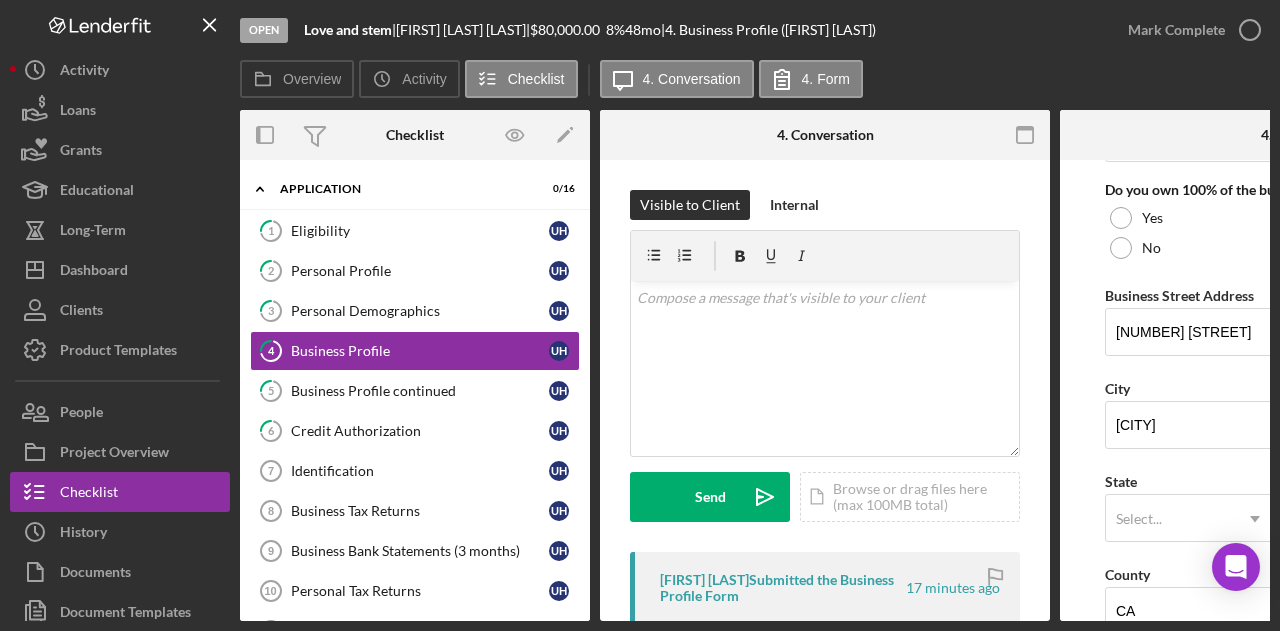 scroll, scrollTop: 1100, scrollLeft: 0, axis: vertical 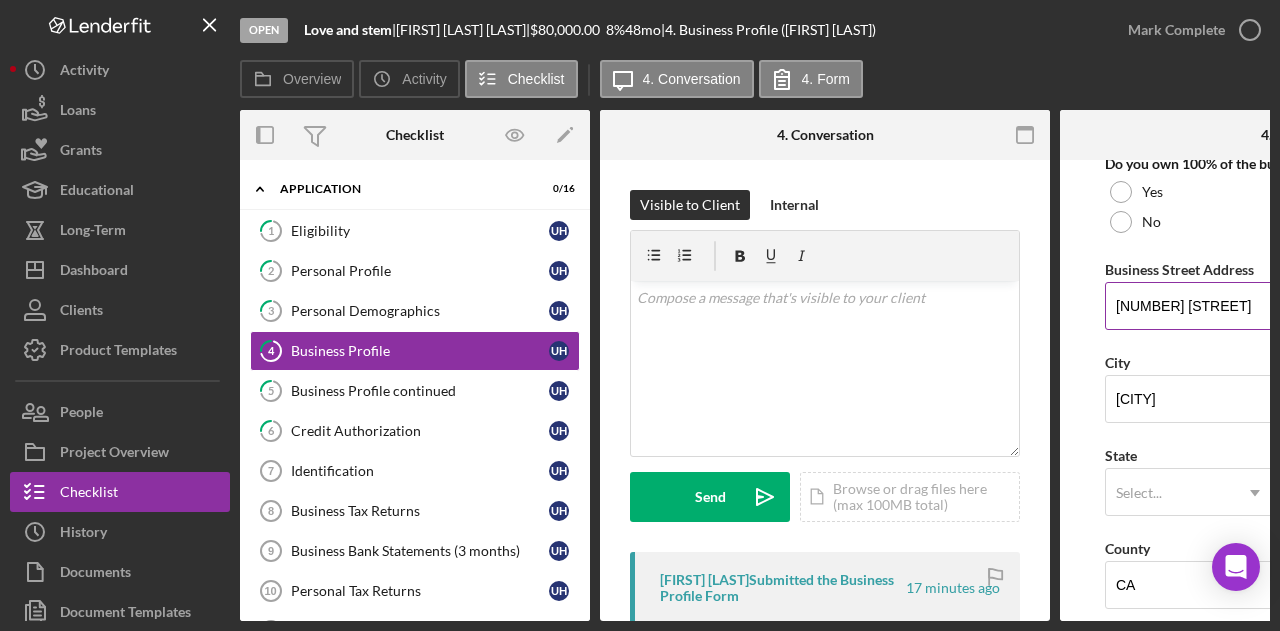 click on "2485 Erin place" at bounding box center [1285, 306] 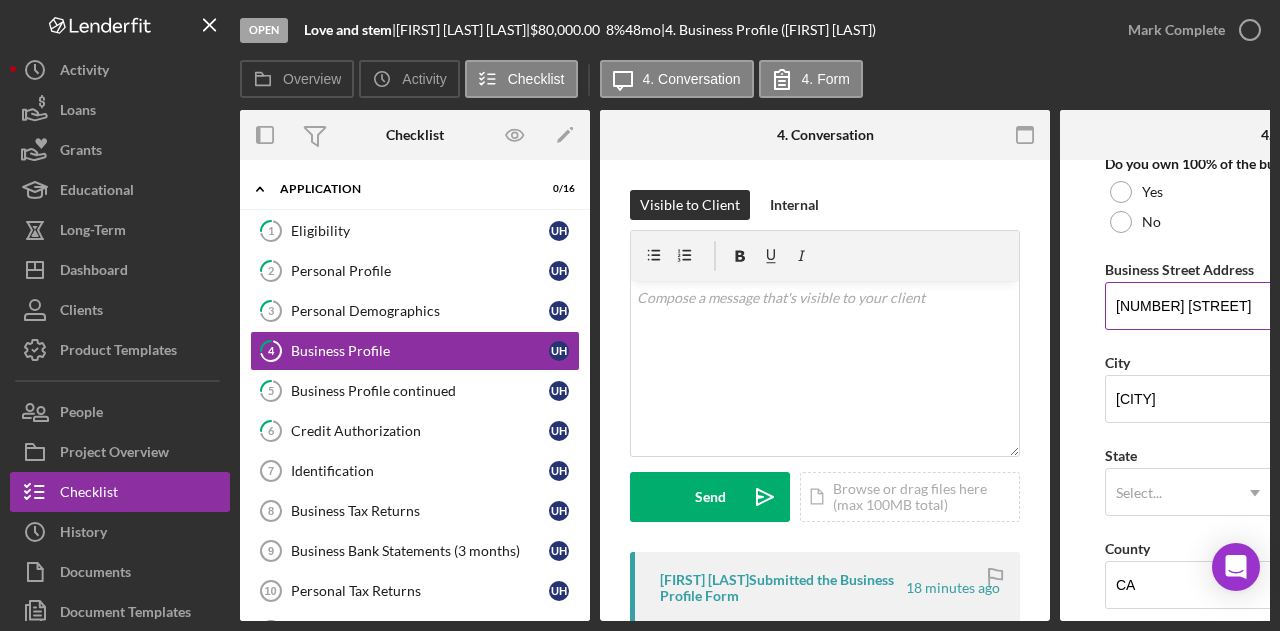 click on "2485 Erin place" at bounding box center (1285, 306) 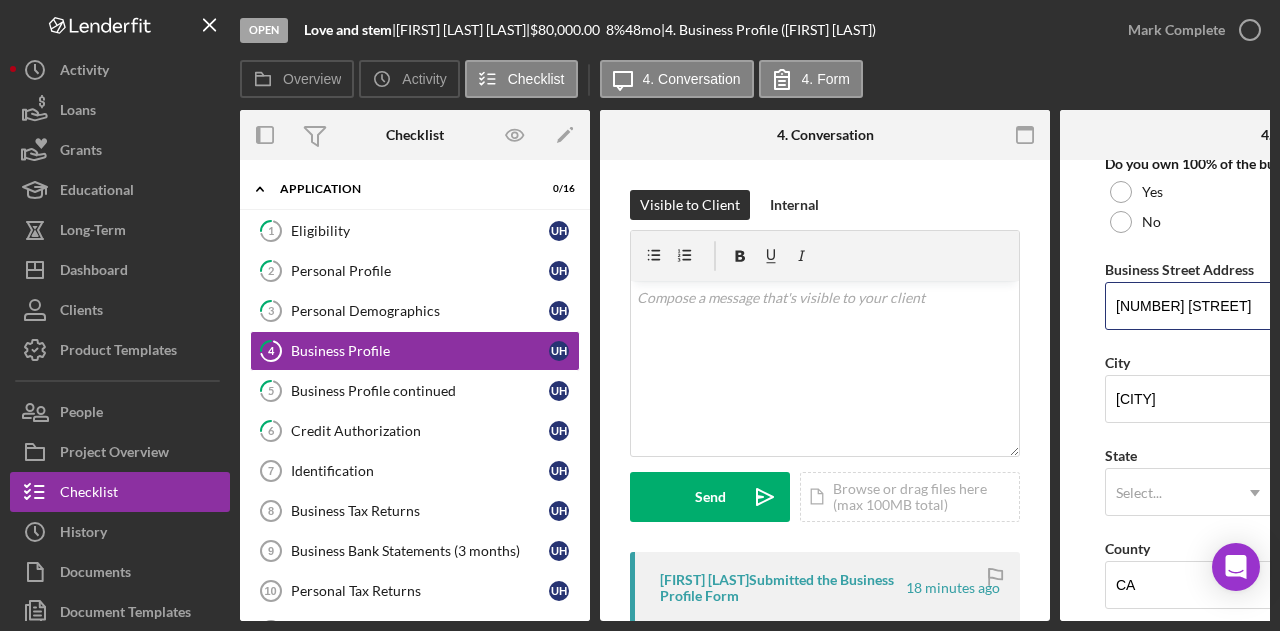 type on "1585 Church Street" 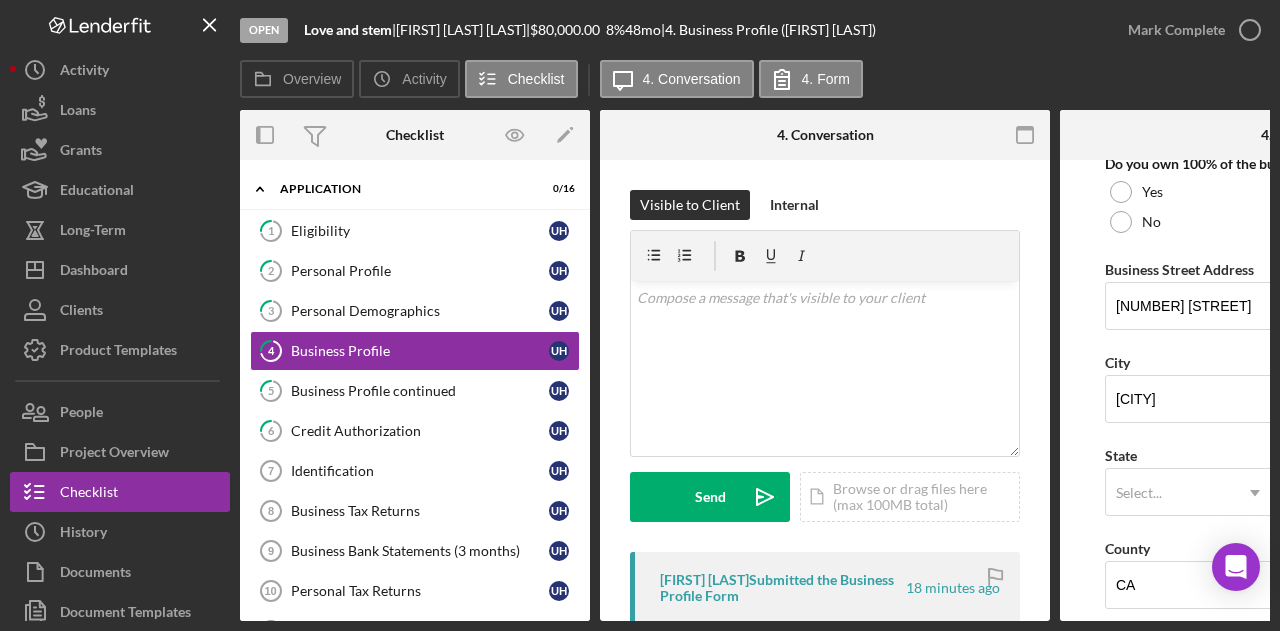 click on "Business Name Love and stem DBA Love and Stem Business Start Date 09/28/2022 Legal Structure LLC Icon/Dropdown Arrow Business Phone Business Email uhijada@hotmail.com https:// Website Loveandstemfloral.com Industry Flower shop/retail Industry NAICS Code EIN 88-4219555 Ownership Business Ownership Type Select... Icon/Dropdown Arrow Do you own 100% of the business? Yes No Business Street Address 1585 Church Street City South San Francisco State Select... Icon/Dropdown Arrow Zip County CA Is your Mailing Address the same as your Business Address? Yes No Do you own or lease your business premisses? Select... Icon/Dropdown Arrow Annual Gross Revenue Number of Full-Time Employees Number of Part-Time Employees Additional Demographic Info Internal Only Low Income Owned OFF Save Save" at bounding box center (1285, 390) 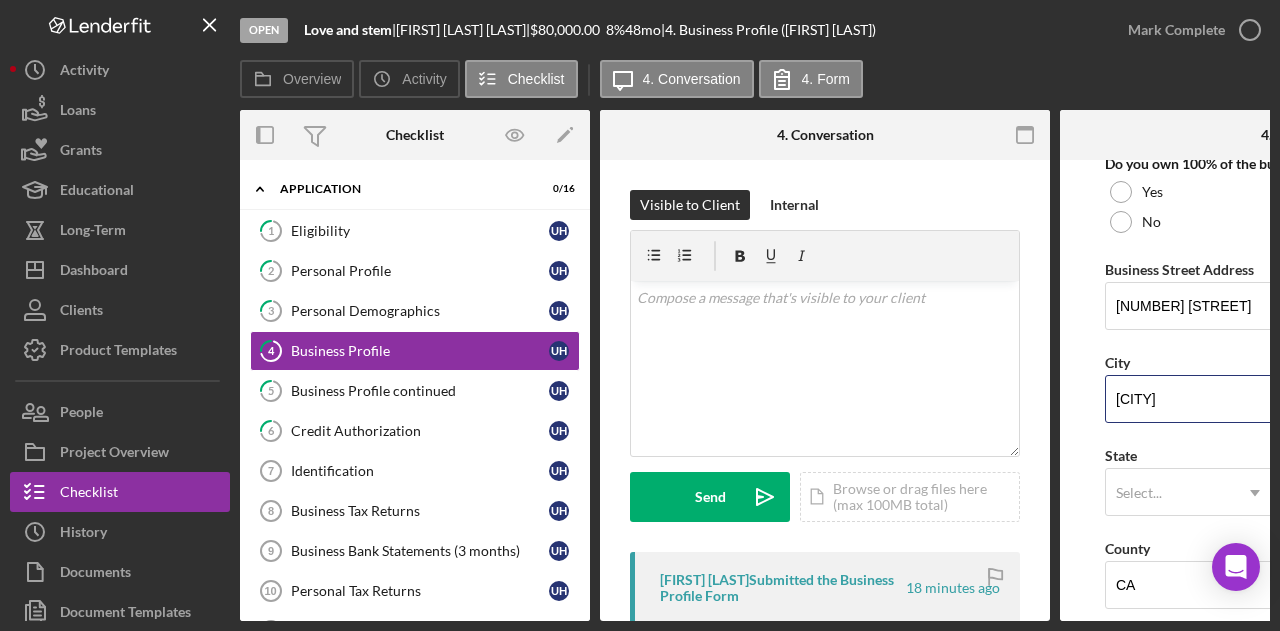 drag, startPoint x: 1156, startPoint y: 394, endPoint x: 1054, endPoint y: 399, distance: 102.122475 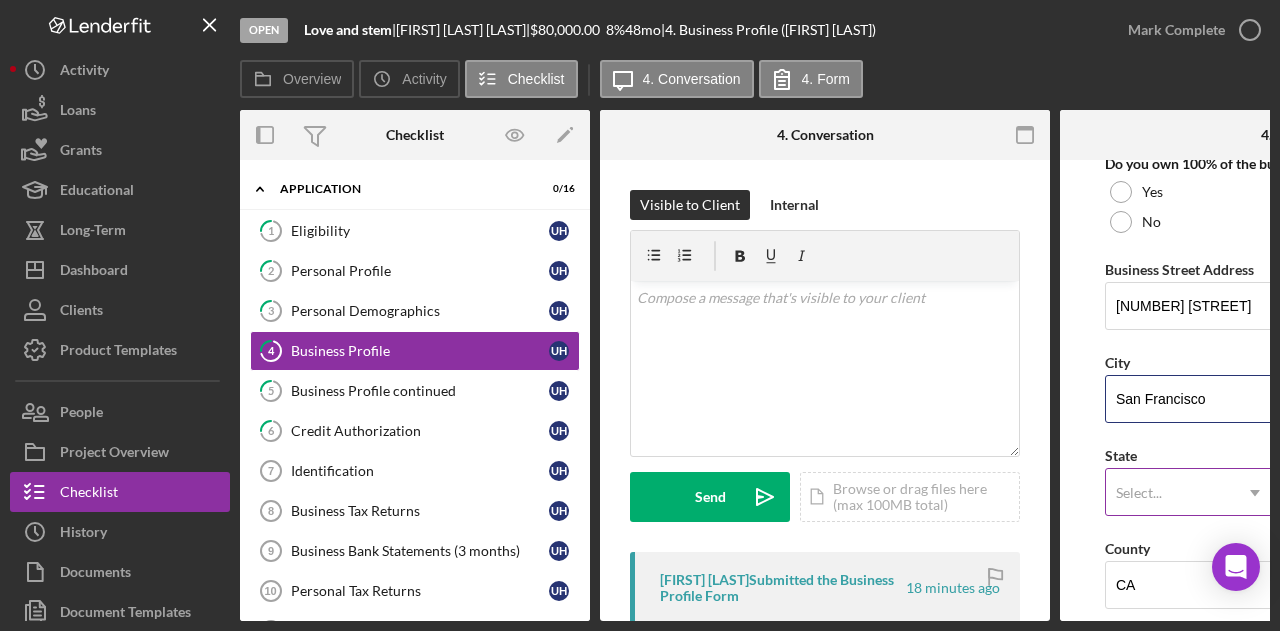 type on "San Francisco" 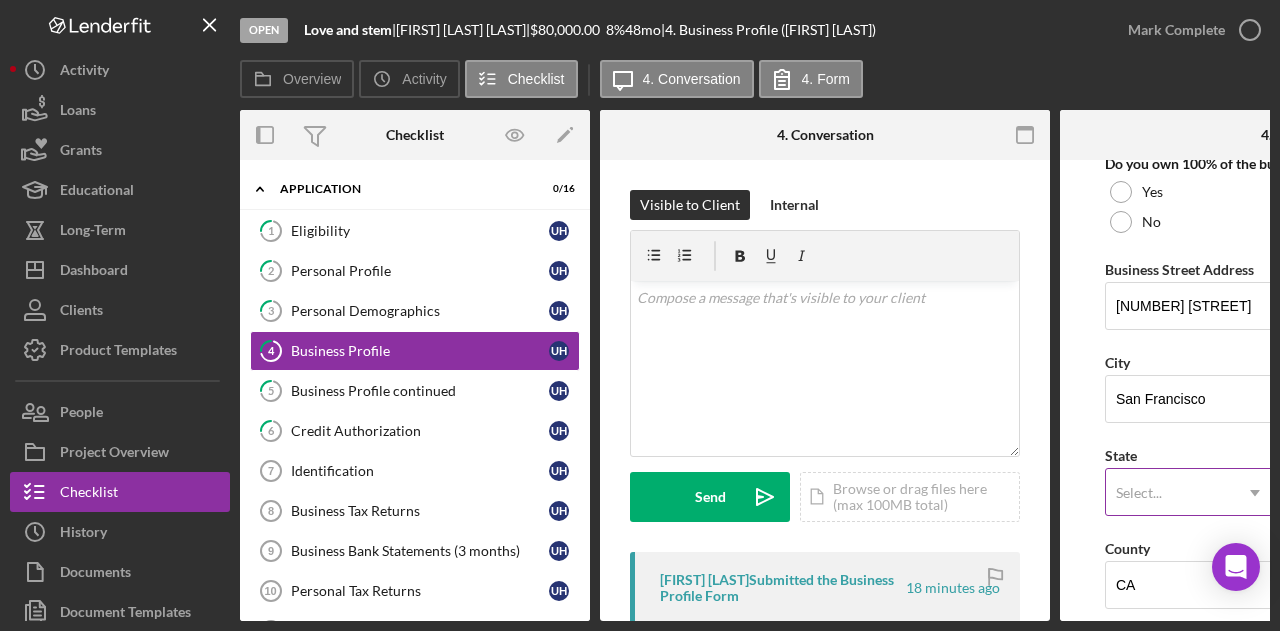 click on "Select..." at bounding box center (1168, 493) 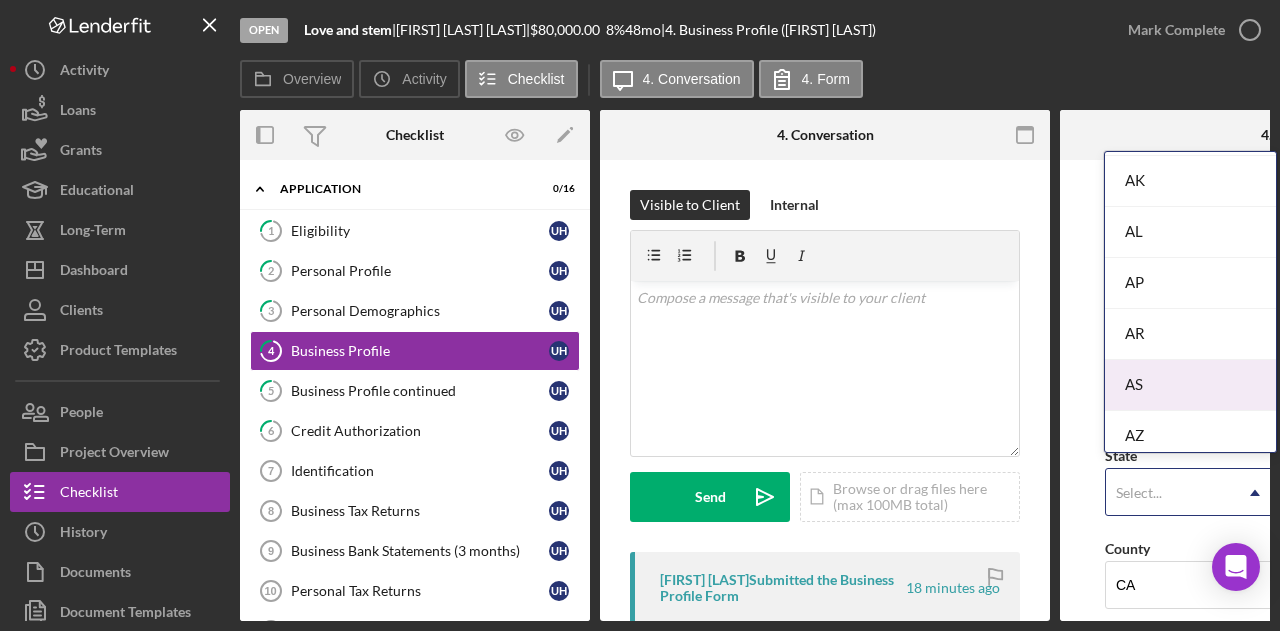 scroll, scrollTop: 400, scrollLeft: 0, axis: vertical 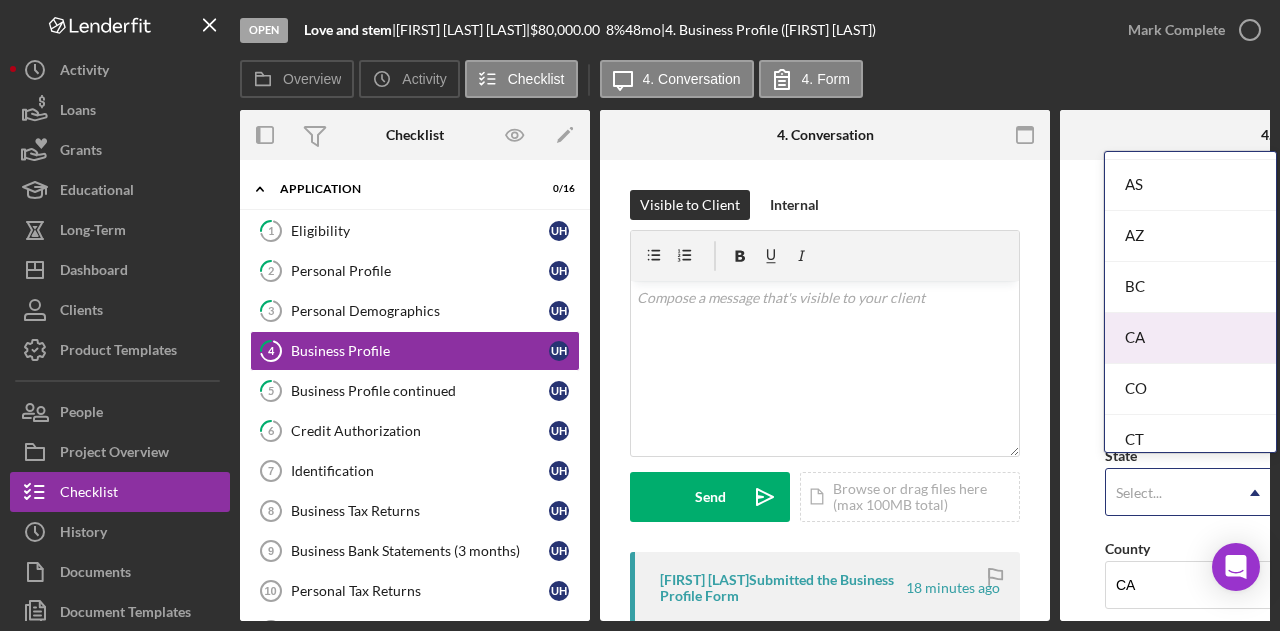 click on "CA" at bounding box center (1190, 338) 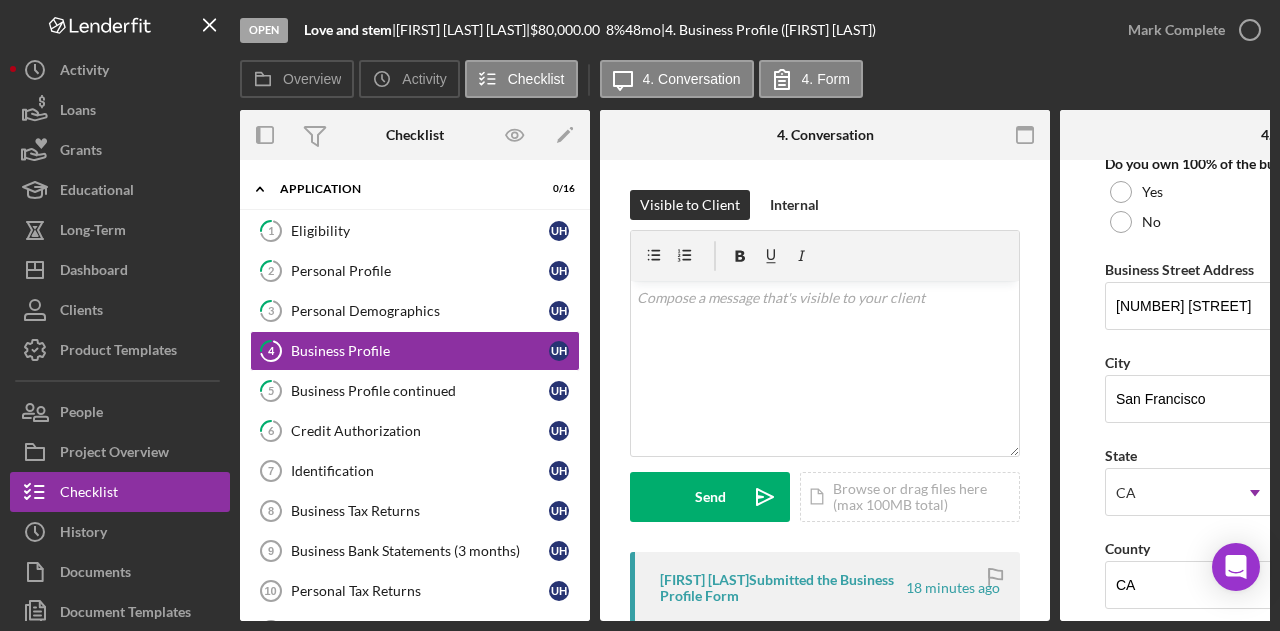 click on "Business Name Love and stem DBA Love and Stem Business Start Date 09/28/2022 Legal Structure LLC Icon/Dropdown Arrow Business Phone Business Email uhijada@hotmail.com https:// Website Loveandstemfloral.com Industry Flower shop/retail Industry NAICS Code EIN 88-4219555 Ownership Business Ownership Type Select... Icon/Dropdown Arrow Do you own 100% of the business? Yes No Business Street Address 1585 Church Street City San Francisco State option CA, selected. CA Icon/Dropdown Arrow Zip County CA Is your Mailing Address the same as your Business Address? Yes No Do you own or lease your business premisses? Select... Icon/Dropdown Arrow Annual Gross Revenue Number of Full-Time Employees Number of Part-Time Employees Additional Demographic Info Internal Only Low Income Owned OFF Save Save" at bounding box center [1285, 390] 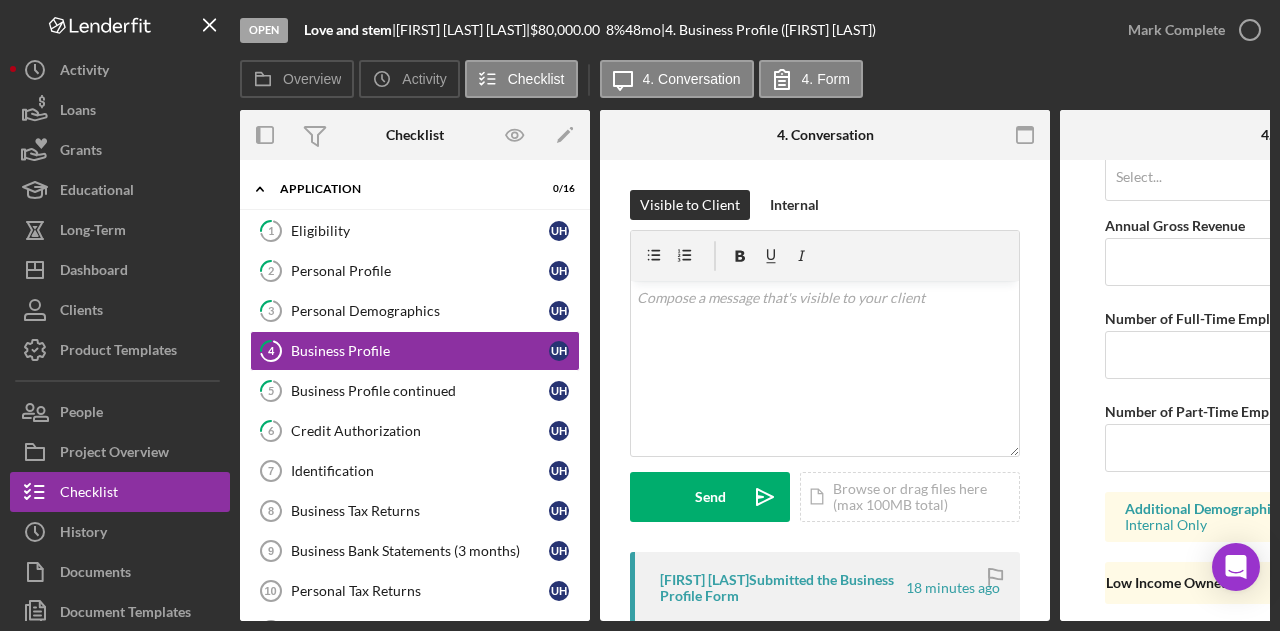 scroll, scrollTop: 1768, scrollLeft: 0, axis: vertical 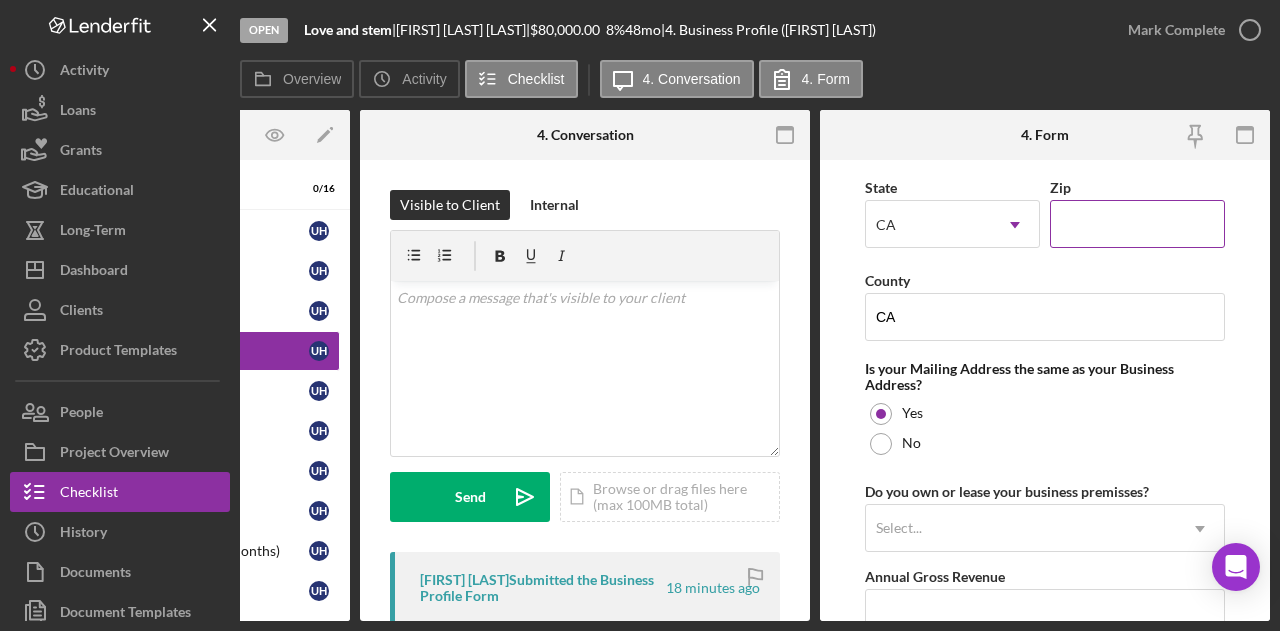 click on "Zip" at bounding box center [1137, 224] 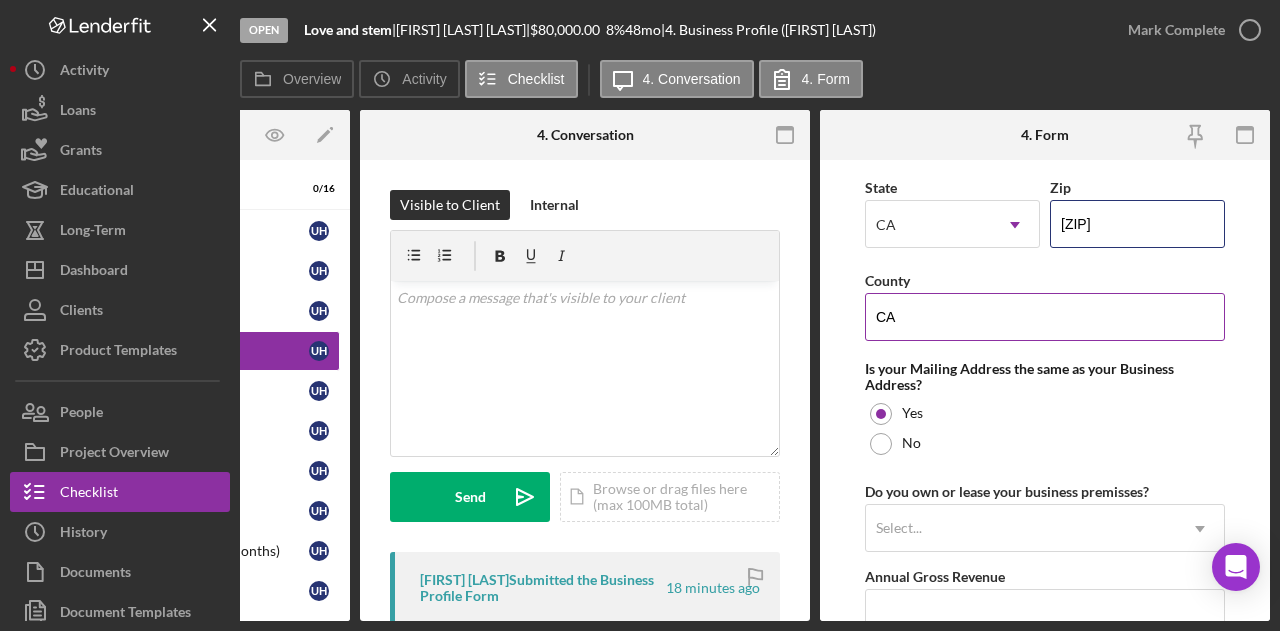 type on "94131" 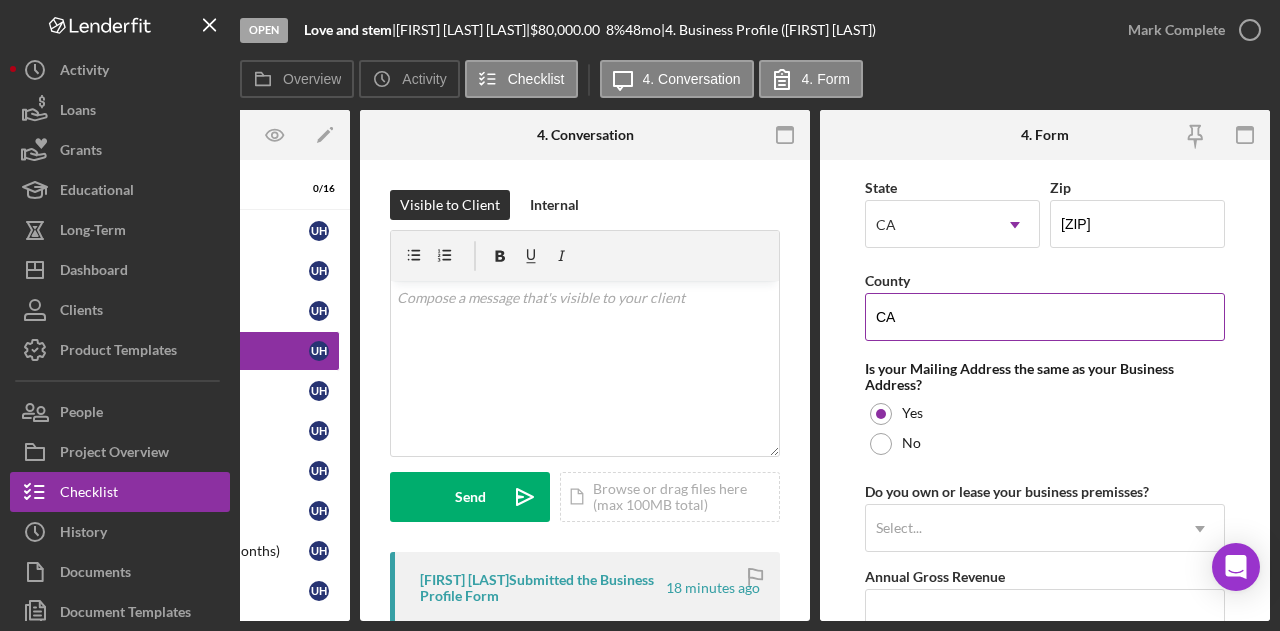click on "CA" at bounding box center (1045, 317) 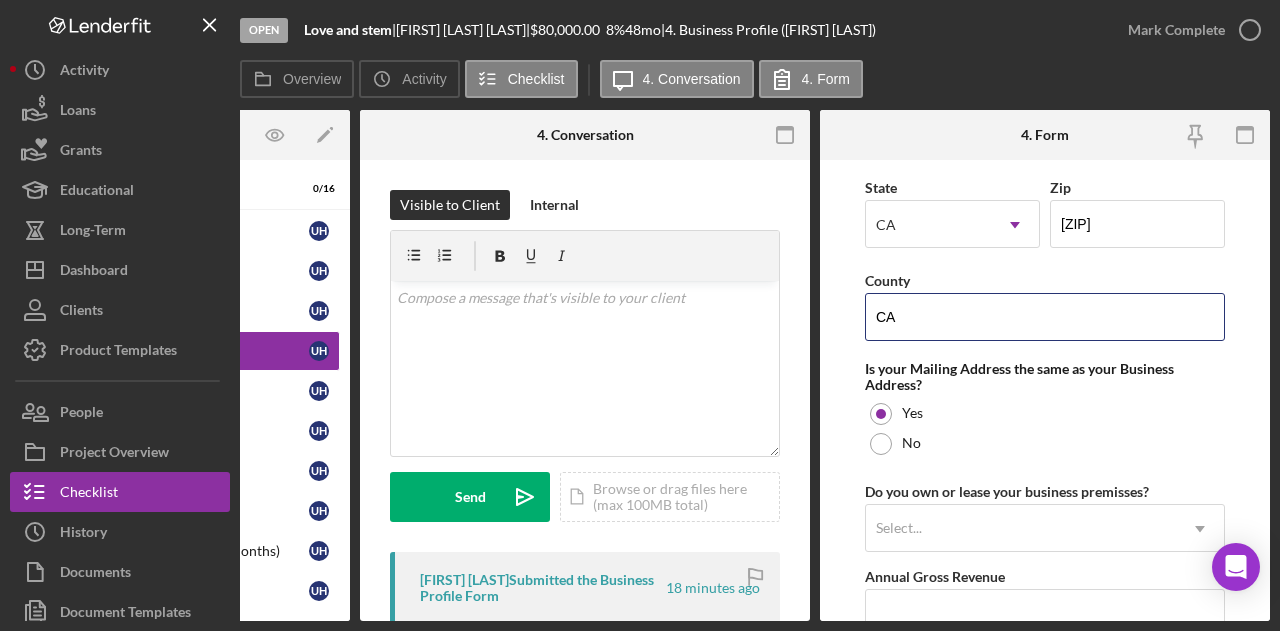 drag, startPoint x: 940, startPoint y: 301, endPoint x: 818, endPoint y: 311, distance: 122.40915 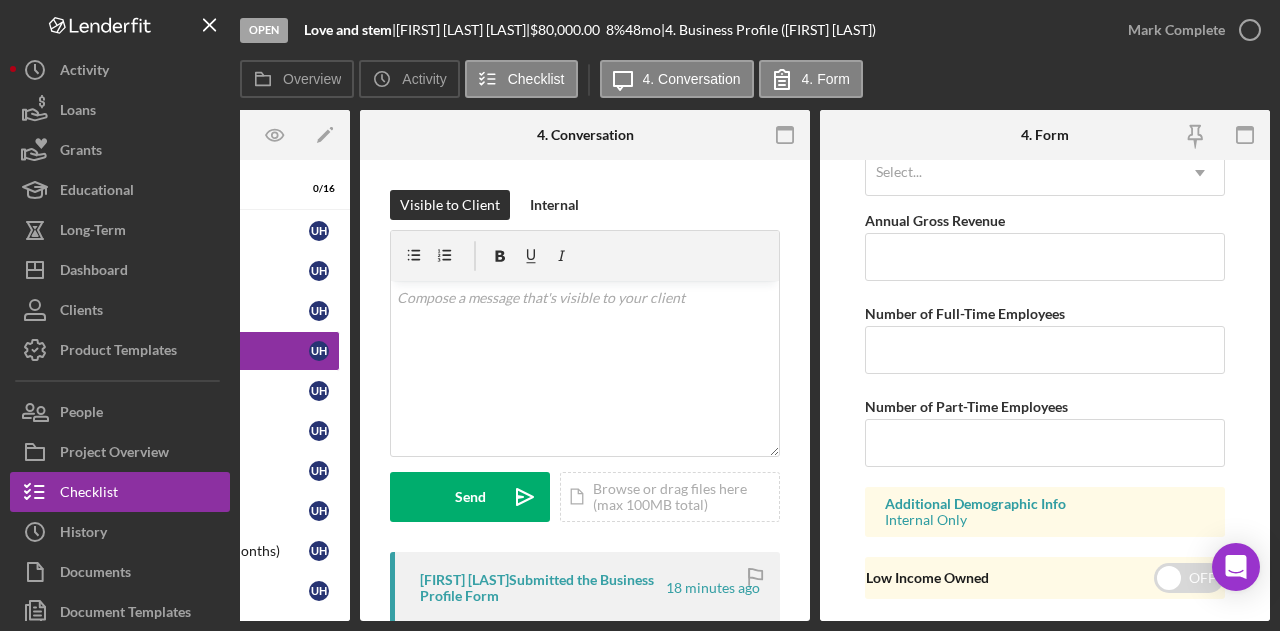 scroll, scrollTop: 1768, scrollLeft: 0, axis: vertical 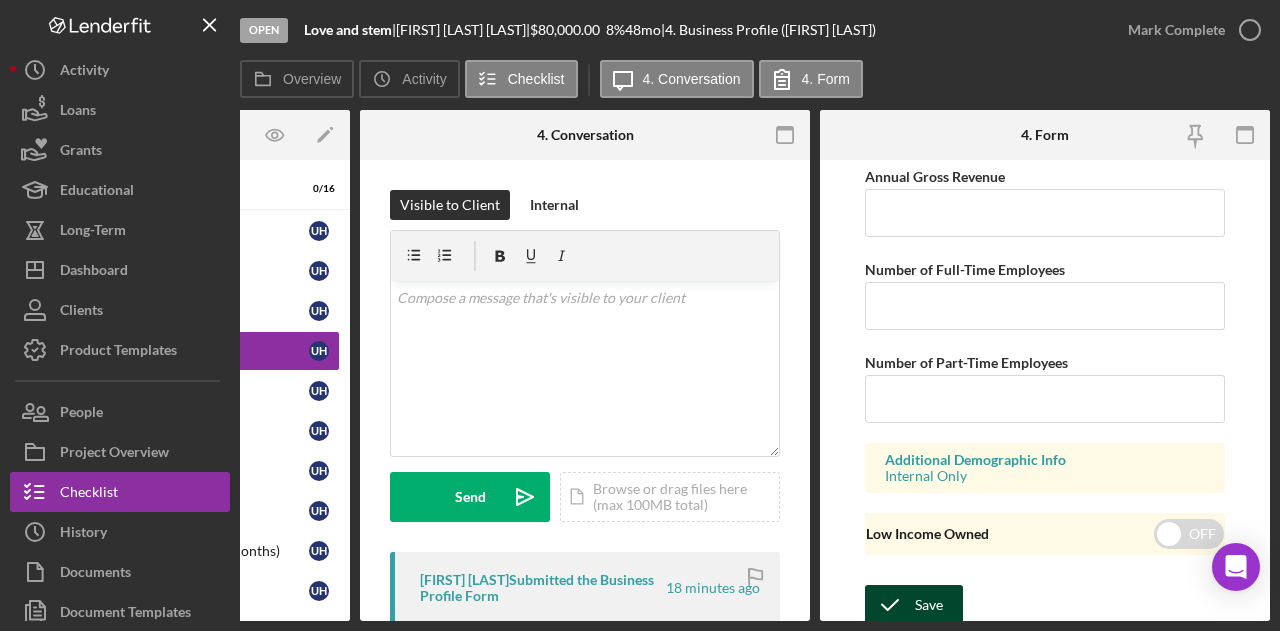 type on "San Francisco" 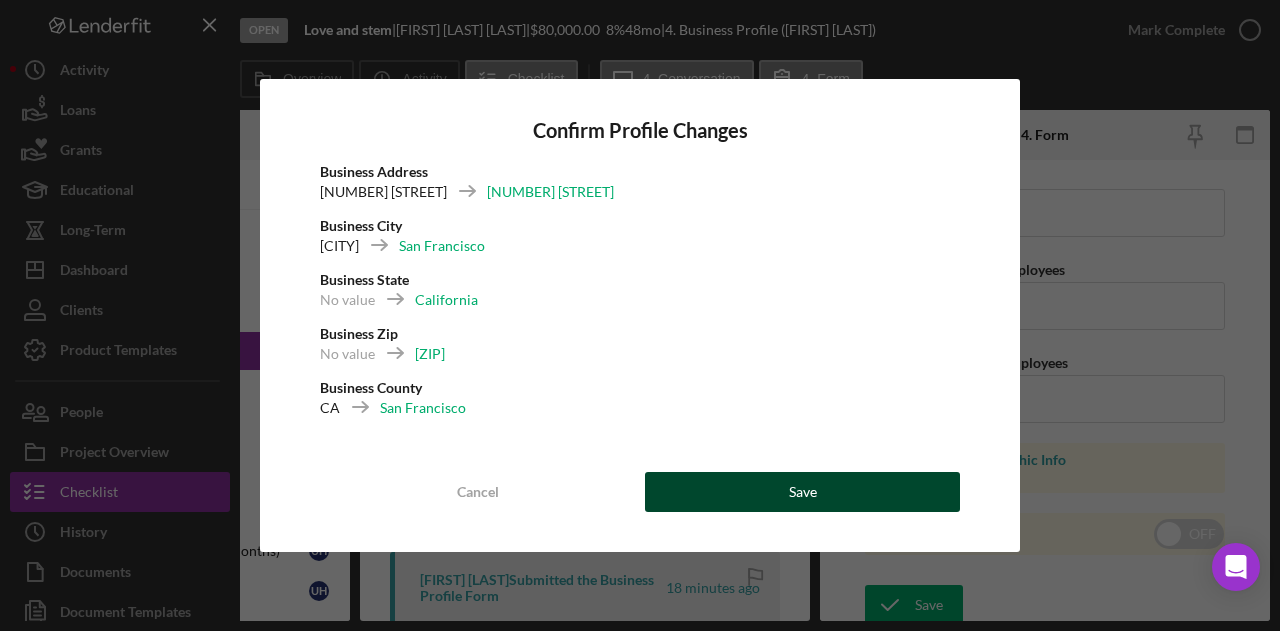 click on "Save" at bounding box center (803, 492) 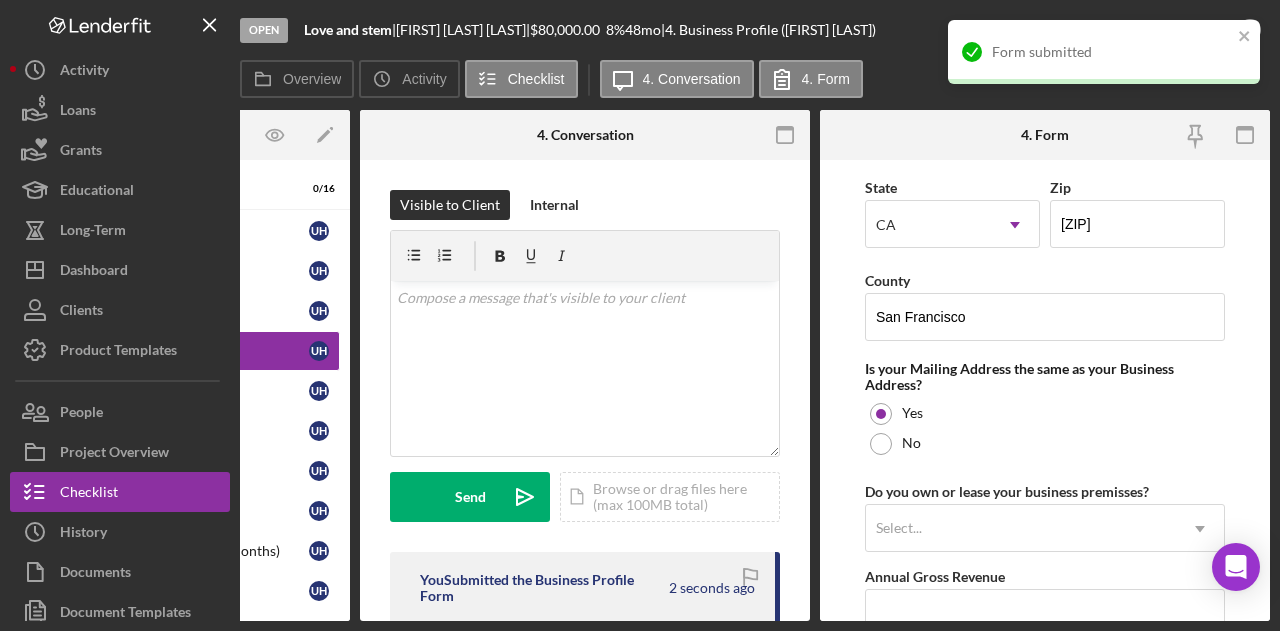 scroll, scrollTop: 1168, scrollLeft: 0, axis: vertical 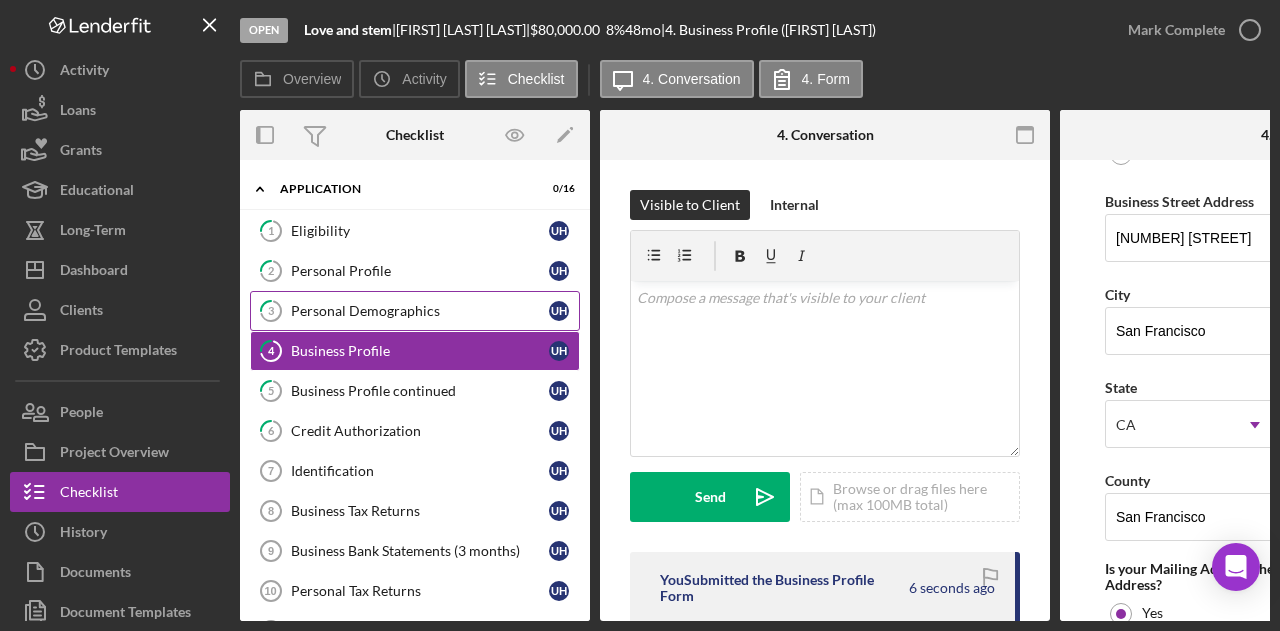 click on "3 Personal Demographics U H" at bounding box center (415, 311) 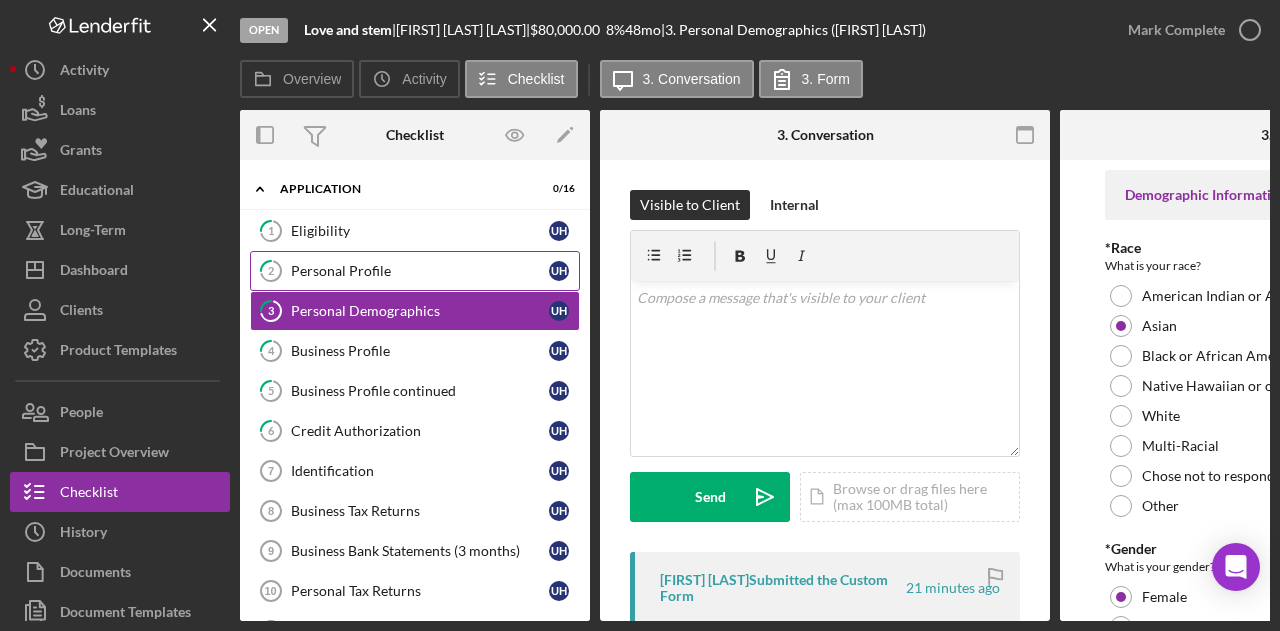 click on "Personal Profile" at bounding box center [420, 271] 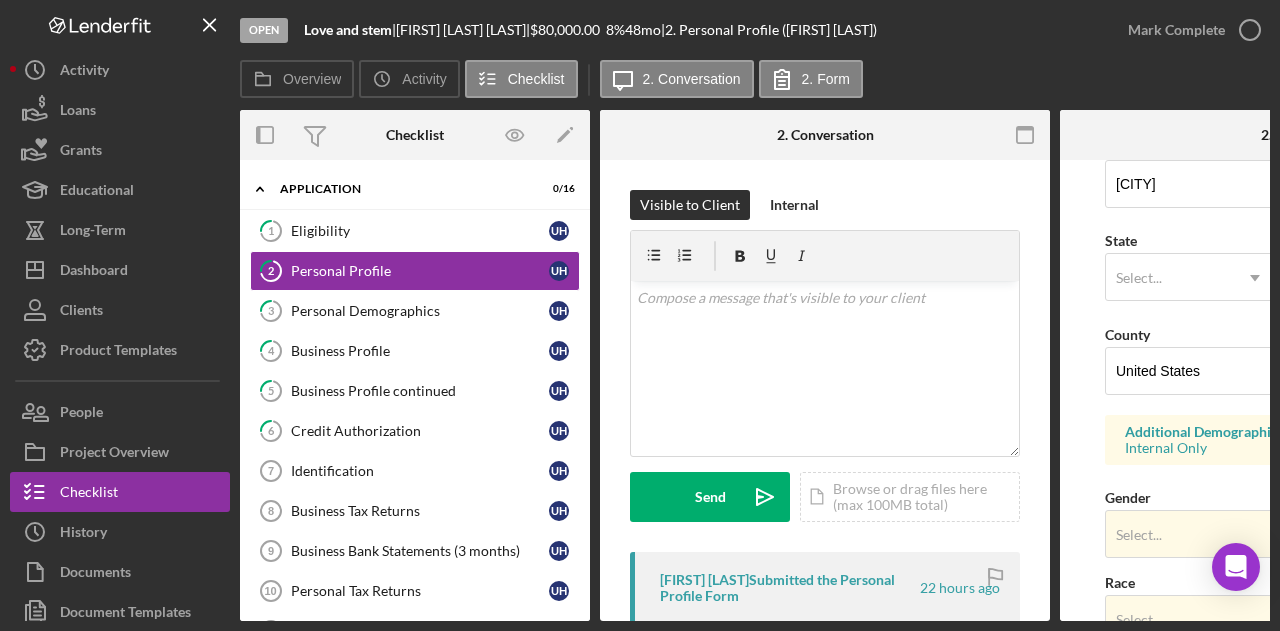 scroll, scrollTop: 300, scrollLeft: 0, axis: vertical 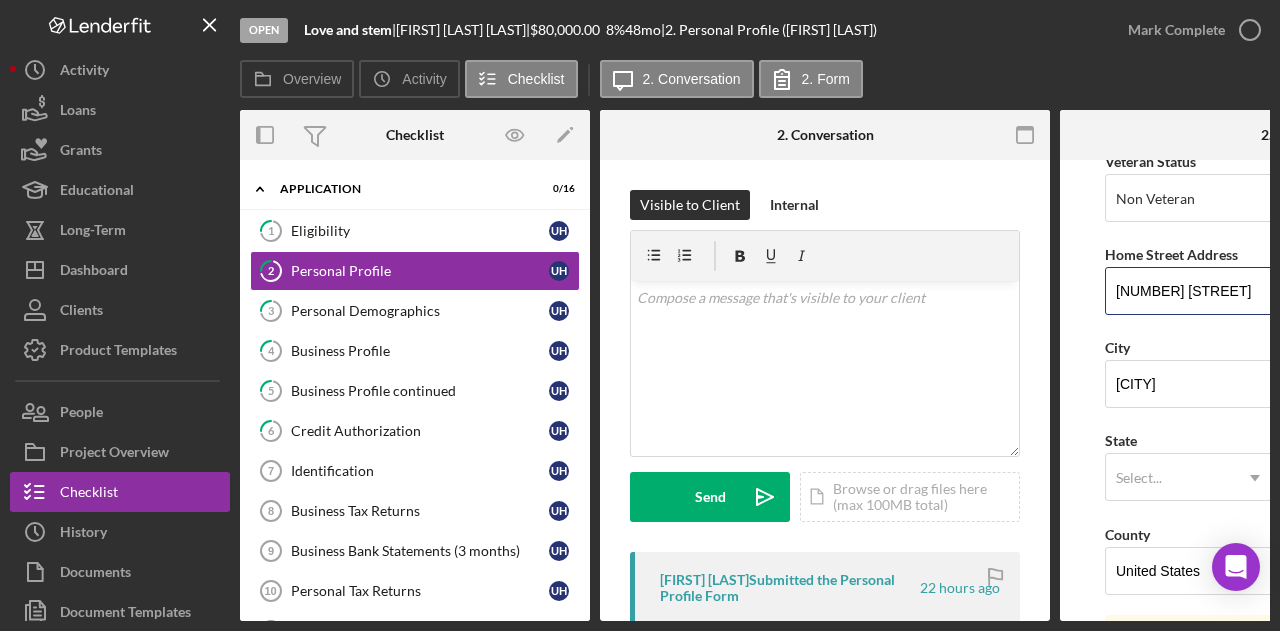 drag, startPoint x: 1250, startPoint y: 299, endPoint x: 1100, endPoint y: 303, distance: 150.05333 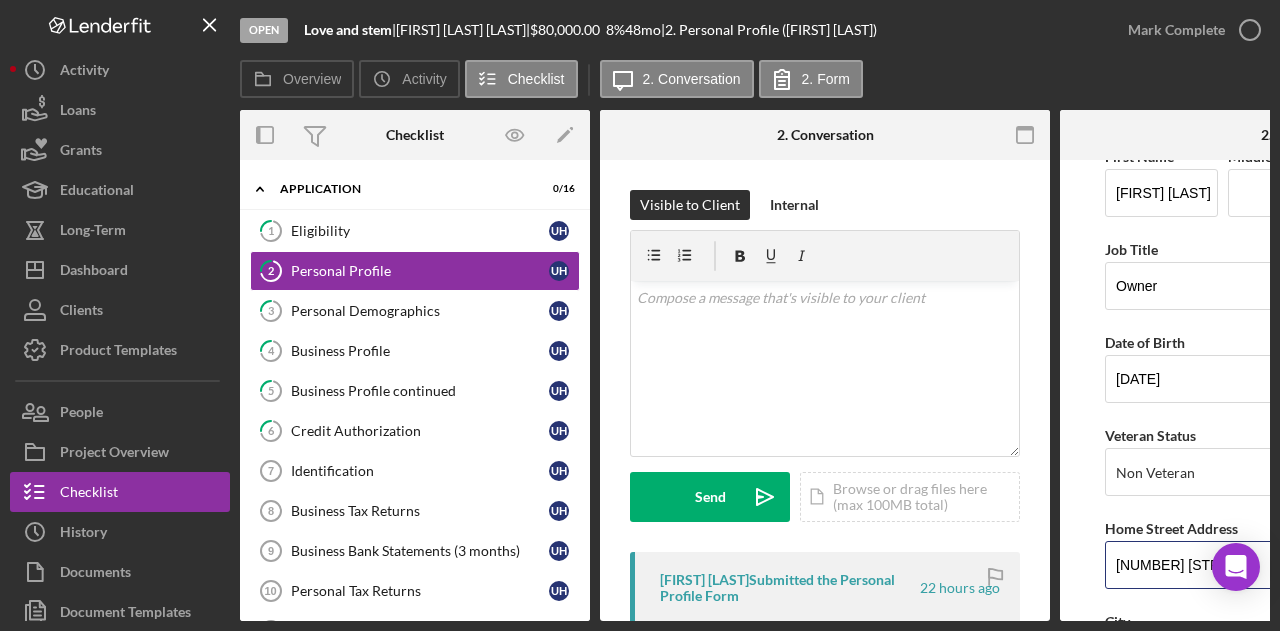scroll, scrollTop: 0, scrollLeft: 0, axis: both 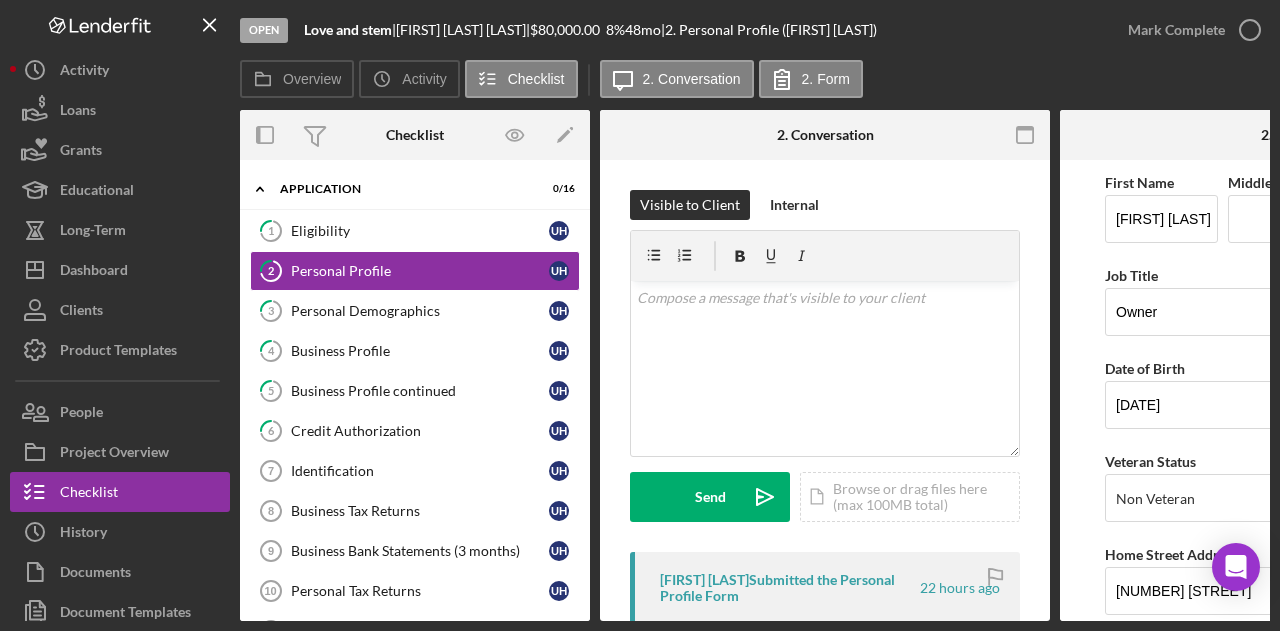 click on "First Name Ursula Venus Middle Name Last Name Hijada Job Title Owner Date of Birth 11/10/1986 Veteran Status Non Veteran Icon/Dropdown Arrow Home Street Address 2485 Erin Place City South San Francisco State Select... Icon/Dropdown Arrow Zip 94080 County United States Additional Demographic Info Internal Only Gender Select... Icon/Dropdown Arrow Race Select... Icon/Dropdown Arrow Ethnicity Select... Icon/Dropdown Arrow Low Income Individual Yes No Household Income Save Save" at bounding box center [1285, 390] 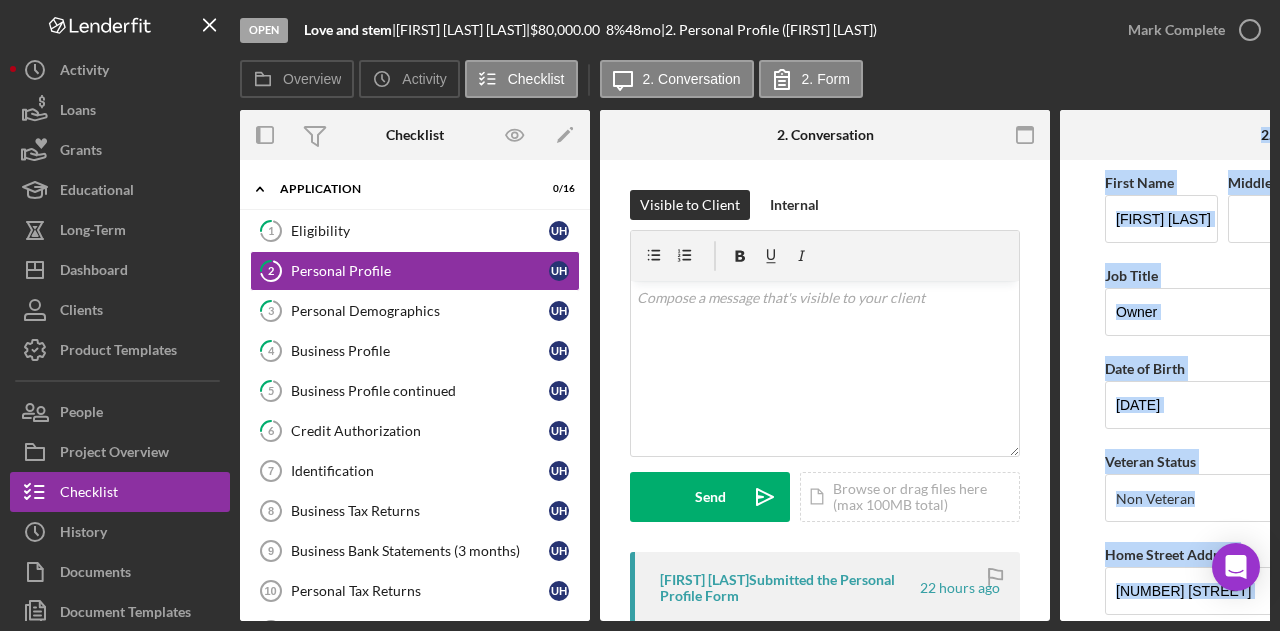 drag, startPoint x: 1054, startPoint y: 621, endPoint x: 1281, endPoint y: 623, distance: 227.0088 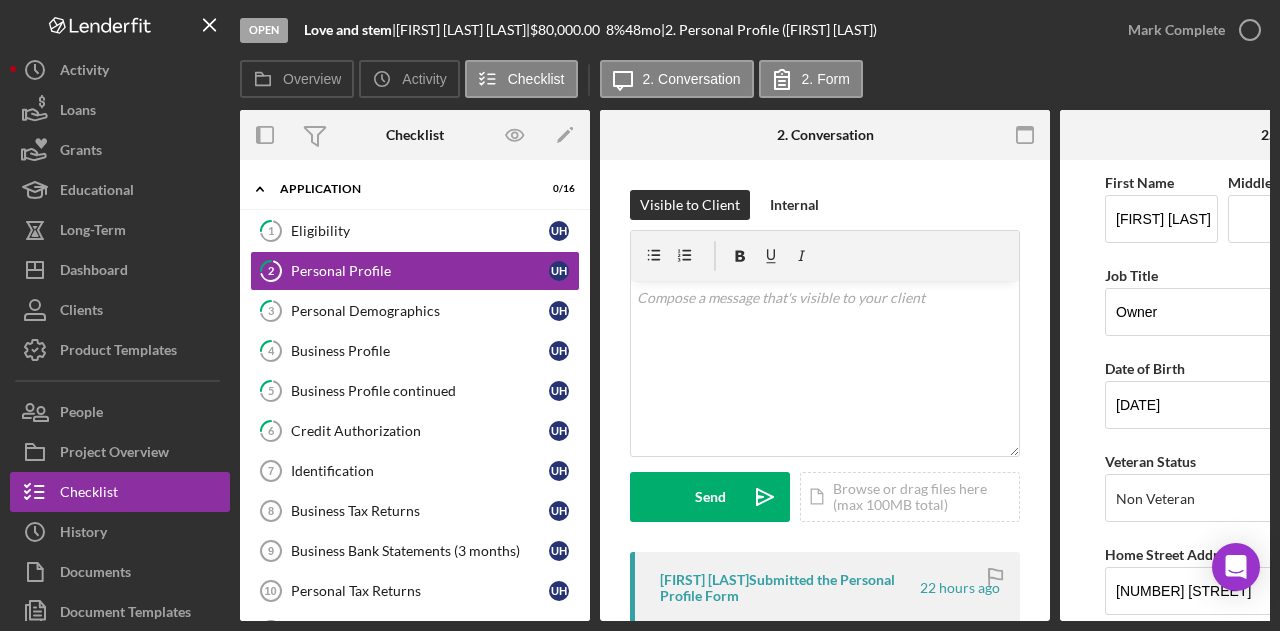 click on "Open Love and stem    |   Ursula Venus   Hijada   |   $80,000.00    8 %   48  mo   |   2. Personal Profile (Ursula Venus H.) Mark Complete Overview Icon/History Activity Checklist Icon/Message 2. Conversation 2. Form Overview Internal Workflow Stage Open Icon/Dropdown Arrow Archive (can unarchive later if needed) Overview Edit Icon/Edit Status Ongoing Risk Rating Sentiment Rating 5 Product Name Empresarios Adelante Loan Program (English) 2.0 Created Date 08/05/2025 Started Date 08/05/2025 Closing Goal 09/19/2025 Contact WR Willan Rivera Account Executive Weekly Status Update Off Inactivity Alerts On Send if the client is inactive for... 3 Inactivity Reminder Message Hey there! We noticed you haven't made any progress on your application in the last few days. Let us know if you have any questions or issues!  Initial Request Edit Icon/Edit Amount $80,000.00 Standard Rate 8.000% Standard Term 48 months Key Ratios Edit Icon/Edit DSCR Collateral Coverage DTI LTV Global DSCR Global DTI NOI Edit Rate" at bounding box center [640, 315] 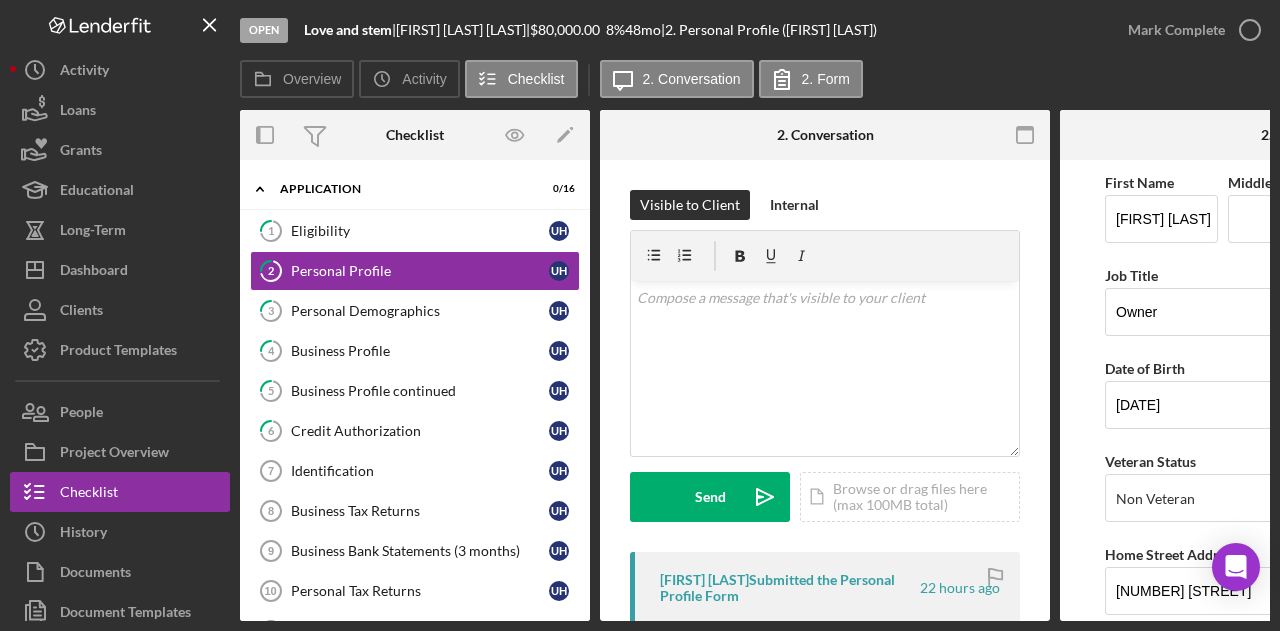 click on "Overview Internal Workflow Stage Open Icon/Dropdown Arrow Archive (can unarchive later if needed) Overview Edit Icon/Edit Status Ongoing Risk Rating Sentiment Rating 5 Product Name Empresarios Adelante Loan Program (English) 2.0 Created Date 08/05/2025 Started Date 08/05/2025 Closing Goal 09/19/2025 Contact WR Willan Rivera Account Executive Weekly Status Update Off Inactivity Alerts On Send if the client is inactive for... 3 Inactivity Reminder Message Hey there! We noticed you haven't made any progress on your application in the last few days. Let us know if you have any questions or issues!  Initial Request Edit Icon/Edit Amount $80,000.00 Standard Rate 8.000% Standard Term 48 months Key Ratios Edit Icon/Edit DSCR Collateral Coverage DTI LTV Global DSCR Global Collateral Coverage Global DTI NOI Recomendation Edit Icon/Edit Payment Type Rate Term (months) Amount Down Payment Closing Fee Include closing fee in amount financed? No Origination Fee Include origination fee in amount financed? No Amount Financed" at bounding box center [755, 365] 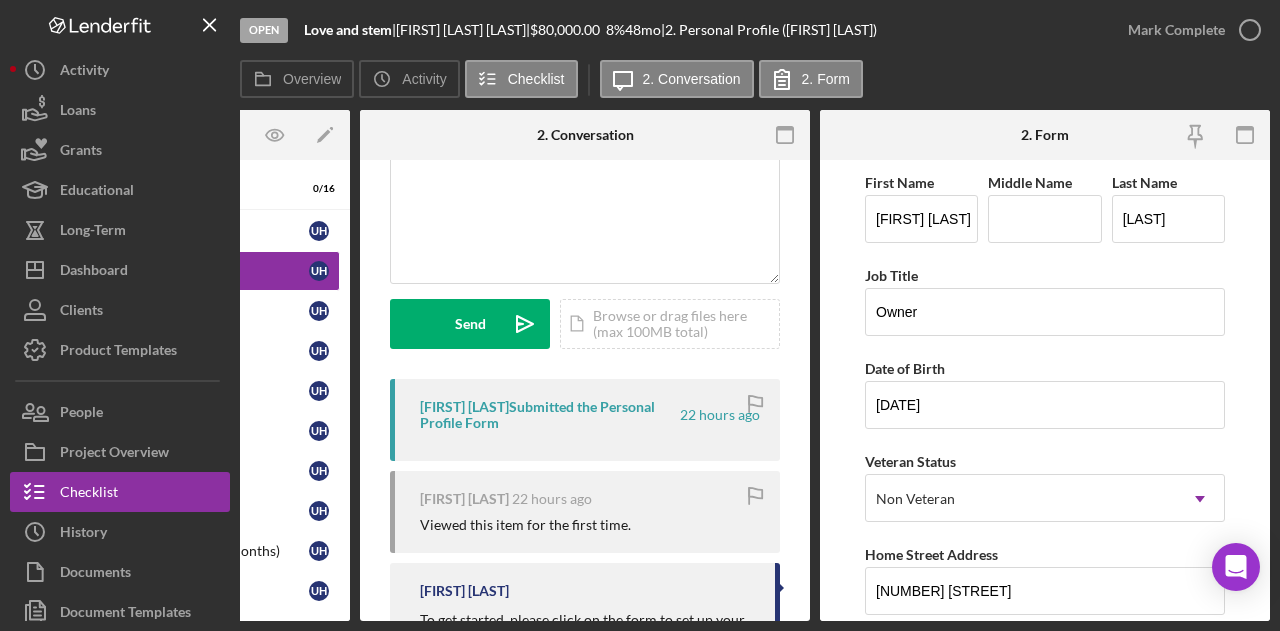scroll, scrollTop: 200, scrollLeft: 0, axis: vertical 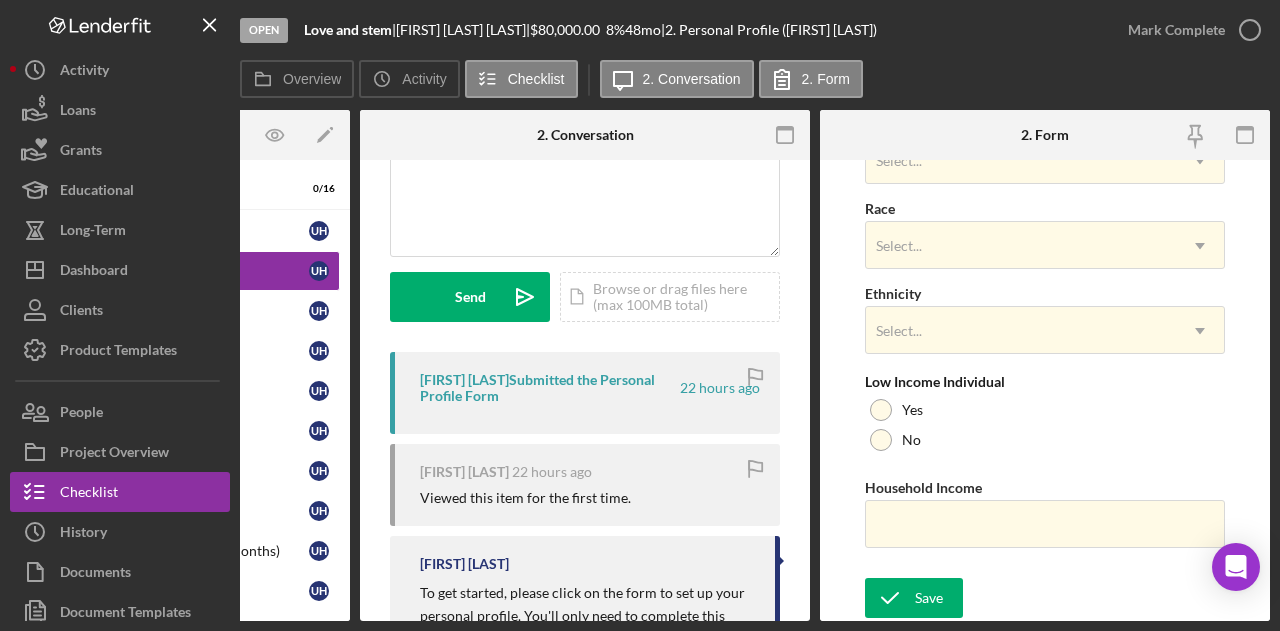 click on "Visible to Client Internal v Color teal Color pink Remove color Add row above Add row below Add column before Add column after Merge cells Split cells Remove column Remove row Remove table Send Icon/icon-invite-send Icon/Document Browse or drag files here (max 100MB total) Tap to choose files or take a photo Cancel Send Icon/icon-invite-send Icon/Message Comment Ursula Venus Hijada  Submitted the Personal Profile Form   22 hours ago Ursula Venus Hijada   22 hours ago Viewed this item for the first time. Willan Rivera
To get started, please click on the form to set up your personal profile. You'll only need to complete this information once, and it will automatically appear in future forms." at bounding box center (585, 348) 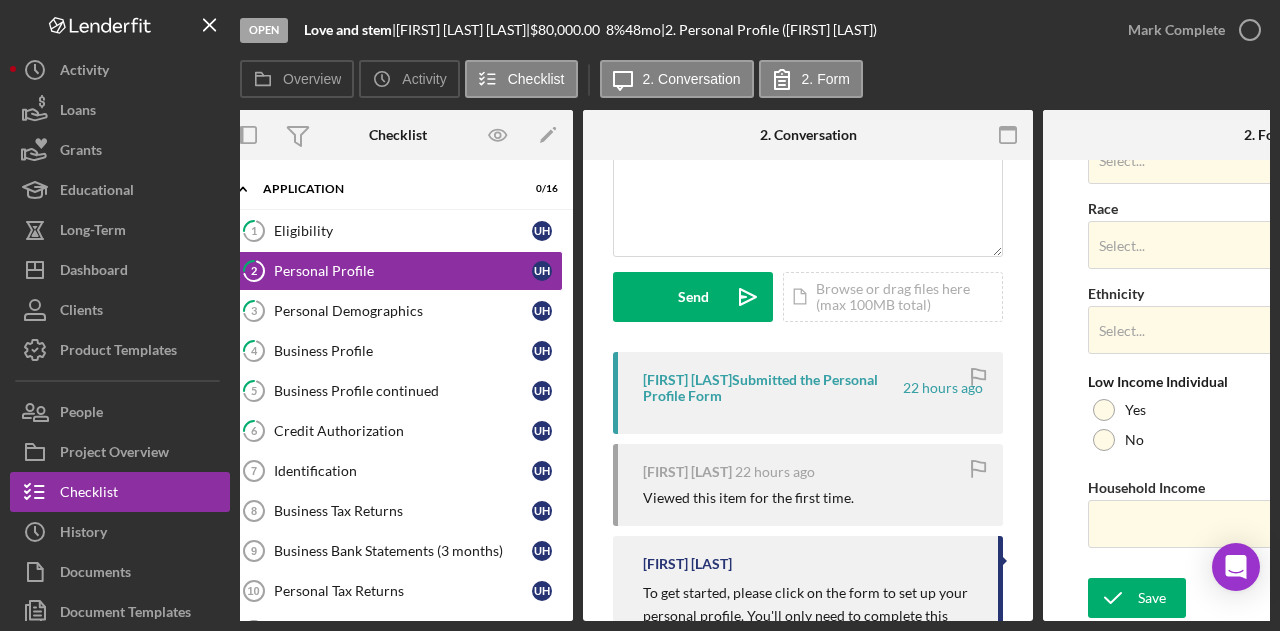 scroll, scrollTop: 0, scrollLeft: 0, axis: both 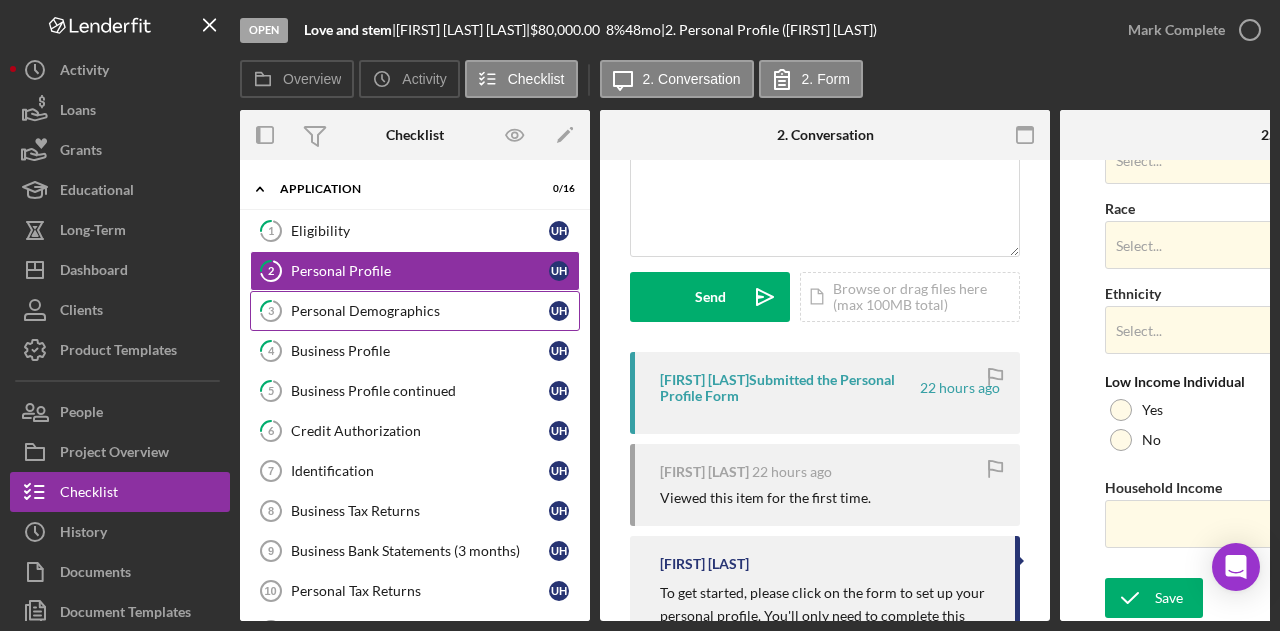 click on "Personal Demographics" at bounding box center [420, 311] 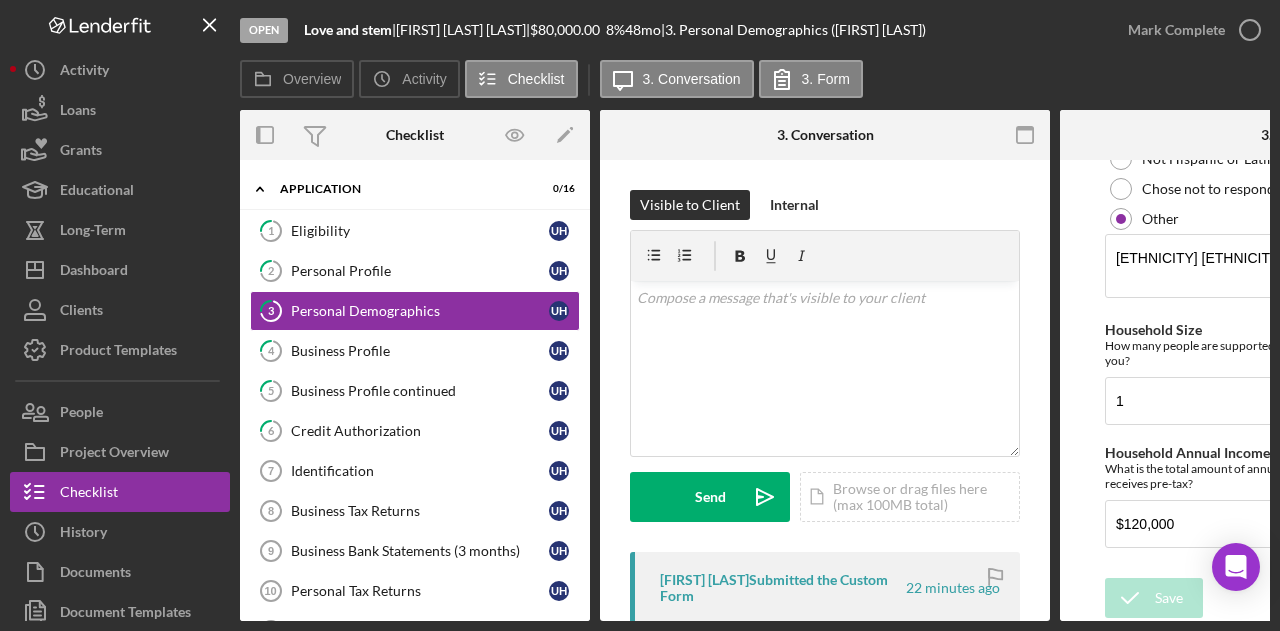 scroll, scrollTop: 712, scrollLeft: 0, axis: vertical 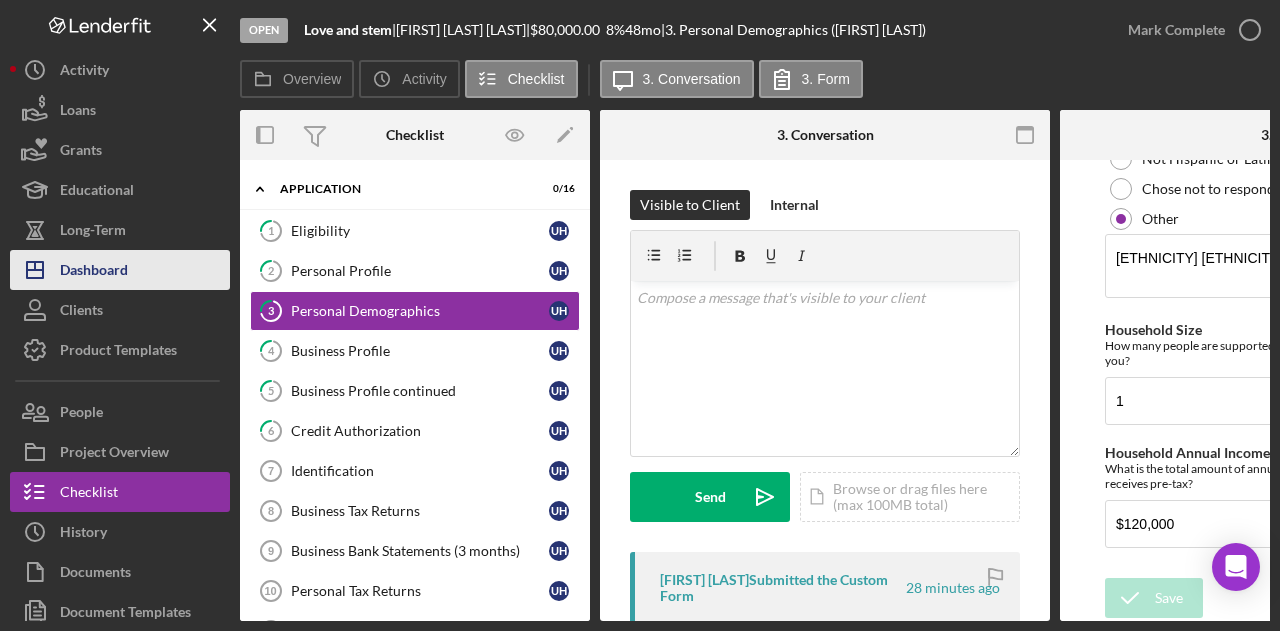 click on "Icon/Dashboard Dashboard" at bounding box center (120, 270) 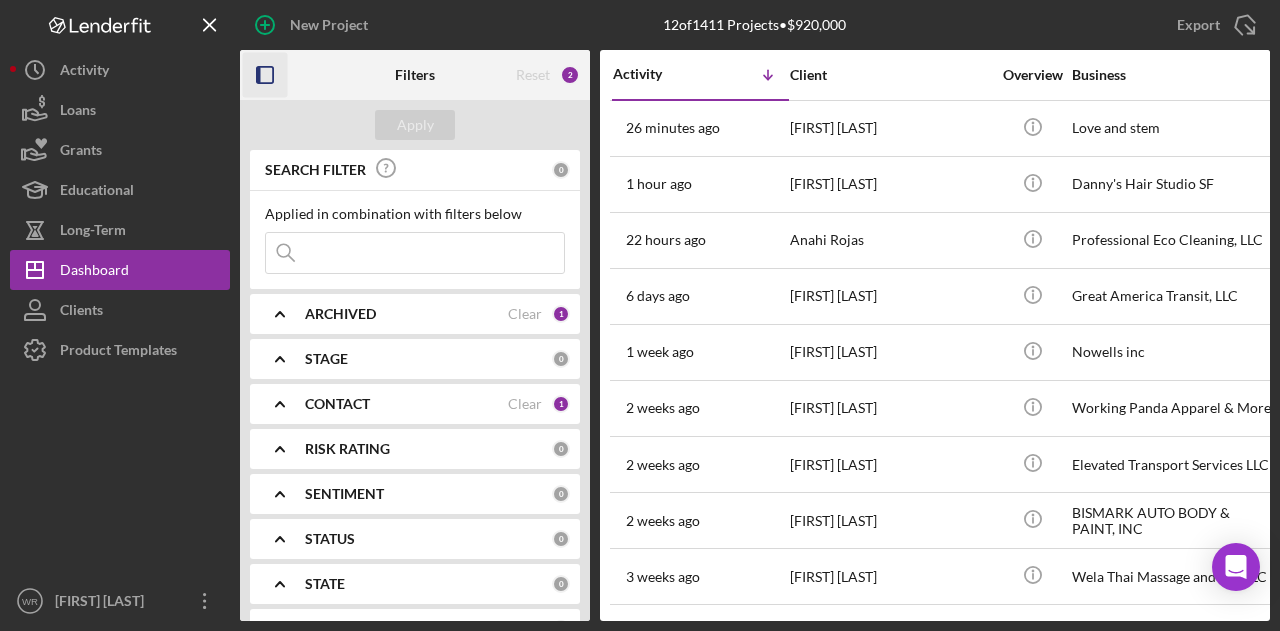 click 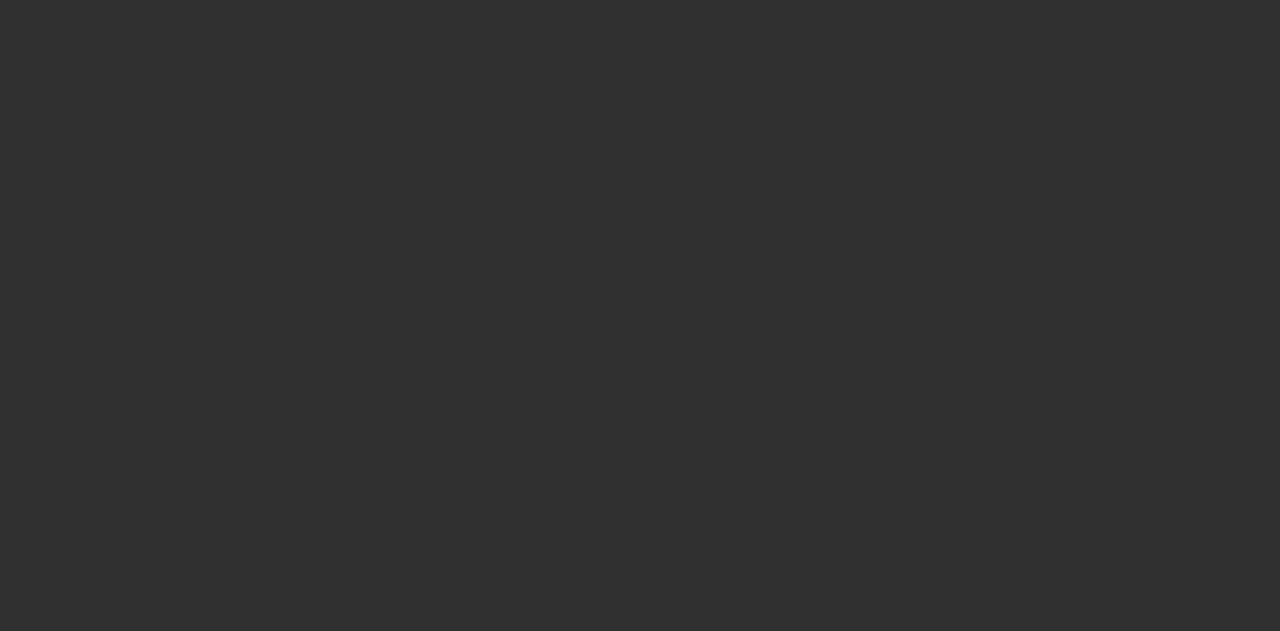 scroll, scrollTop: 0, scrollLeft: 0, axis: both 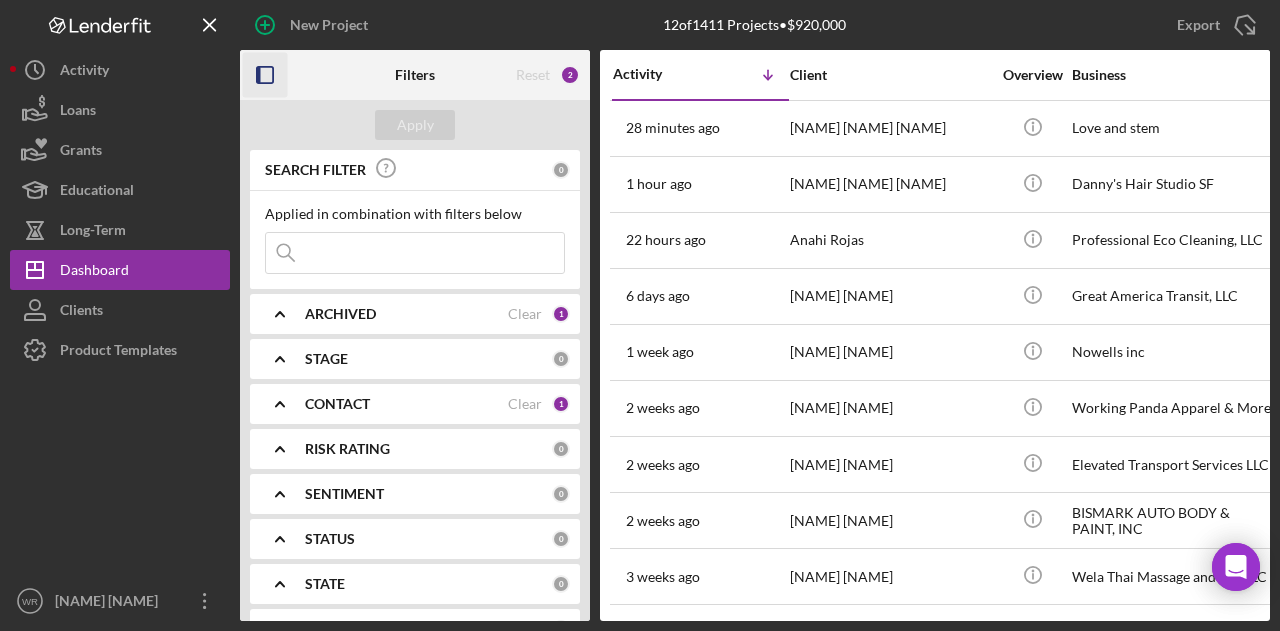 click 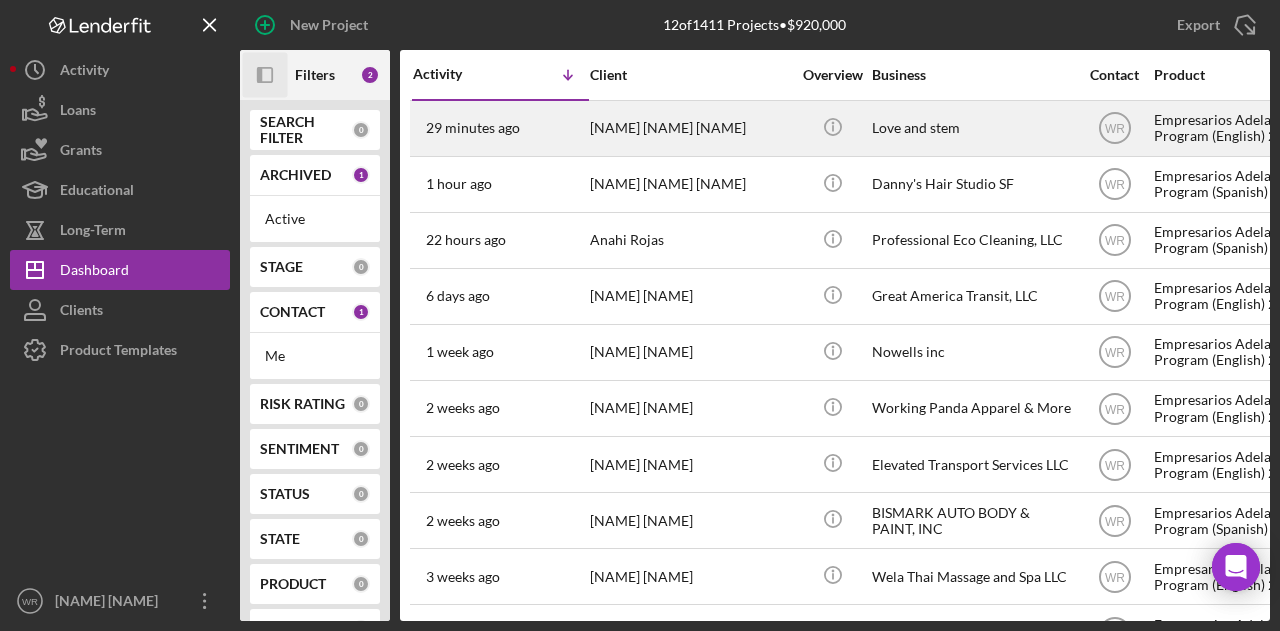 click on "[FIRST] [LAST]" at bounding box center [690, 128] 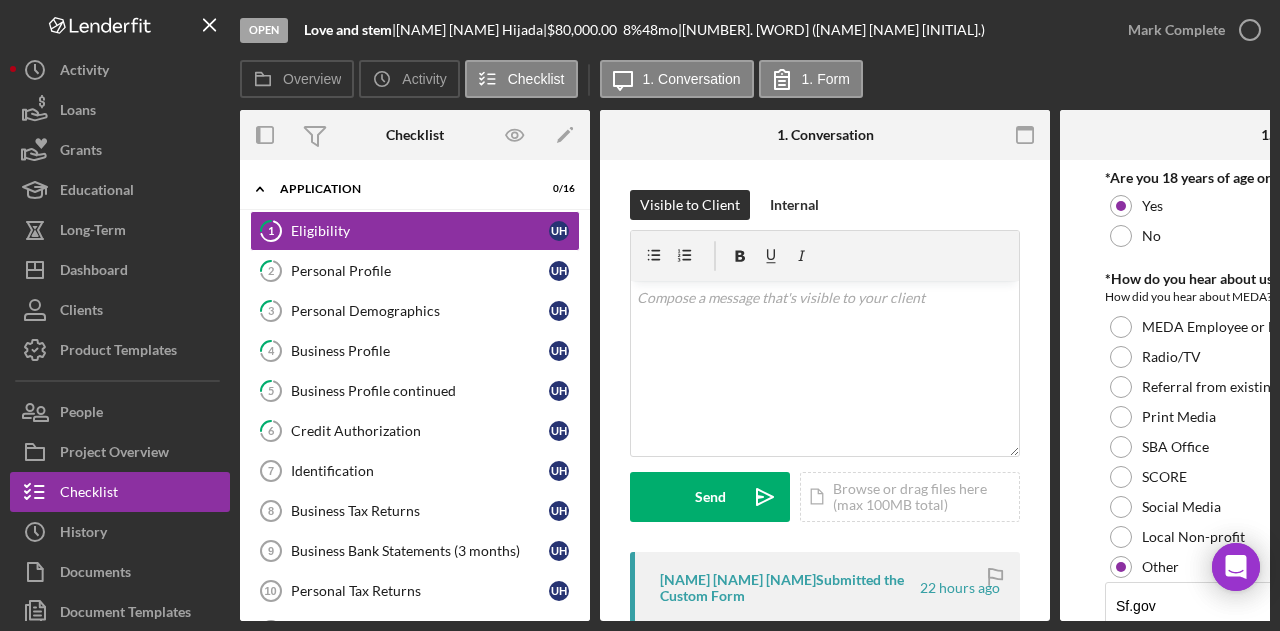 click on "4 Business Profile [FIRST] [LAST]" at bounding box center (415, 351) 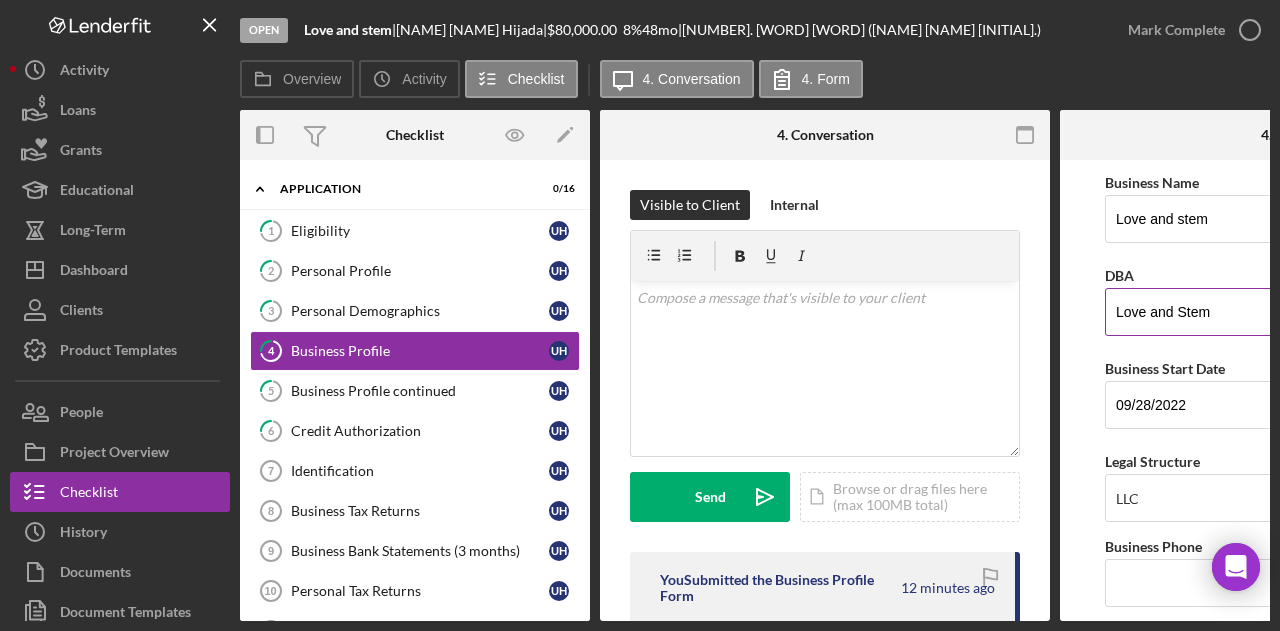 click on "DBA" at bounding box center (1119, 275) 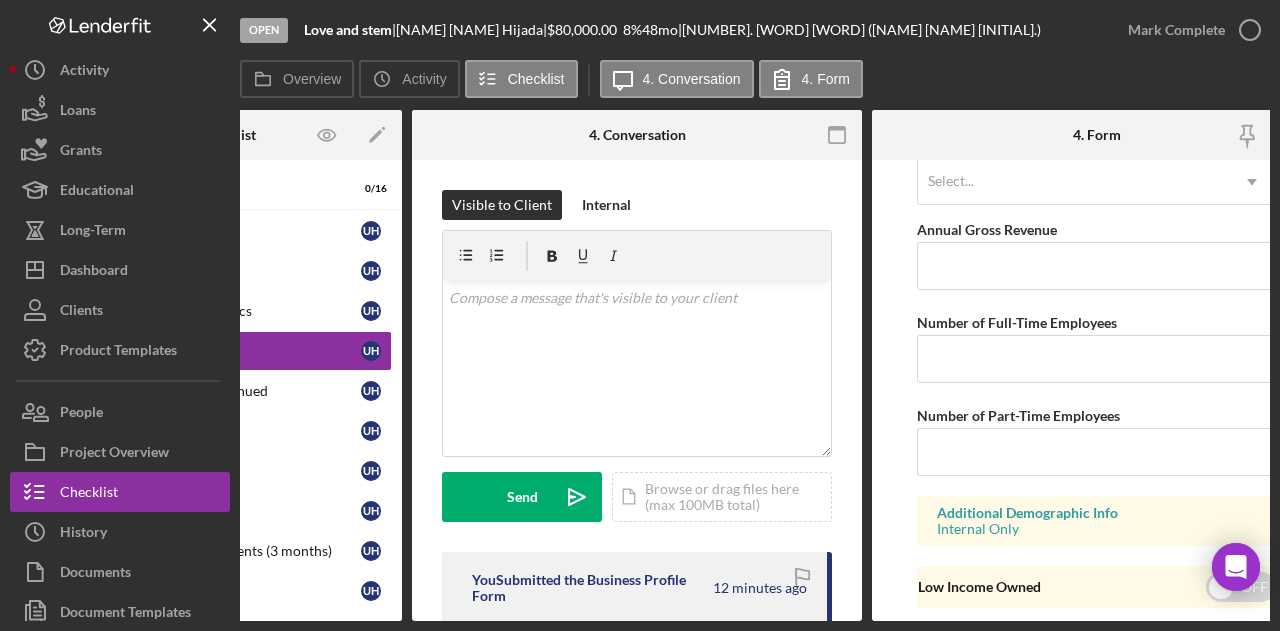 scroll, scrollTop: 1768, scrollLeft: 0, axis: vertical 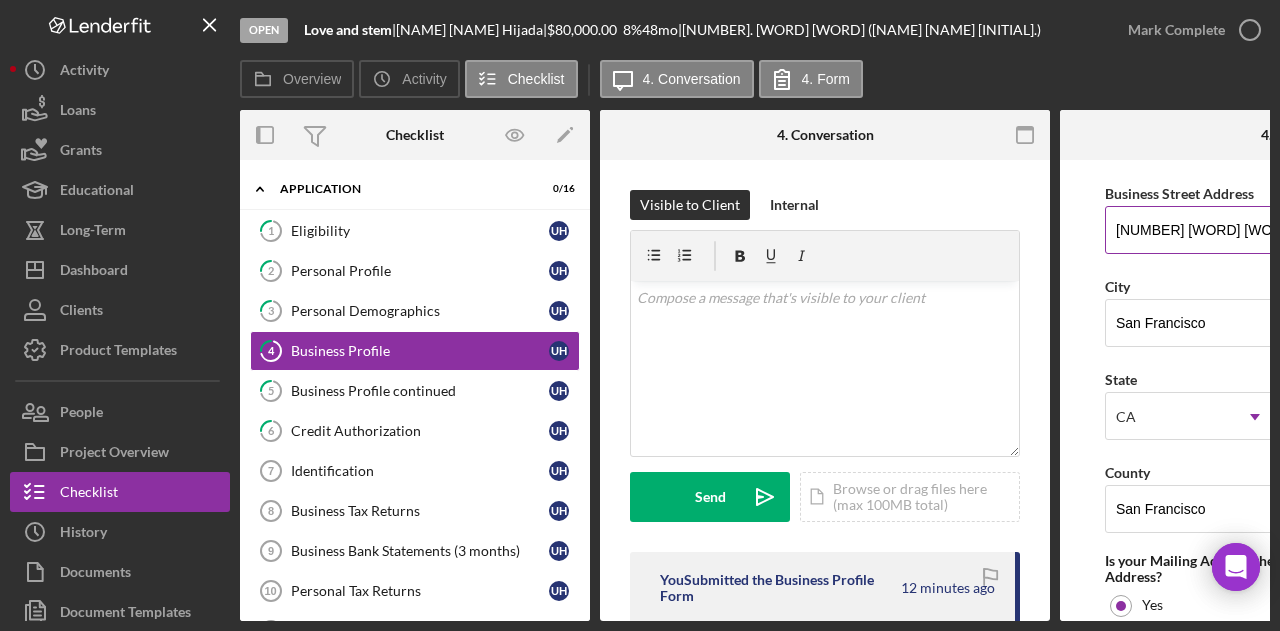 click on "[NUMBER] [STREET]" at bounding box center [1285, 230] 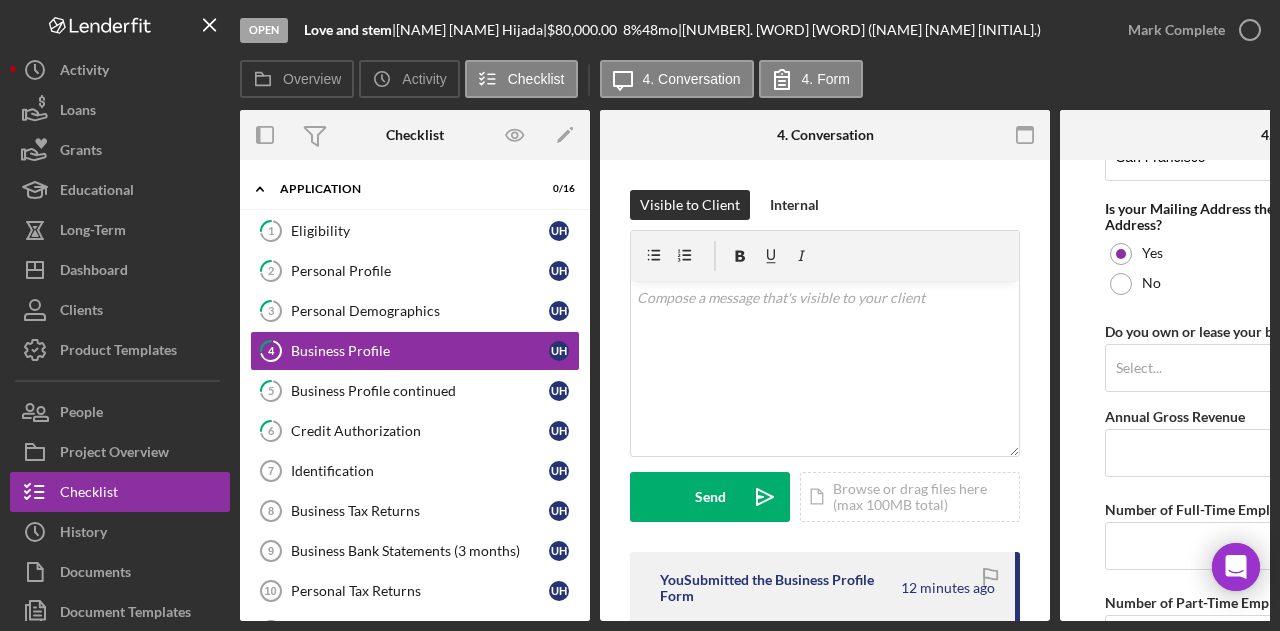 scroll, scrollTop: 1768, scrollLeft: 0, axis: vertical 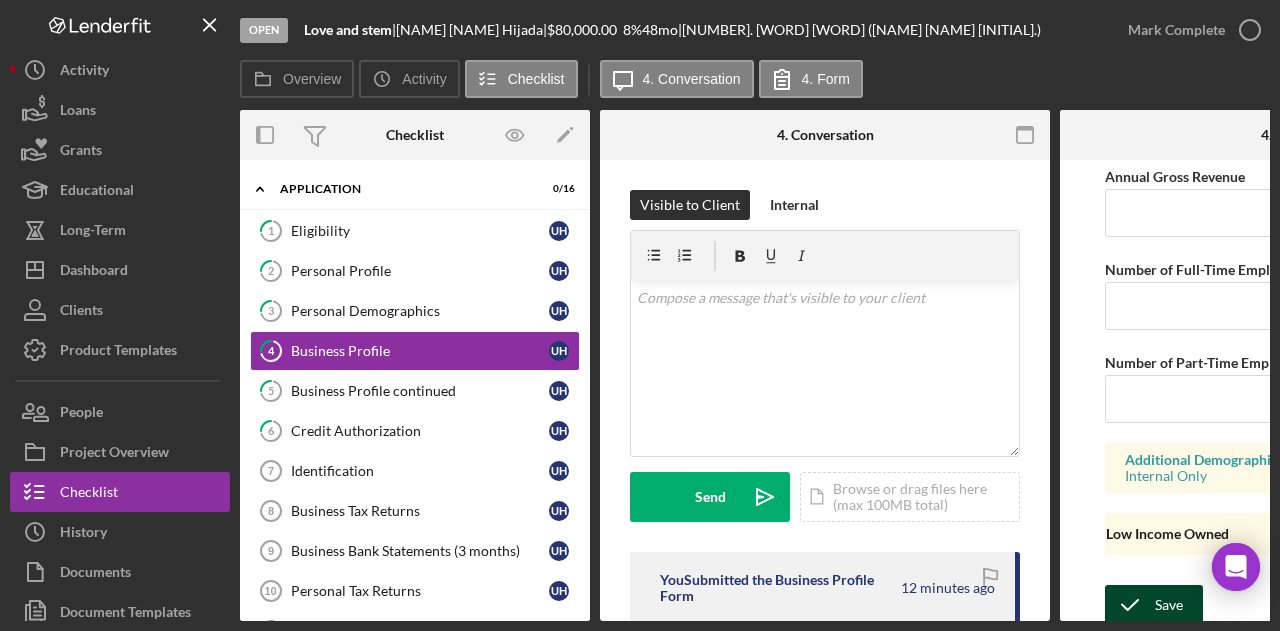 type 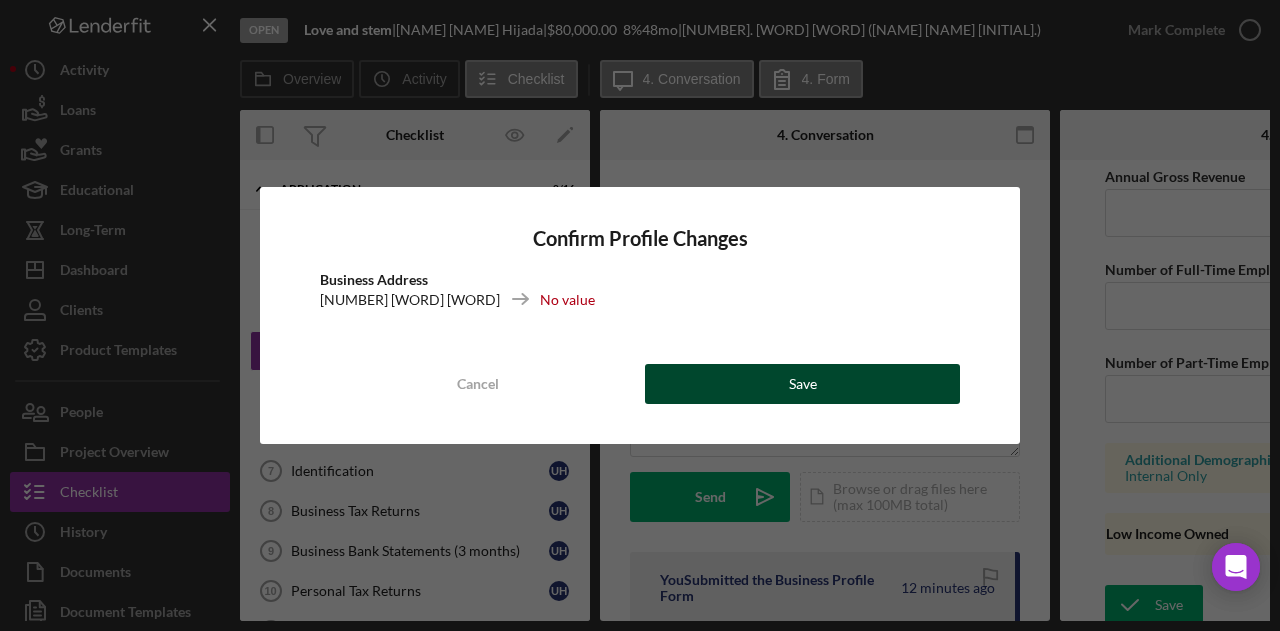 click on "Save" at bounding box center (802, 384) 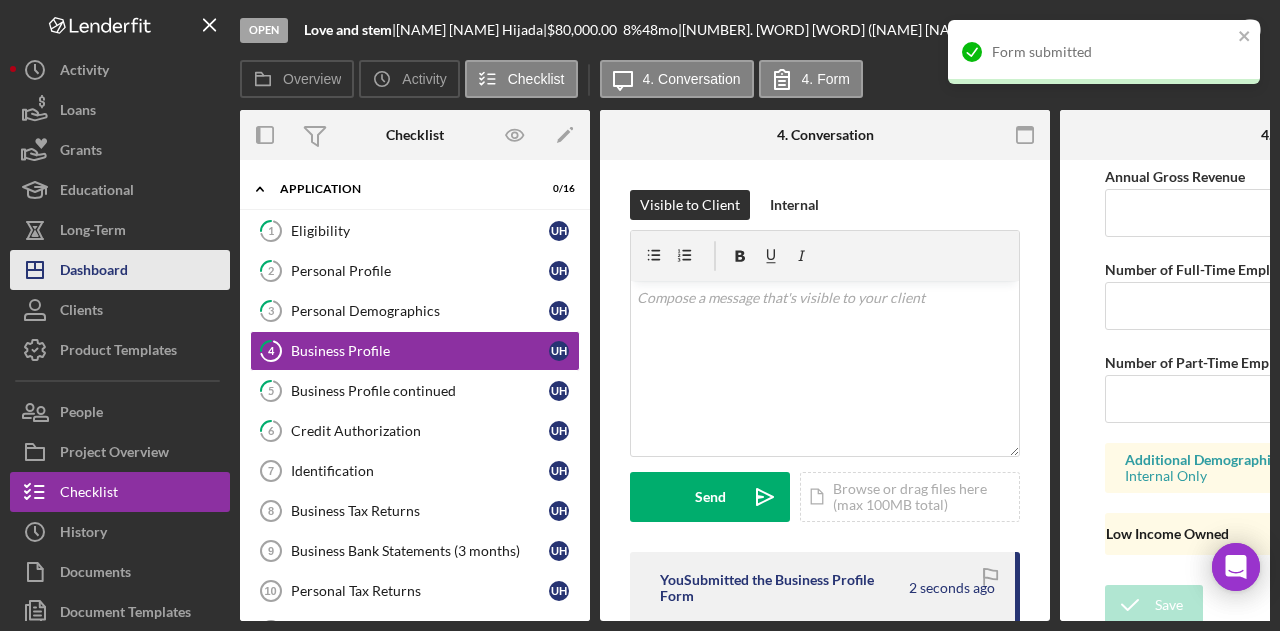 click on "Icon/Dashboard Dashboard" at bounding box center (120, 270) 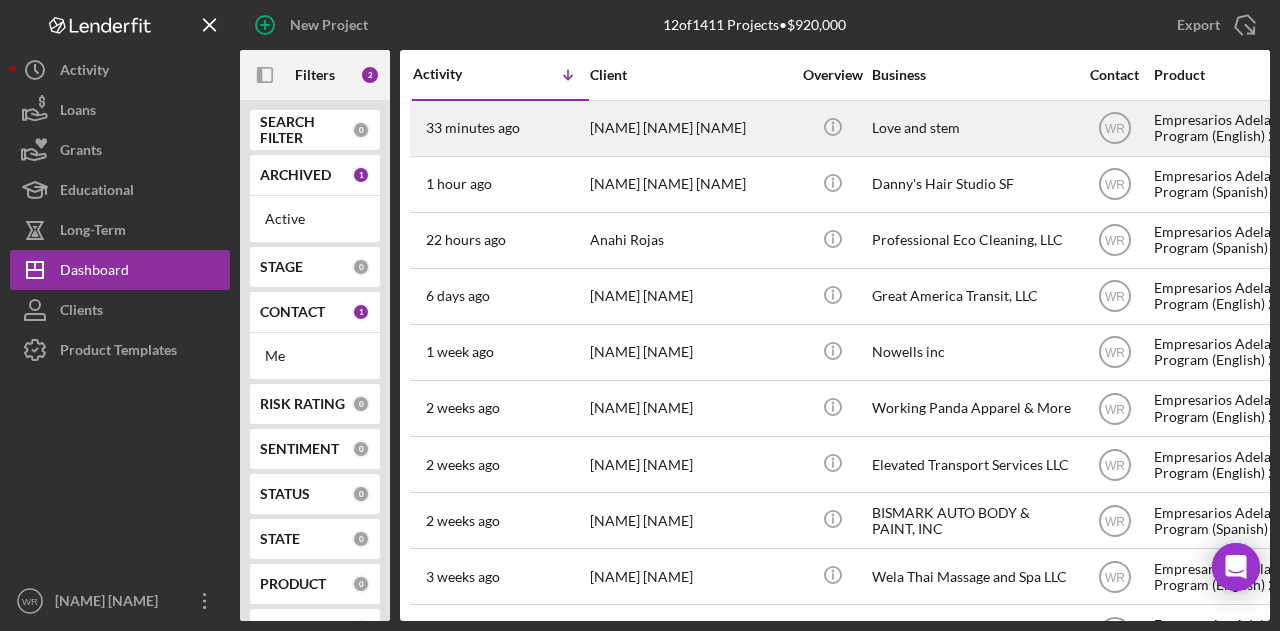 click on "[FIRST] [LAST]" at bounding box center [690, 128] 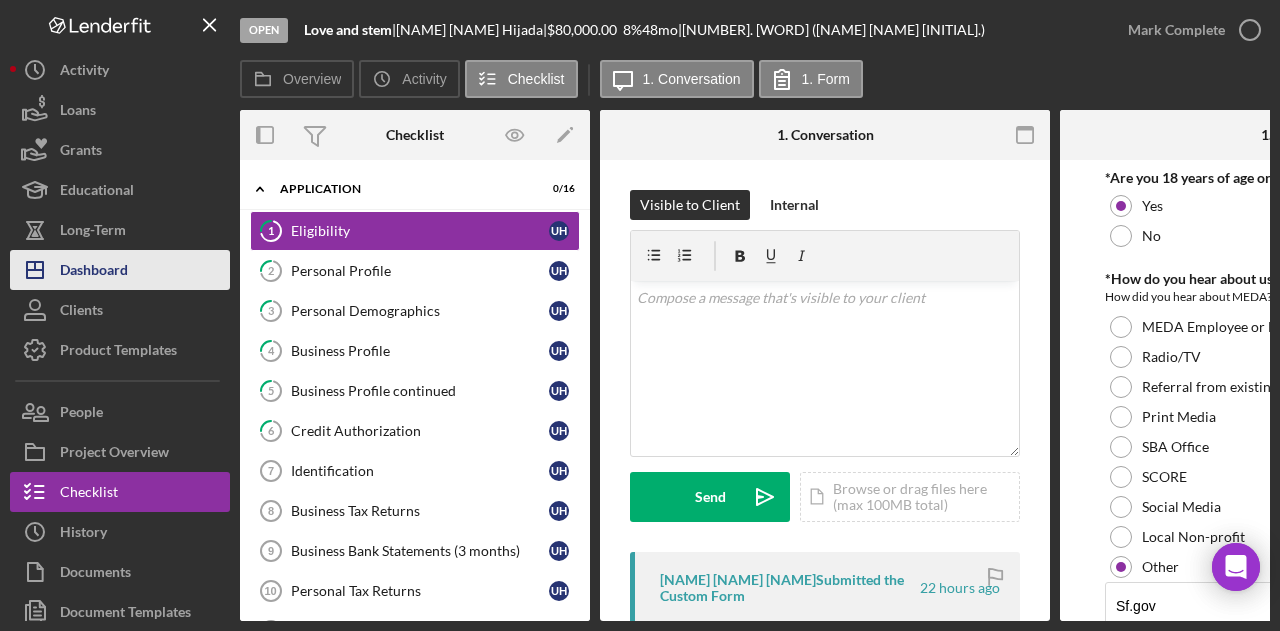 click on "Icon/Dashboard Dashboard" at bounding box center (120, 270) 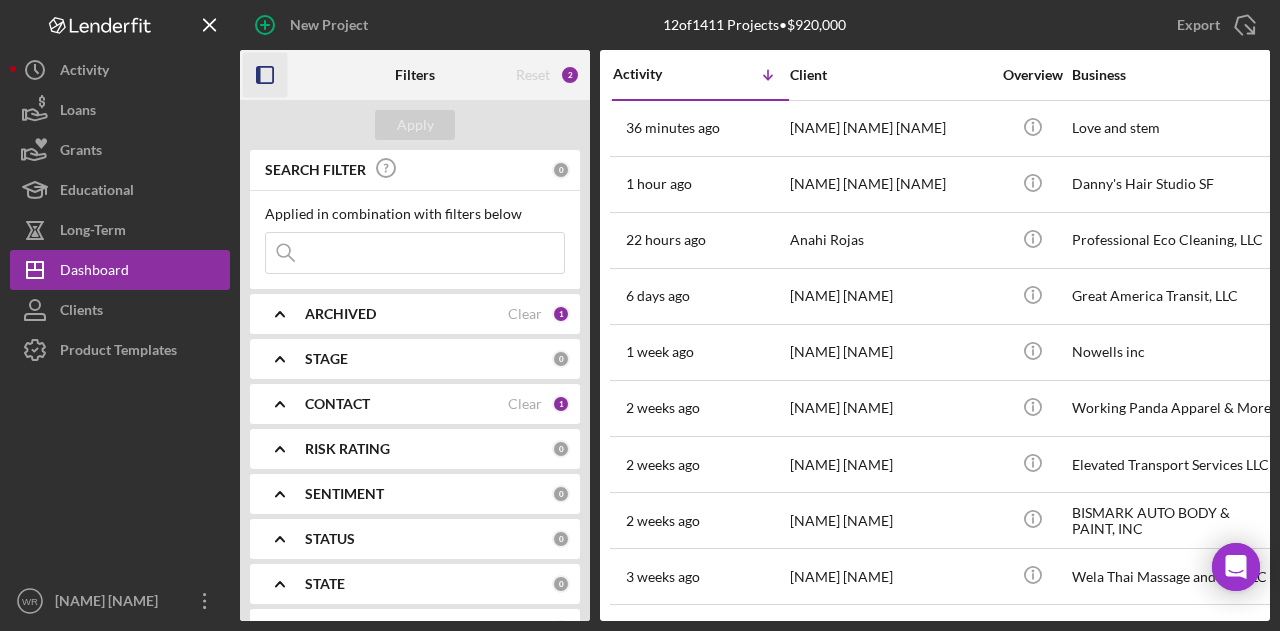 click 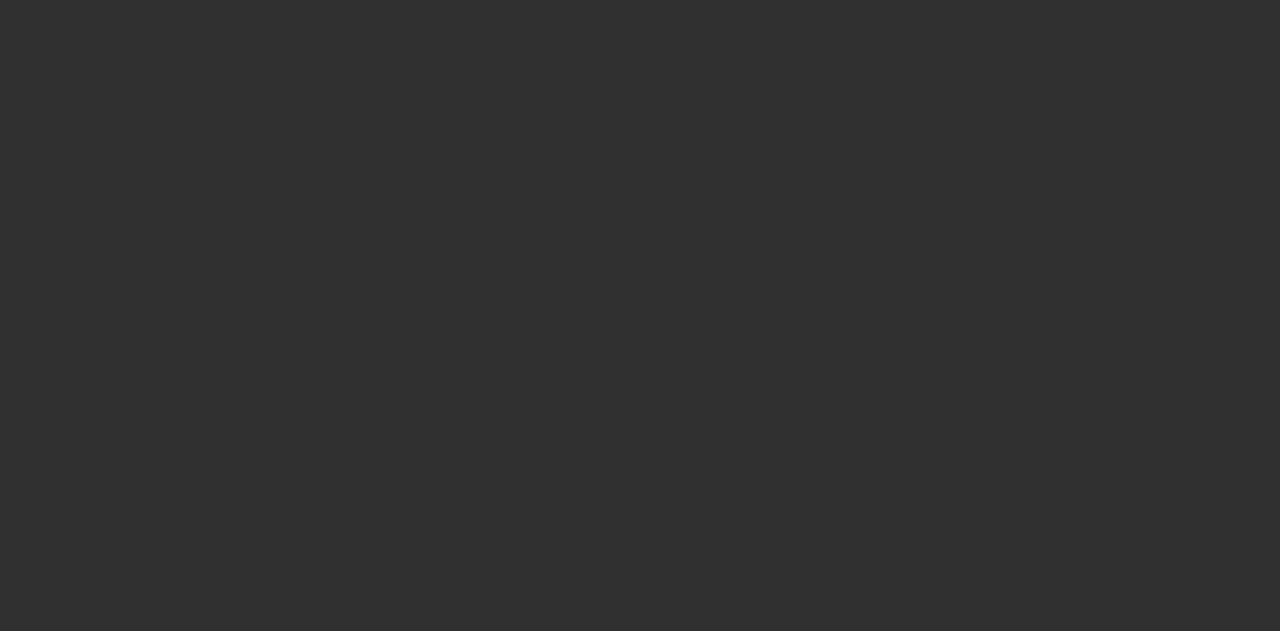 scroll, scrollTop: 0, scrollLeft: 0, axis: both 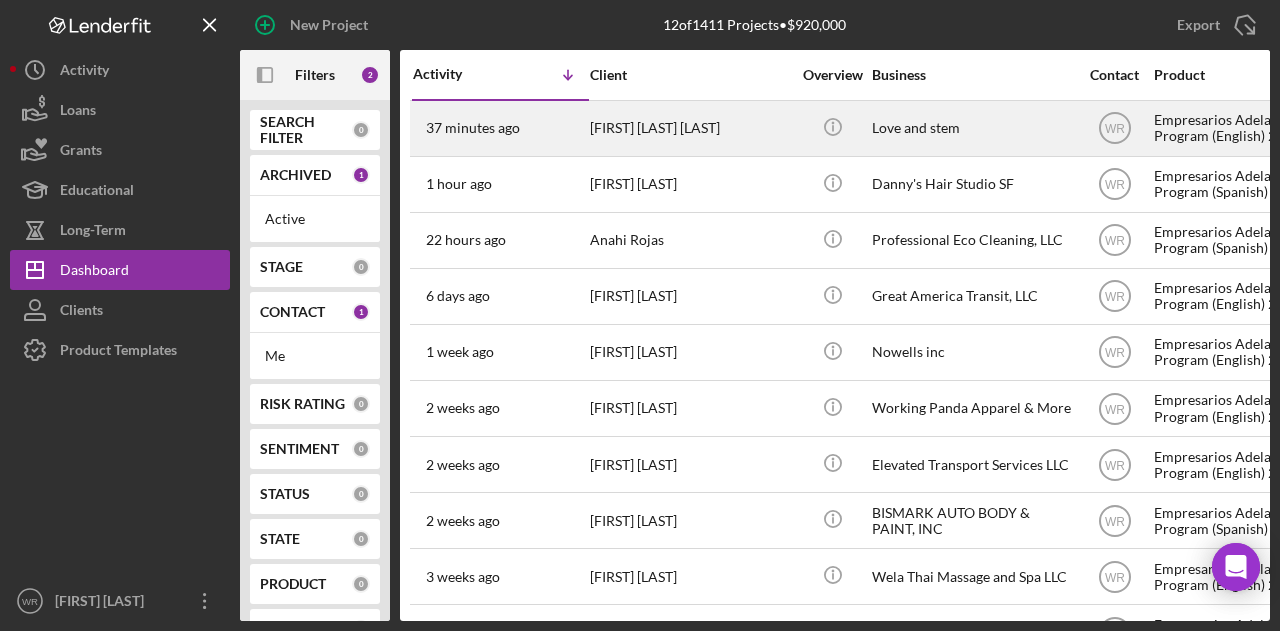 click on "Icon/Info" at bounding box center (832, 128) 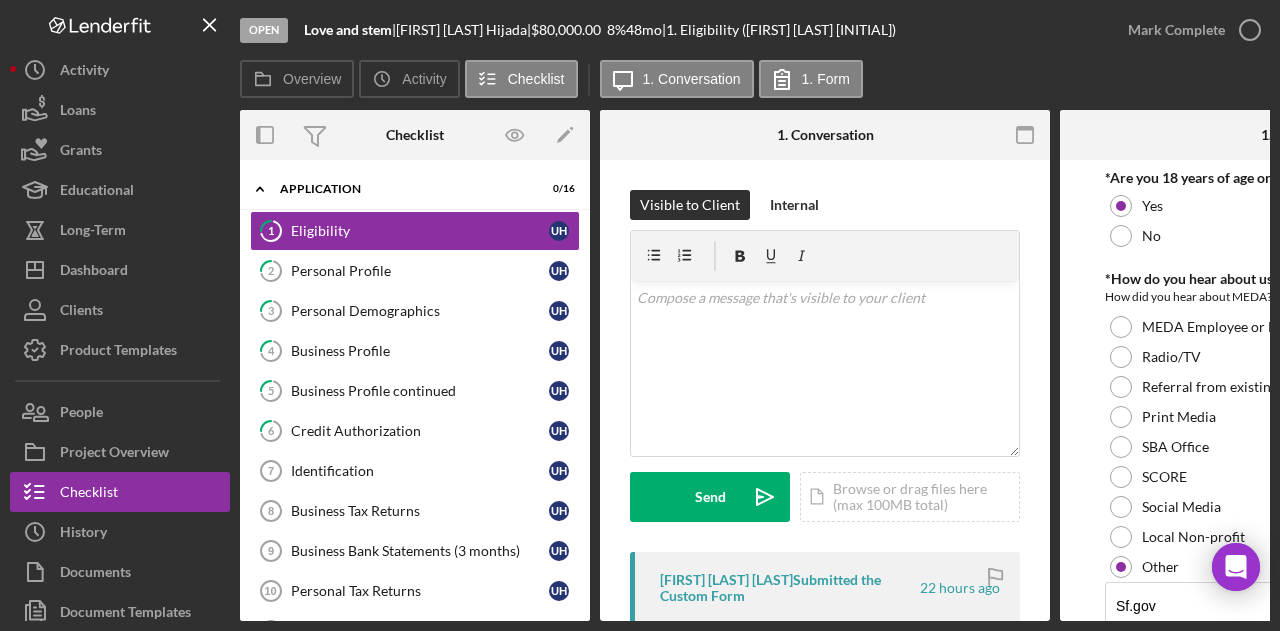 click on "6 Credit Authorization [INITIAL] [INITIAL]" at bounding box center (415, 431) 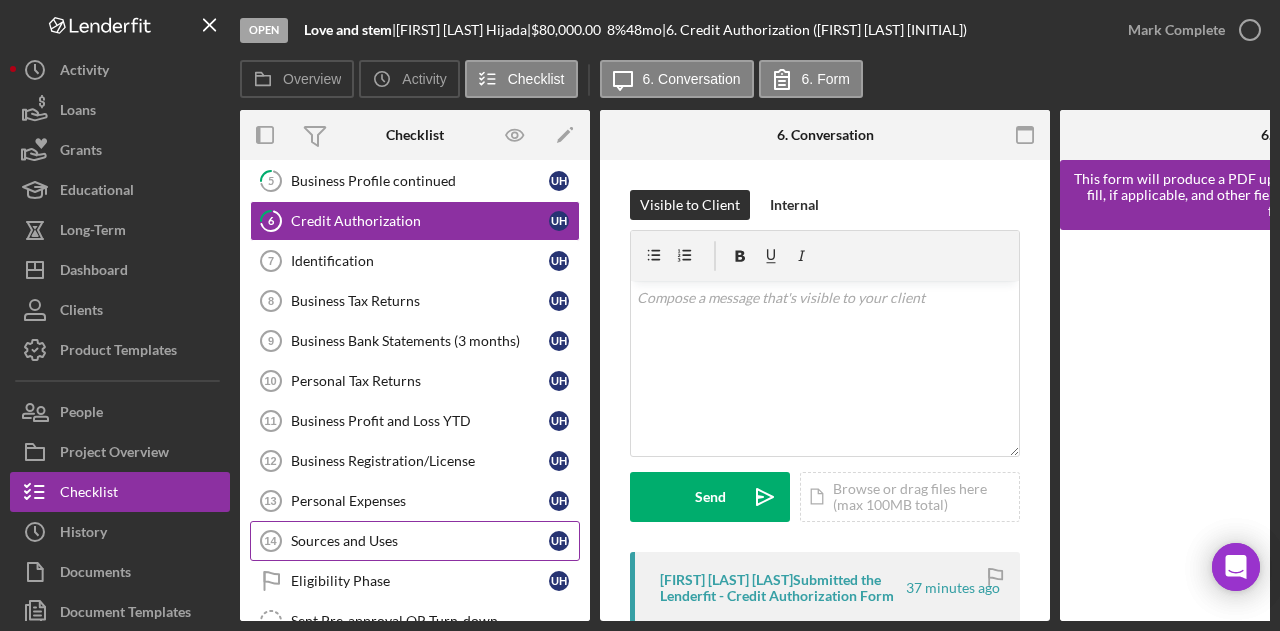 scroll, scrollTop: 334, scrollLeft: 0, axis: vertical 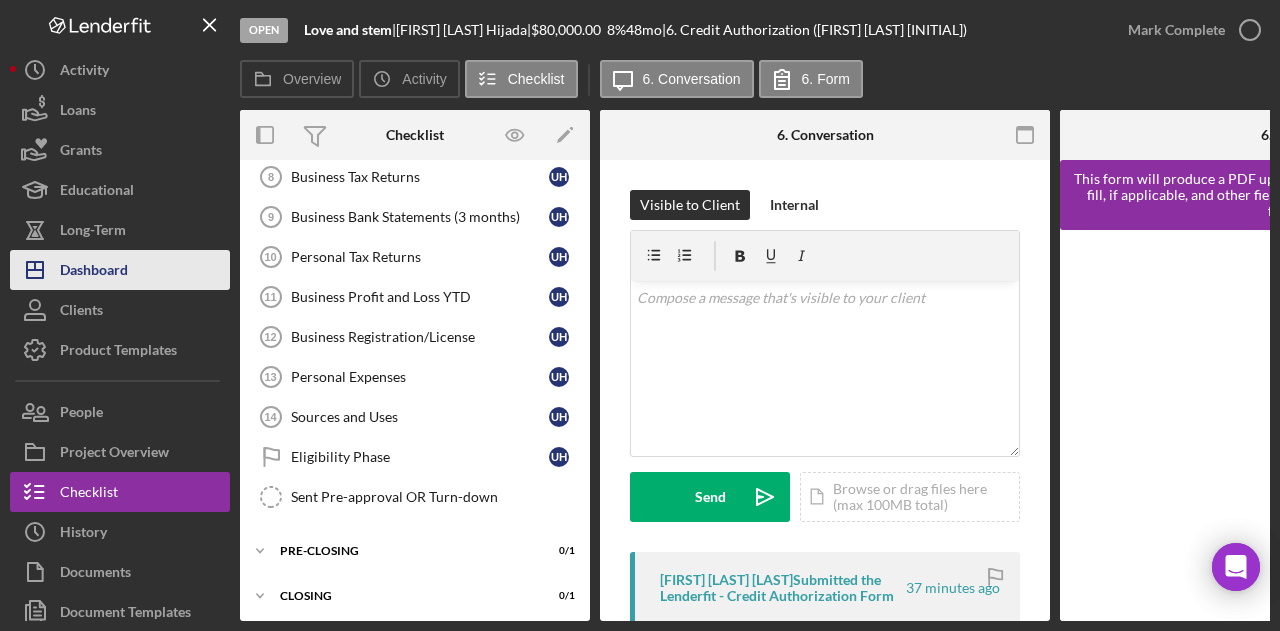 click on "Dashboard" at bounding box center [94, 272] 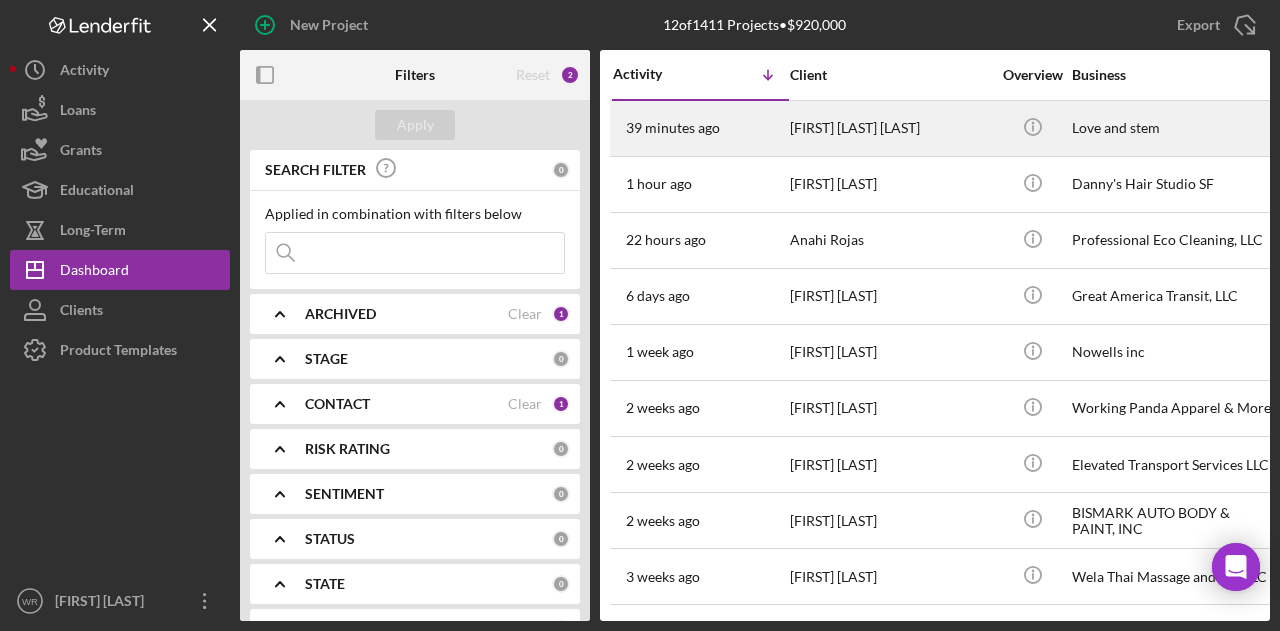 click on "[FIRST] [LAST] [LAST]" at bounding box center (890, 128) 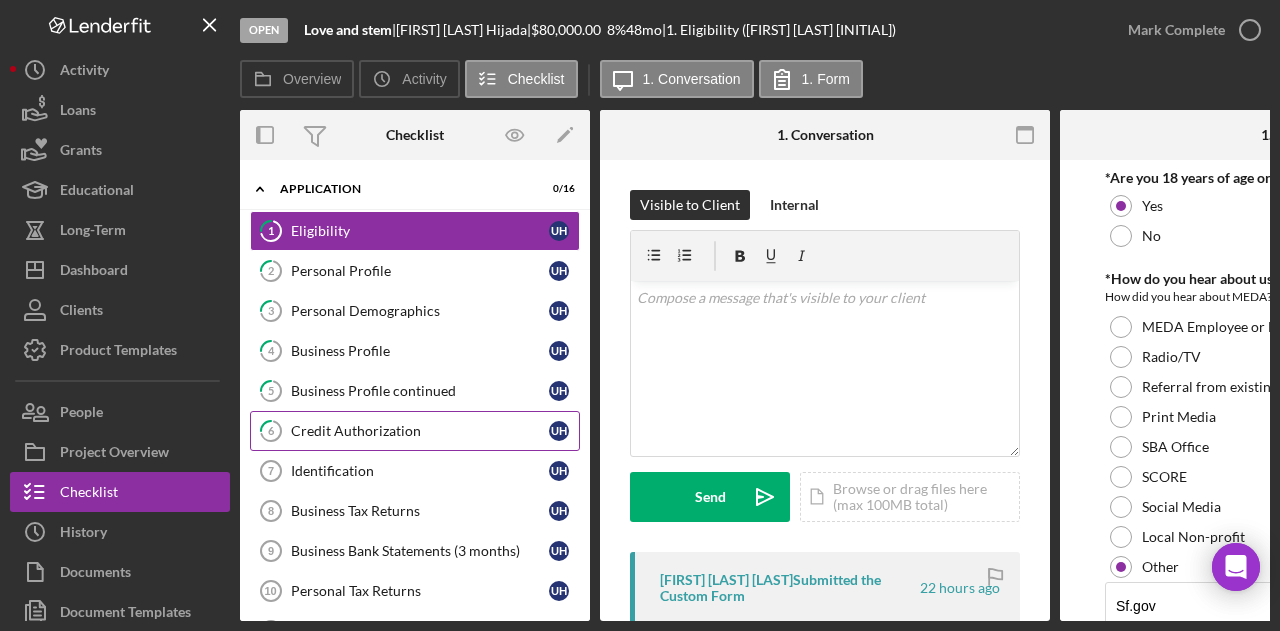 click on "6 Credit Authorization [INITIAL] [INITIAL]" at bounding box center [415, 431] 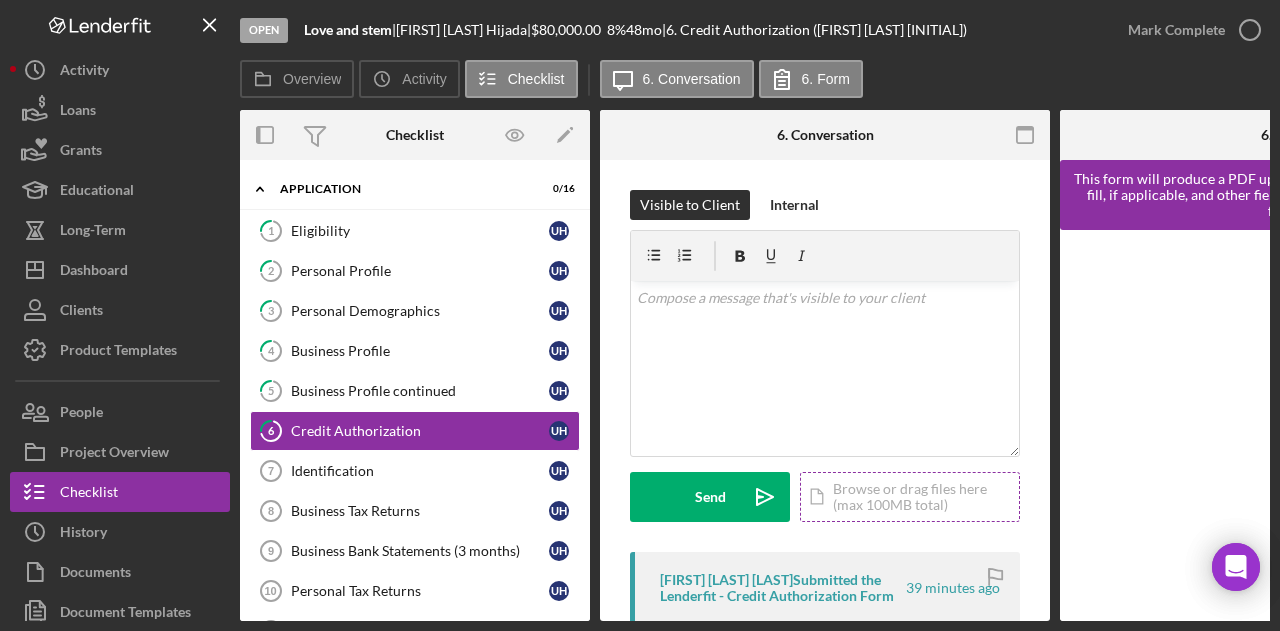 click on "Icon/Document Browse or drag files here (max 100MB total) Tap to choose files or take a photo" at bounding box center (910, 497) 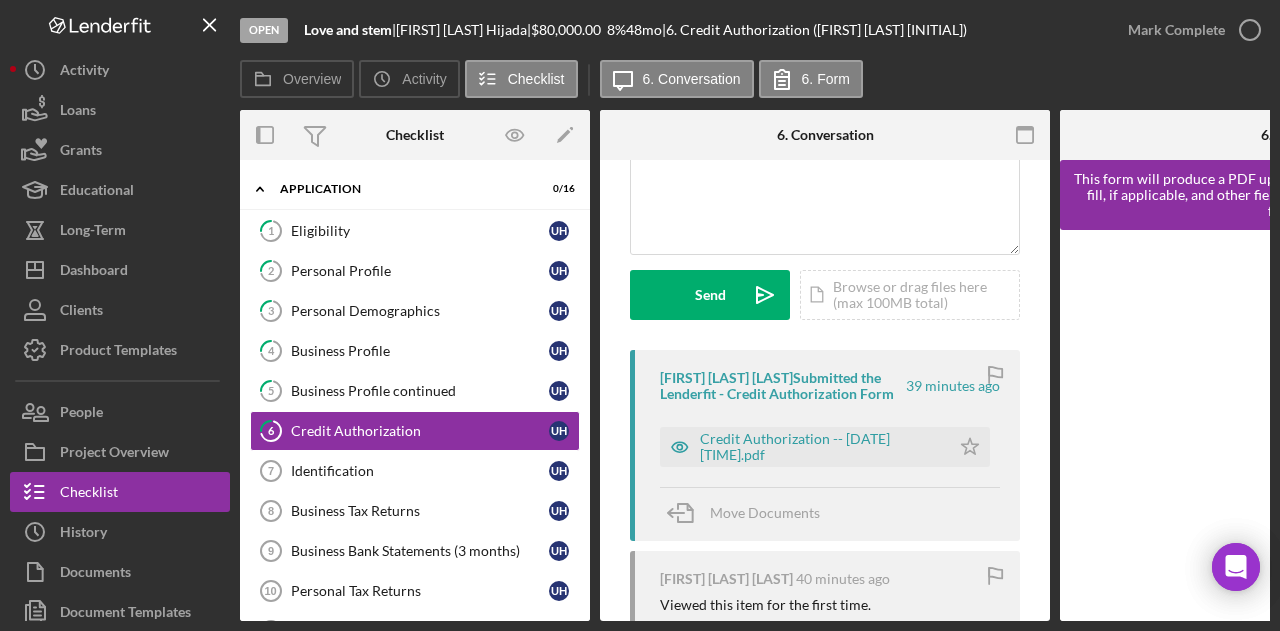 scroll, scrollTop: 204, scrollLeft: 0, axis: vertical 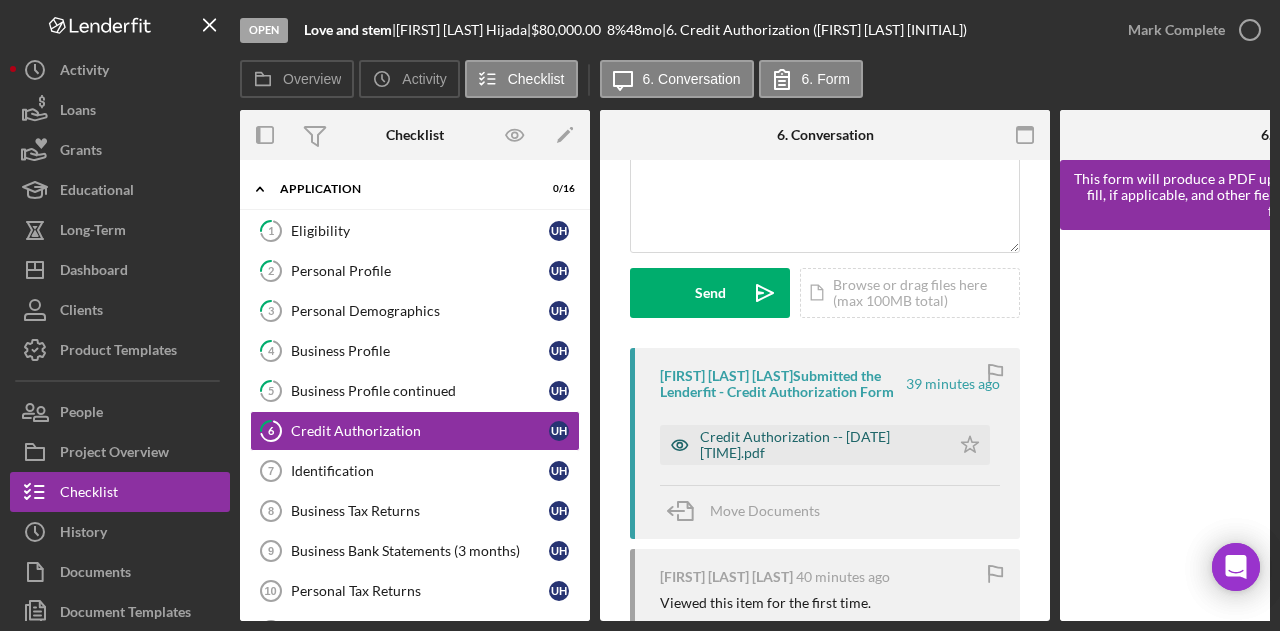 click on "Credit Authorization  -- [DATE] [TIME].pdf" at bounding box center [820, 445] 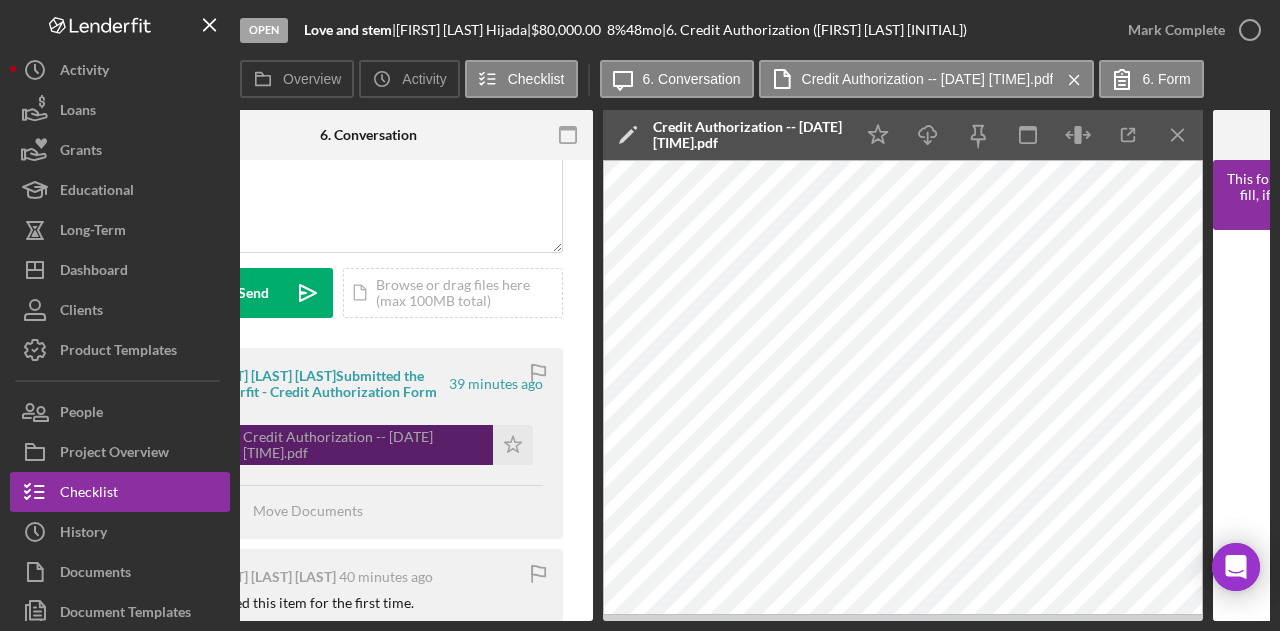 scroll, scrollTop: 0, scrollLeft: 458, axis: horizontal 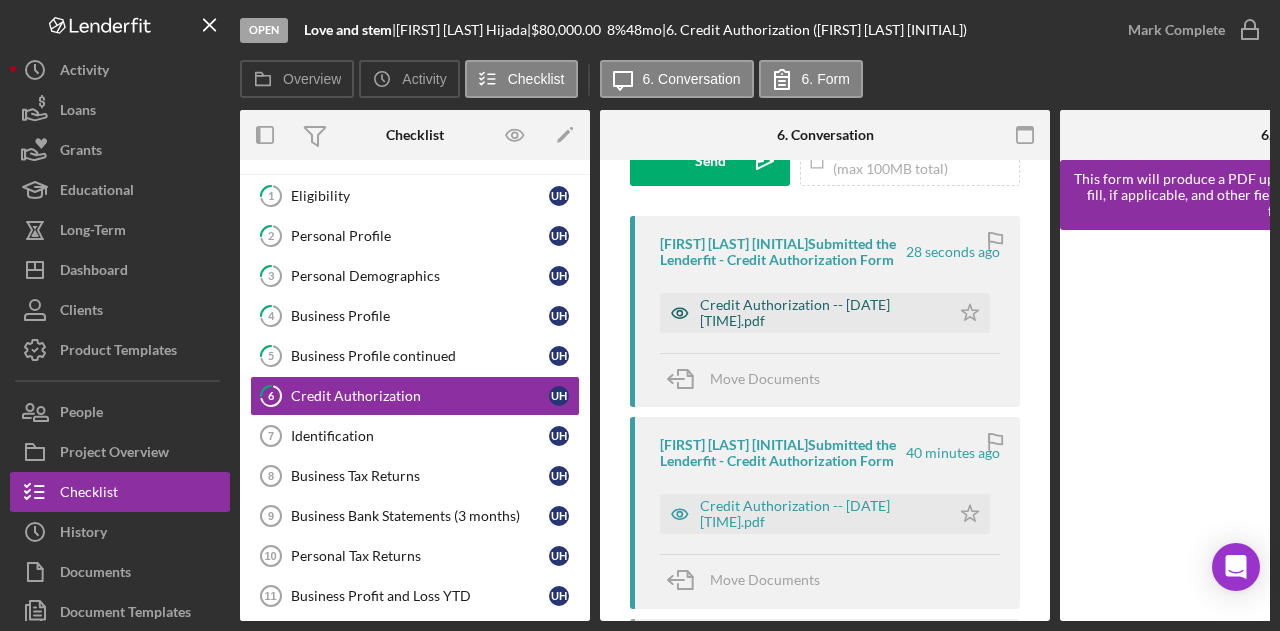 click on "Credit Authorization  -- [DATE] [TIME].pdf" at bounding box center (820, 313) 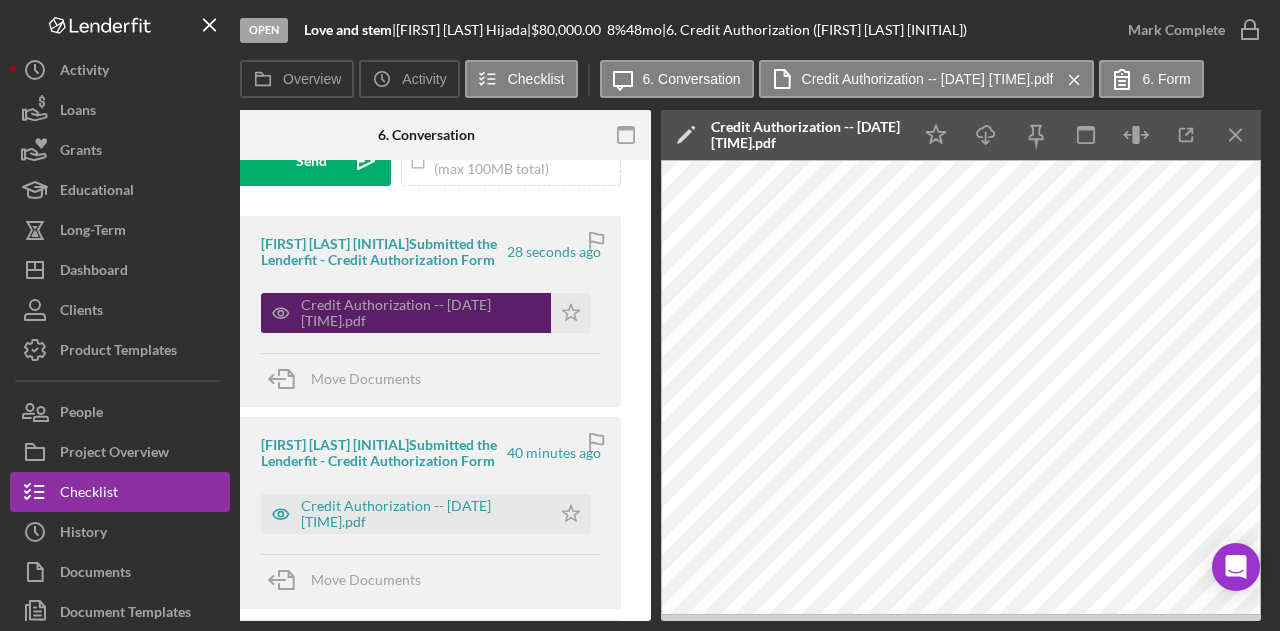 scroll, scrollTop: 0, scrollLeft: 401, axis: horizontal 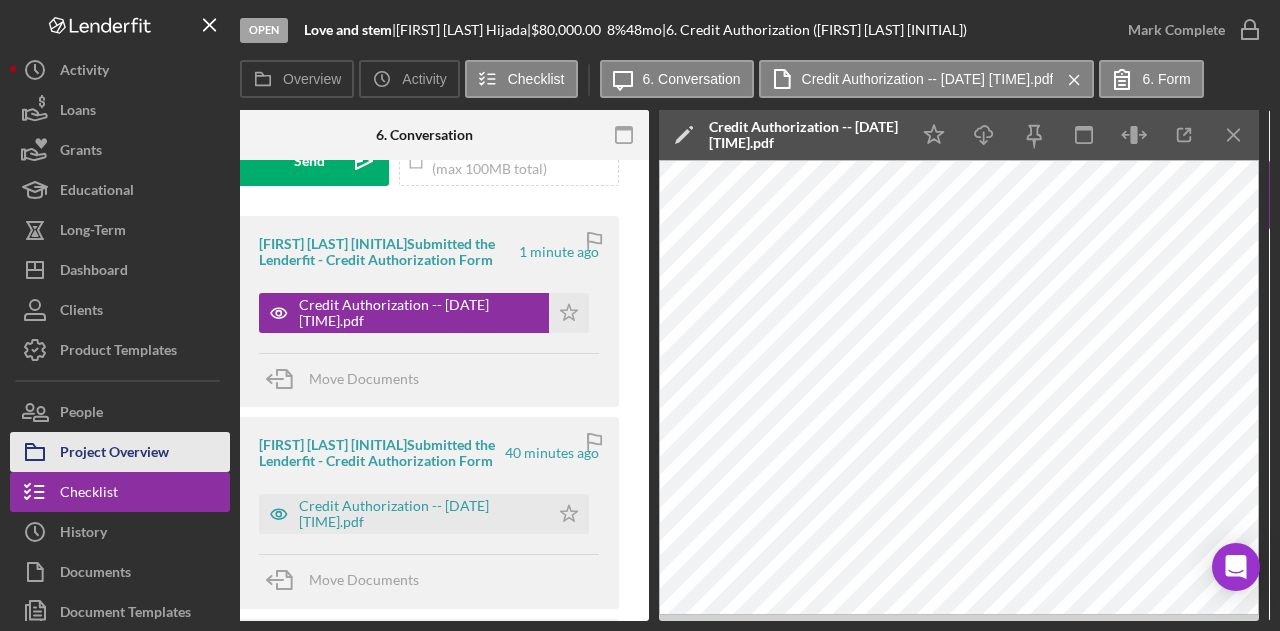 click on "Project Overview" at bounding box center [114, 454] 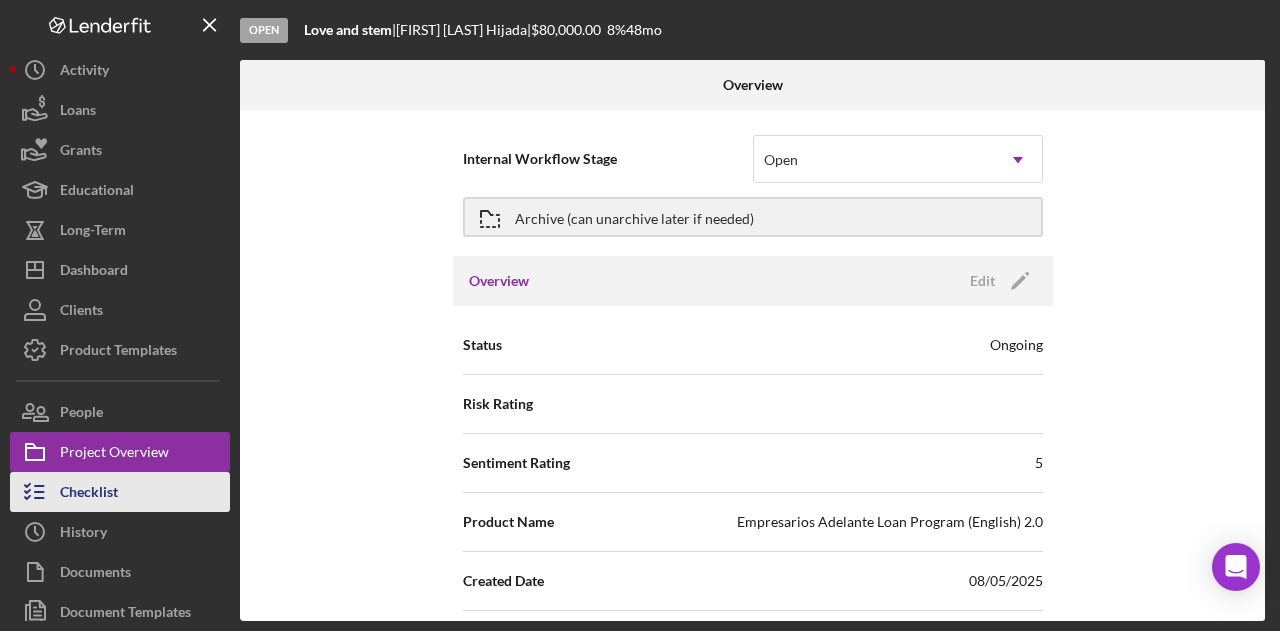 click on "Checklist" at bounding box center [120, 492] 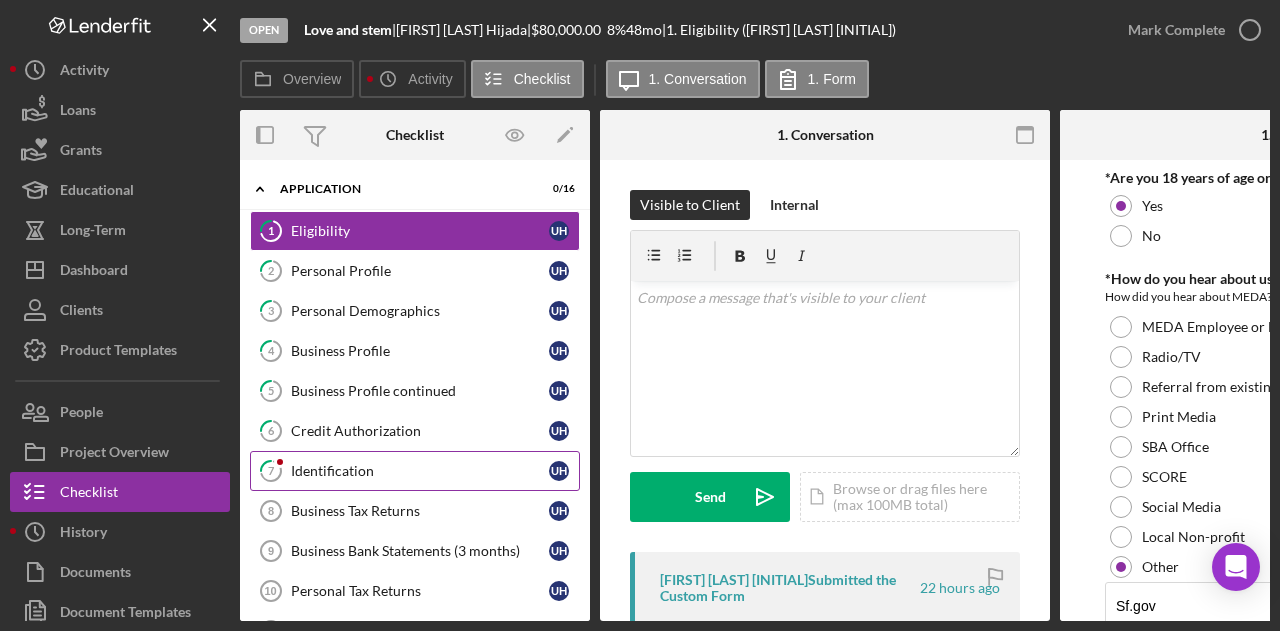 click on "Identification" at bounding box center [420, 471] 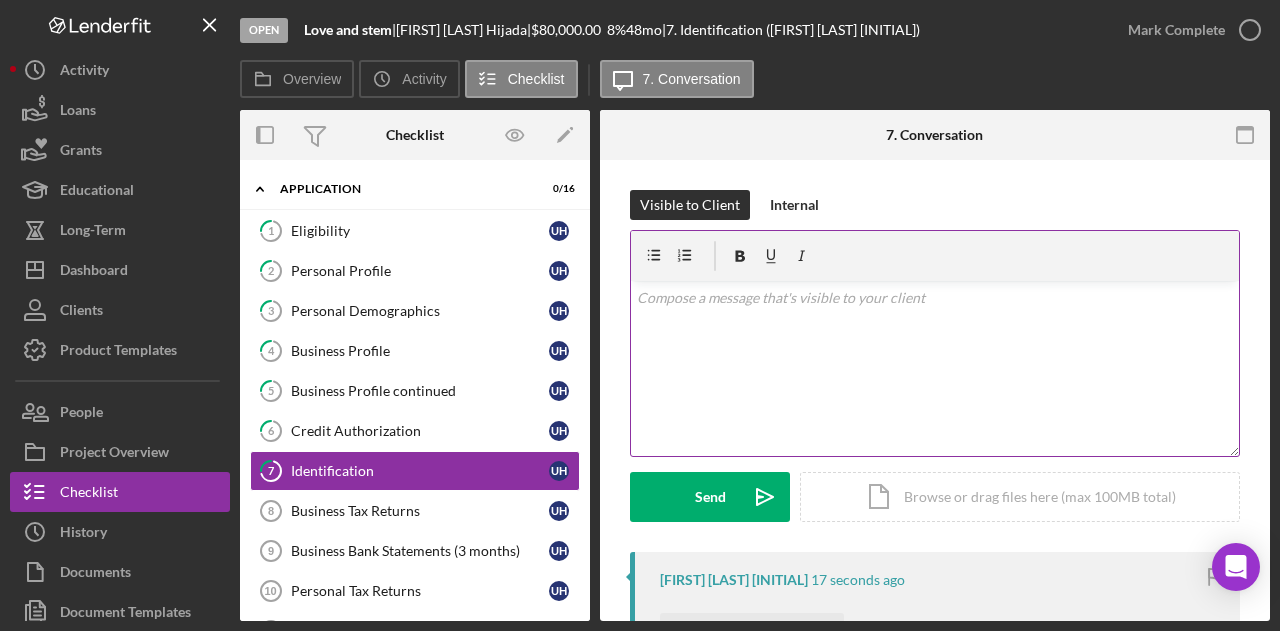 scroll, scrollTop: 343, scrollLeft: 0, axis: vertical 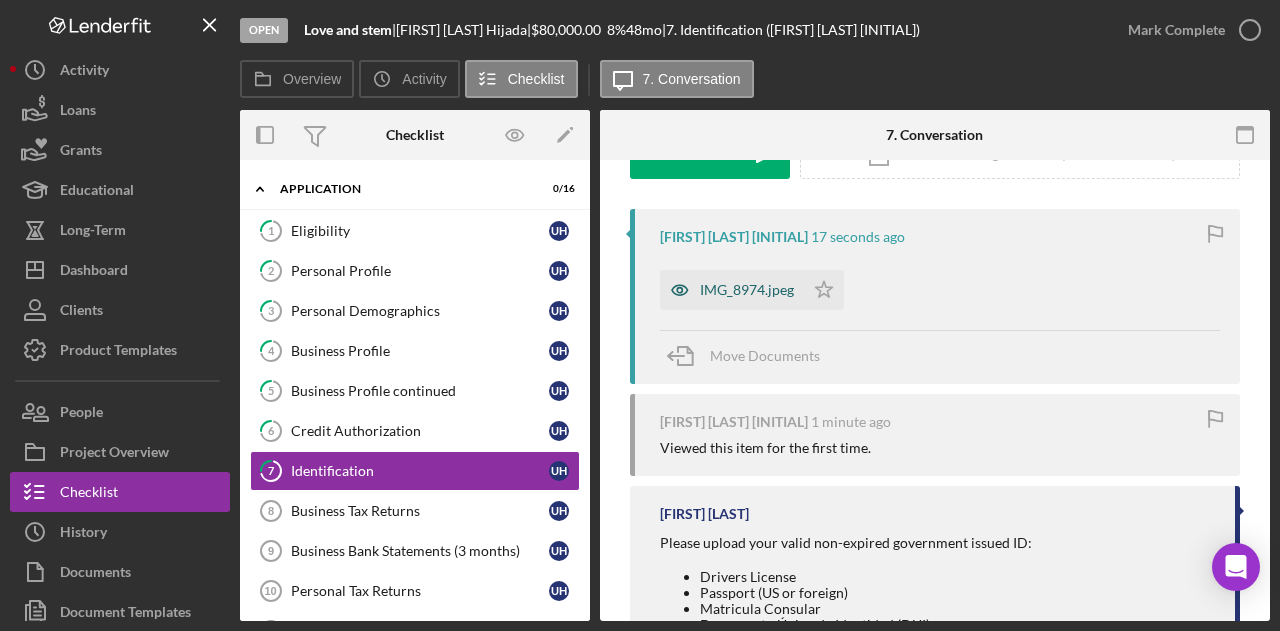 click on "IMG_8974.jpeg" at bounding box center (732, 290) 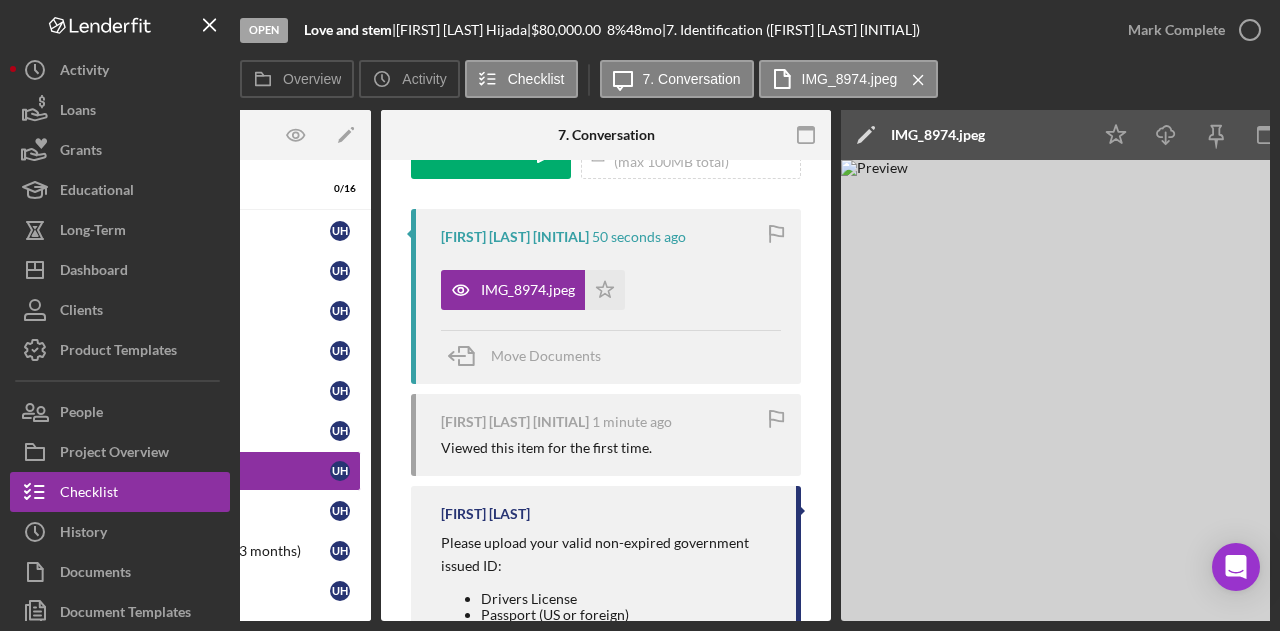 scroll, scrollTop: 0, scrollLeft: 0, axis: both 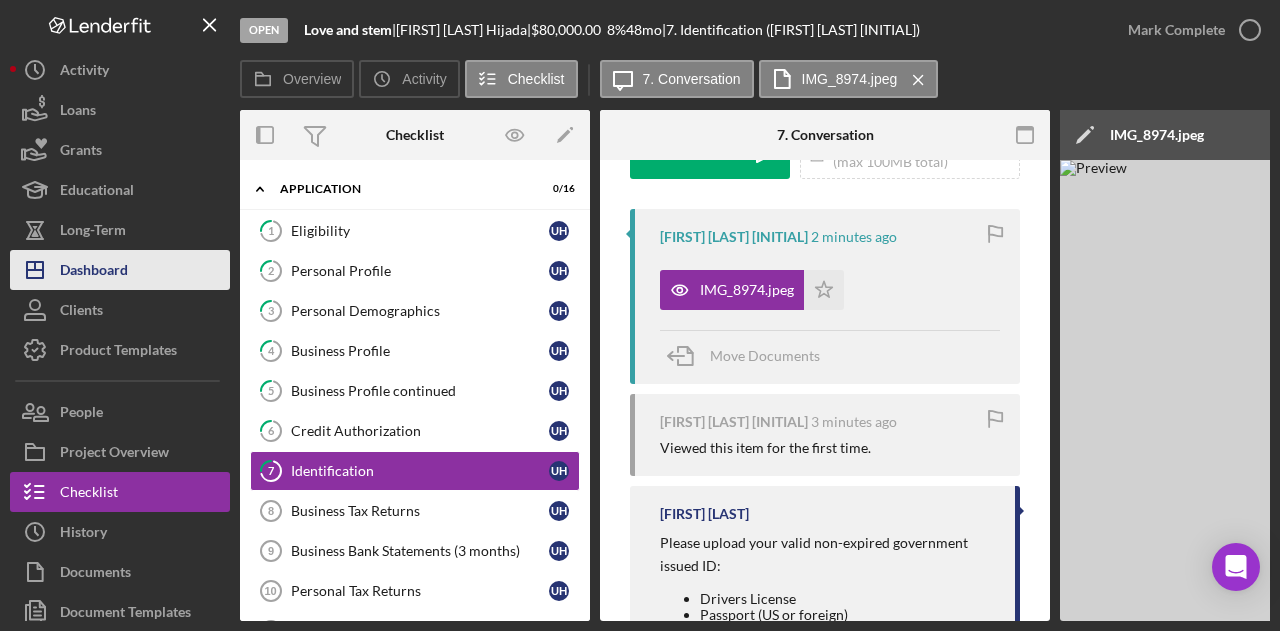 click on "Dashboard" at bounding box center [94, 272] 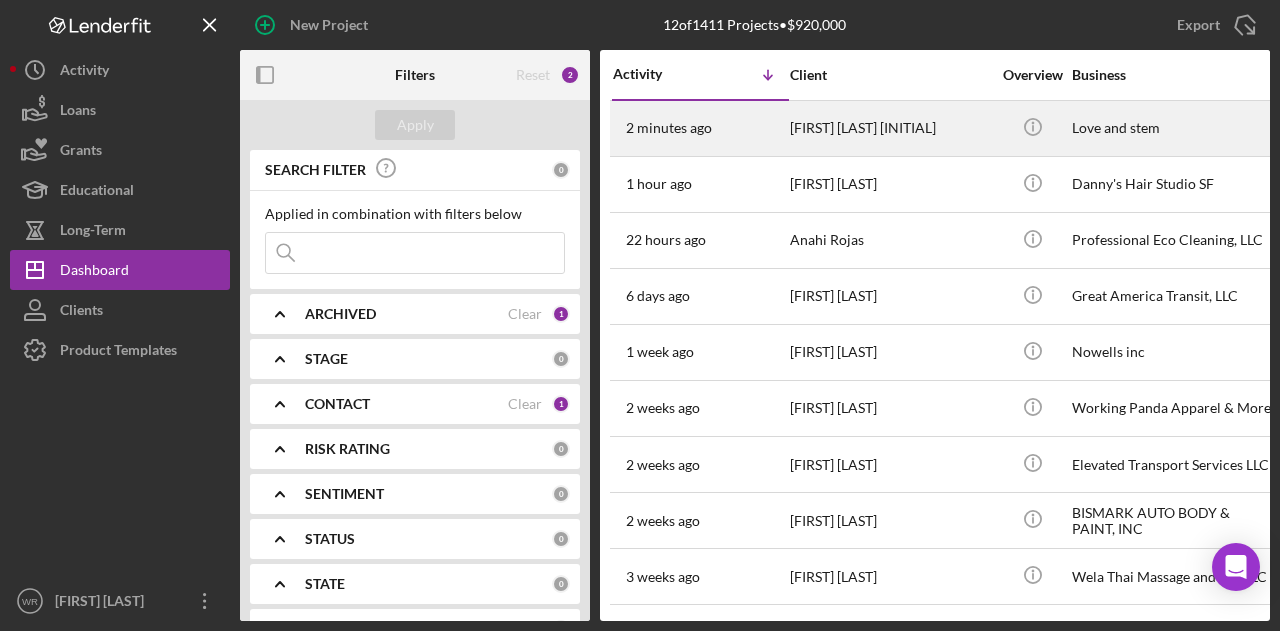 click on "2 minutes ago Ursula Venus Hijada" at bounding box center [700, 128] 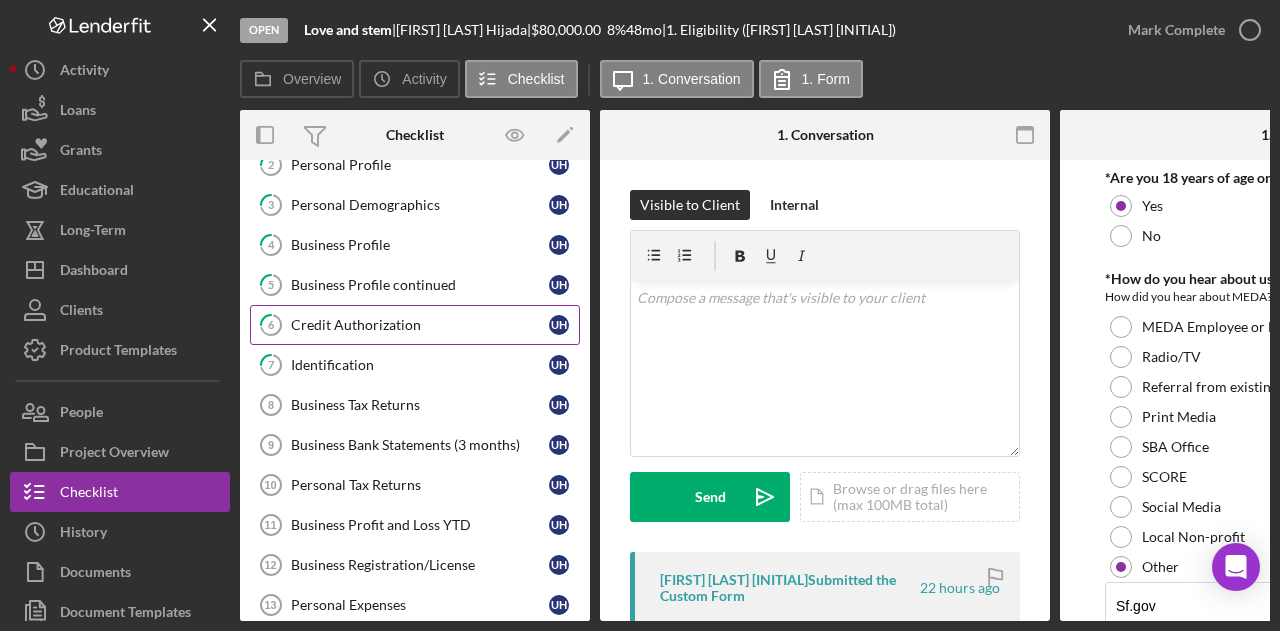 scroll, scrollTop: 109, scrollLeft: 0, axis: vertical 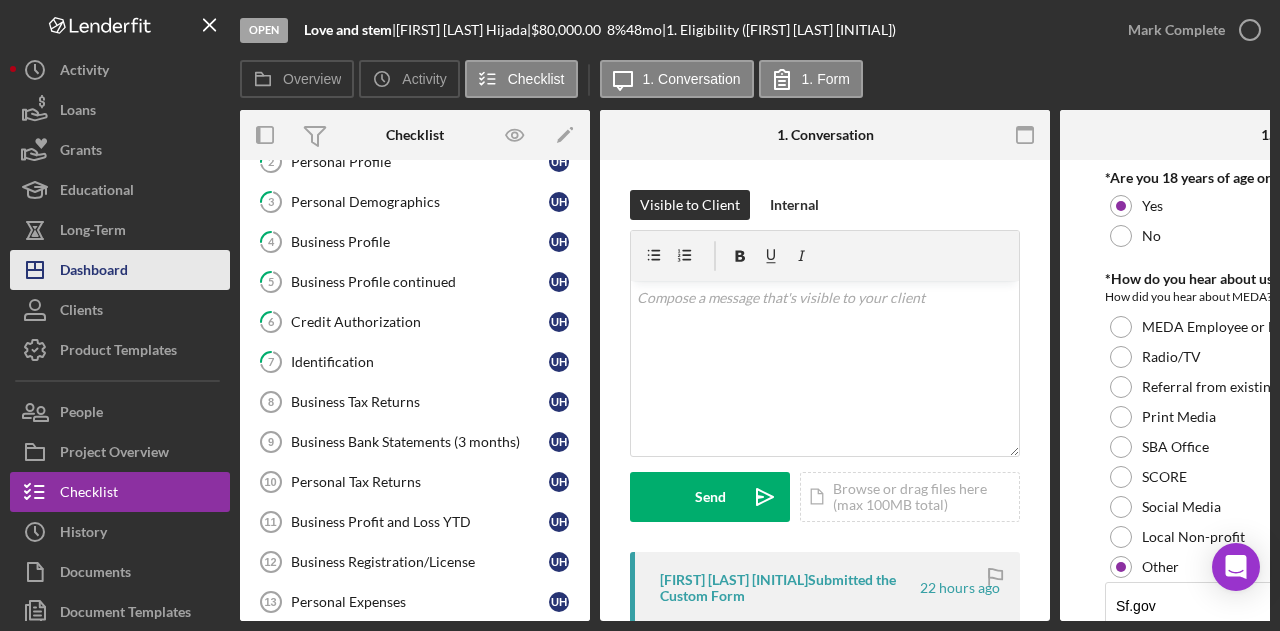 click on "Dashboard" at bounding box center [94, 272] 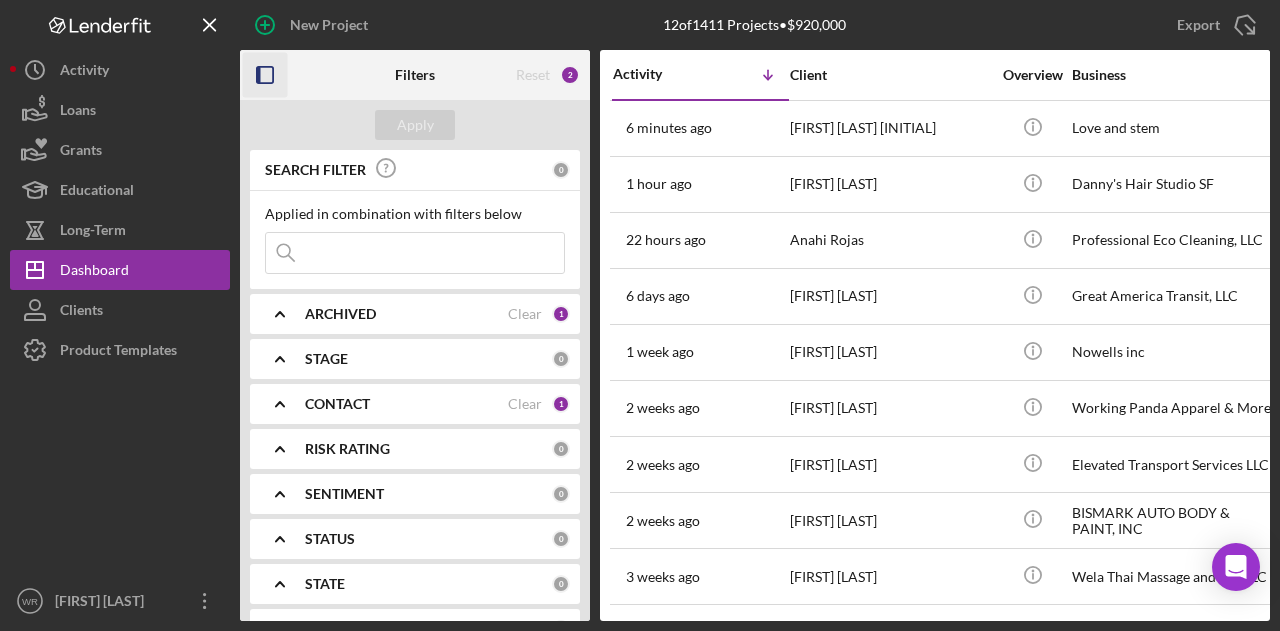 click 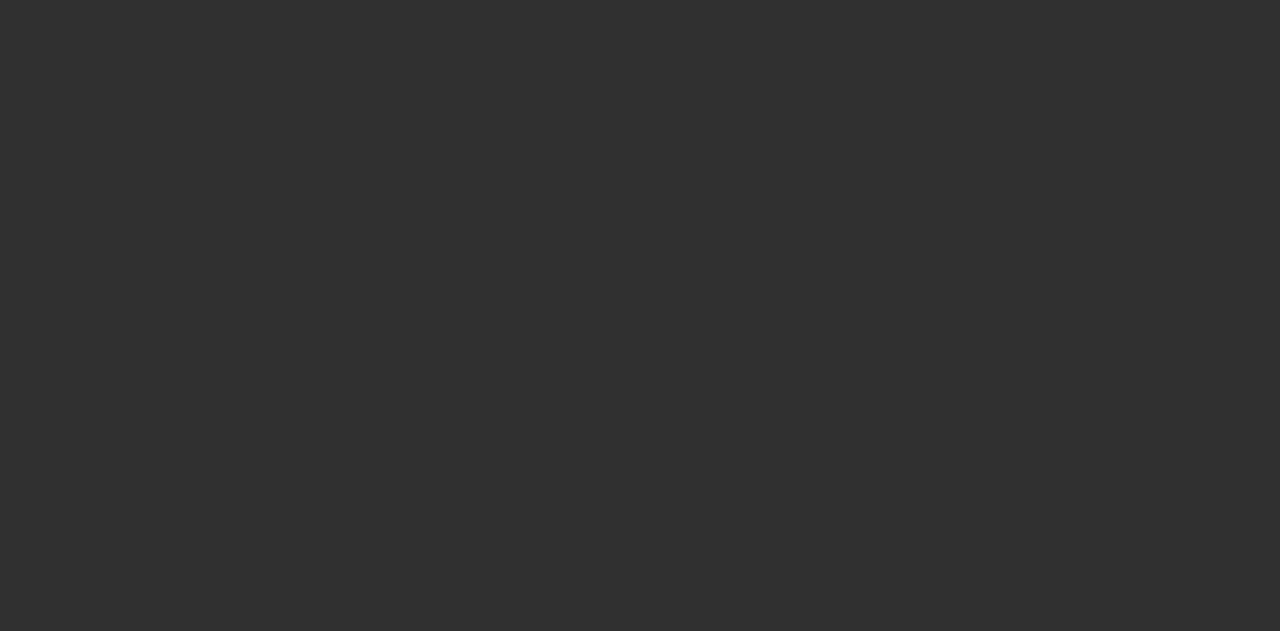 scroll, scrollTop: 0, scrollLeft: 0, axis: both 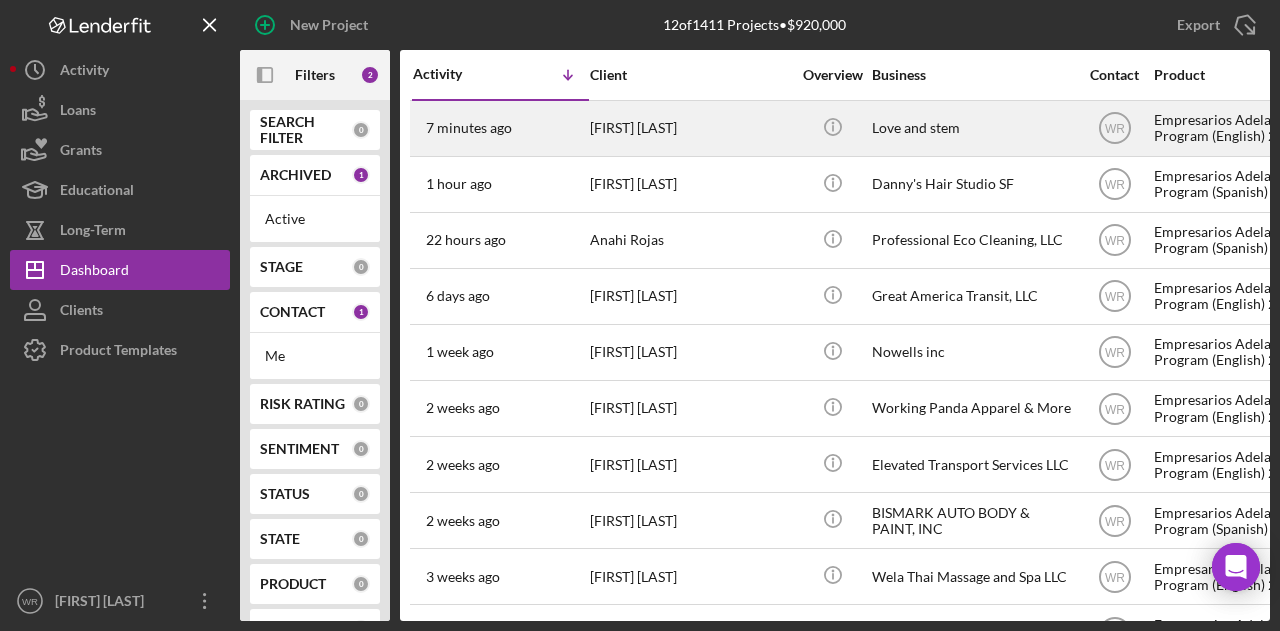 click on "[FIRST] [LAST]" at bounding box center [690, 128] 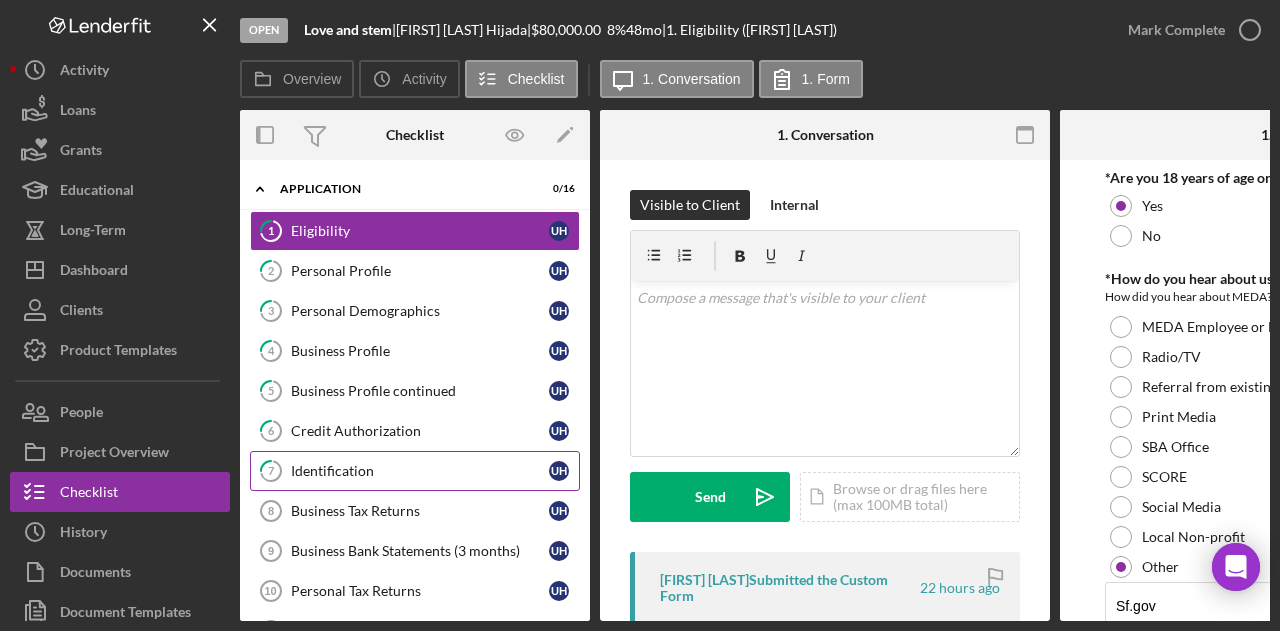 click on "7 Identification [FIRST] [LAST]" at bounding box center (415, 471) 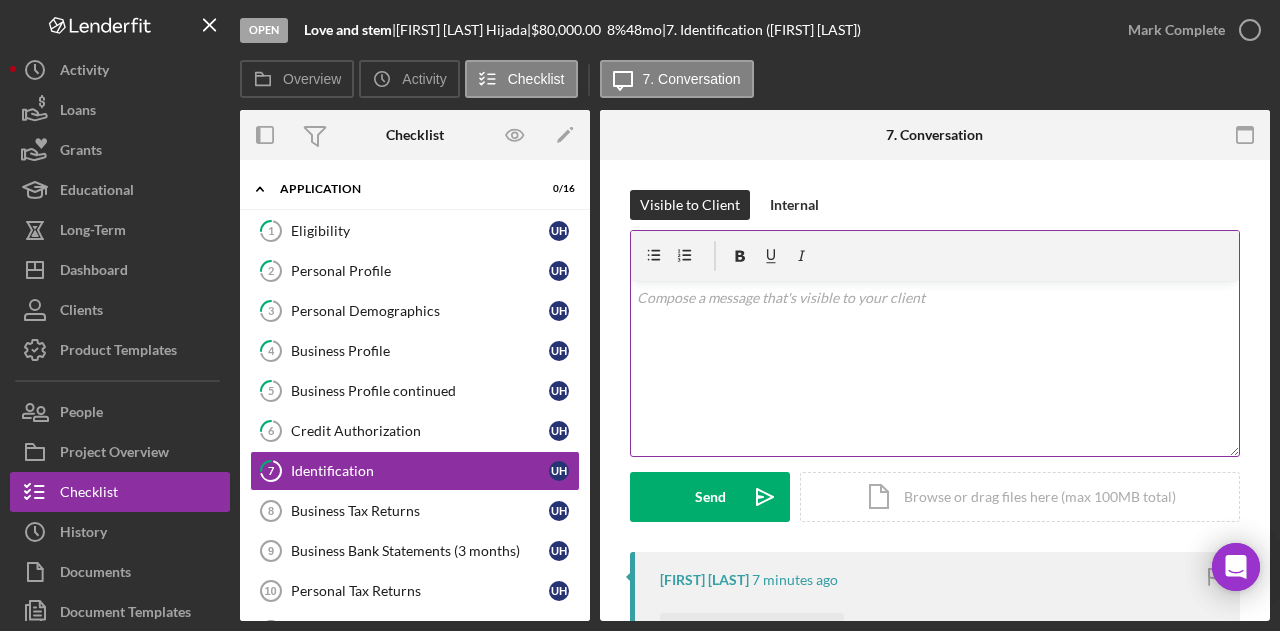 scroll, scrollTop: 330, scrollLeft: 0, axis: vertical 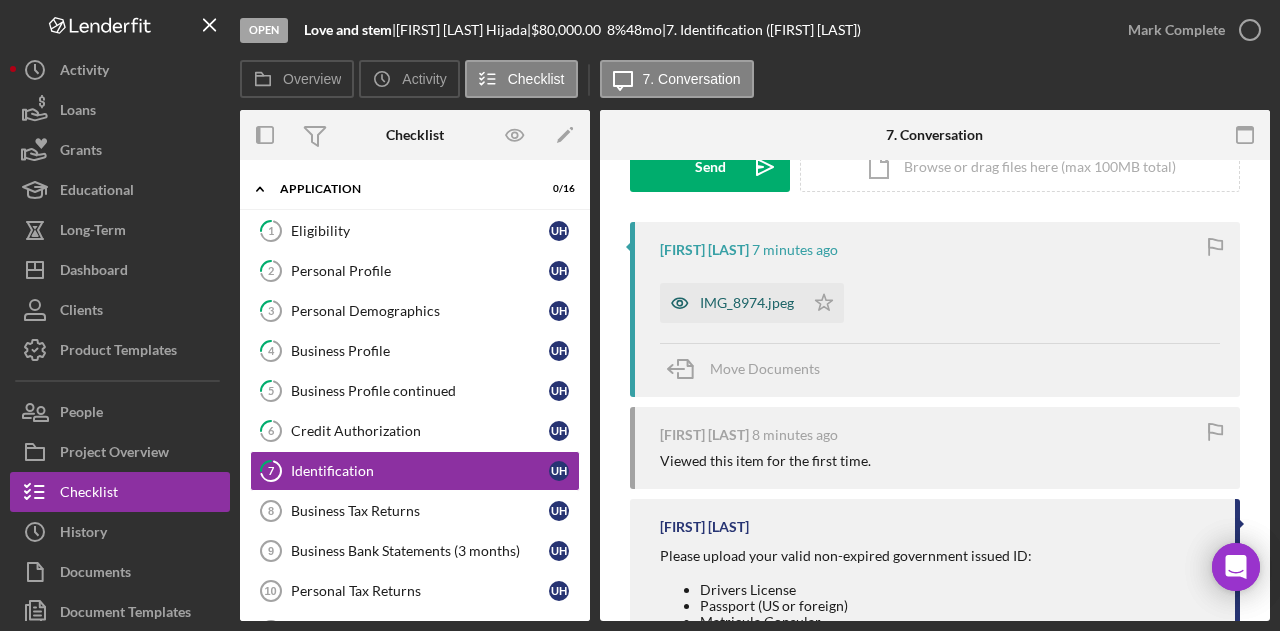 click on "IMG_8974.jpeg" at bounding box center (747, 303) 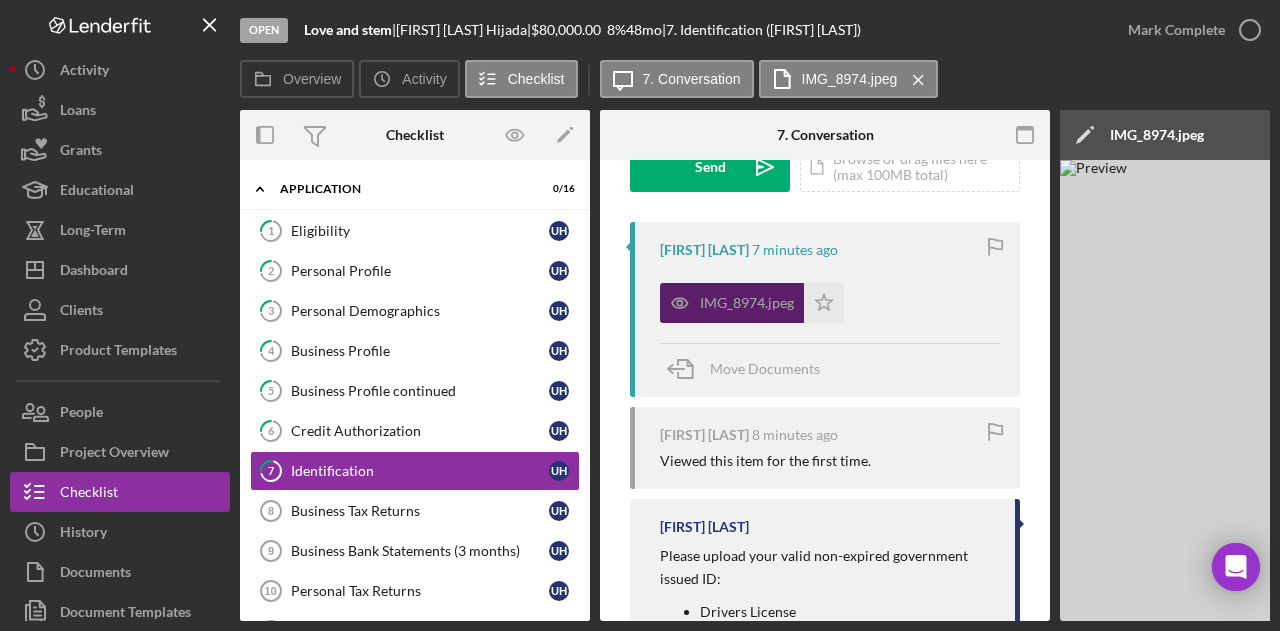 scroll, scrollTop: 0, scrollLeft: 390, axis: horizontal 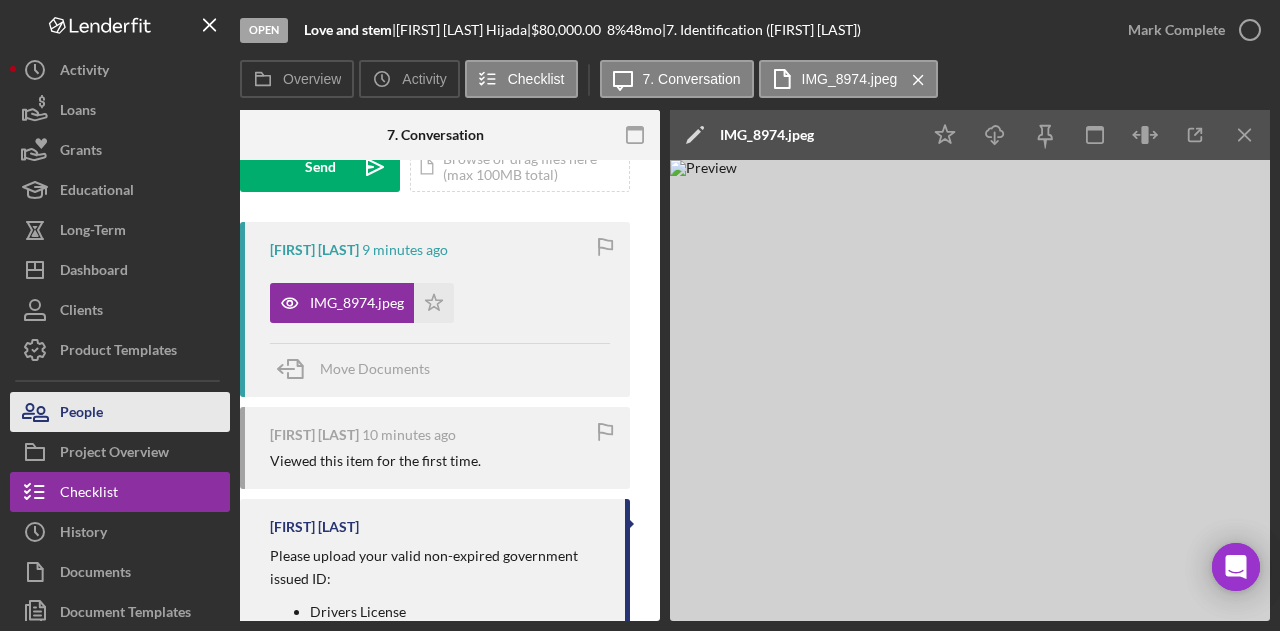 click on "People" at bounding box center (120, 412) 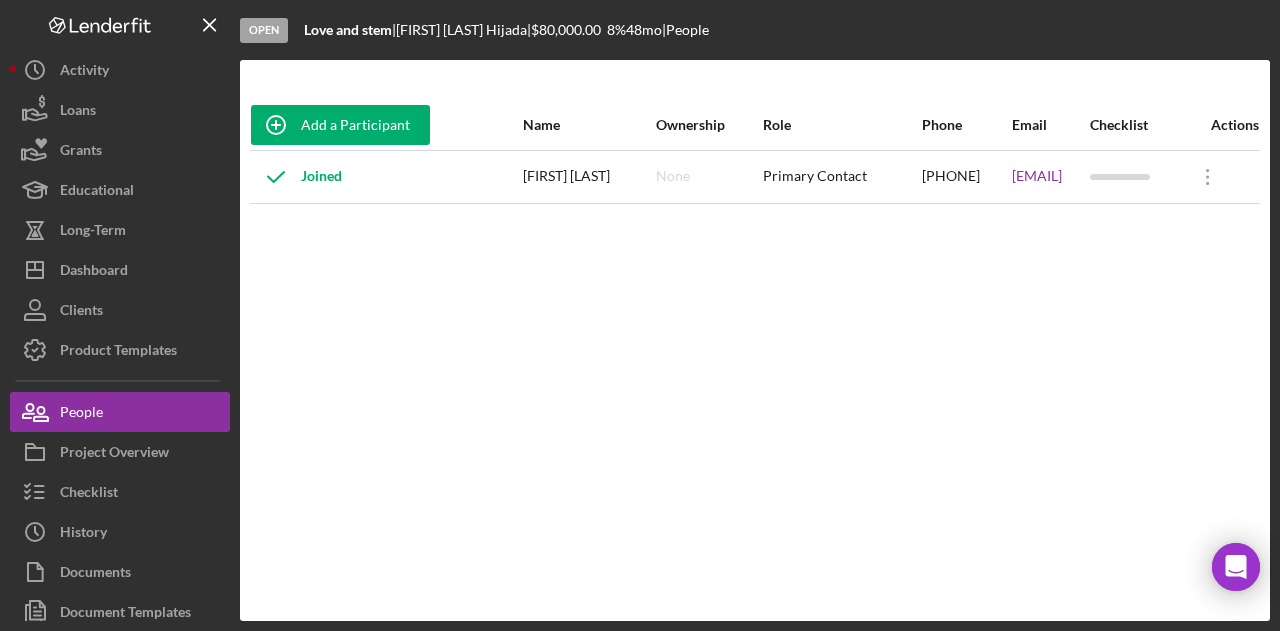 drag, startPoint x: 827, startPoint y: 181, endPoint x: 934, endPoint y: 185, distance: 107.07474 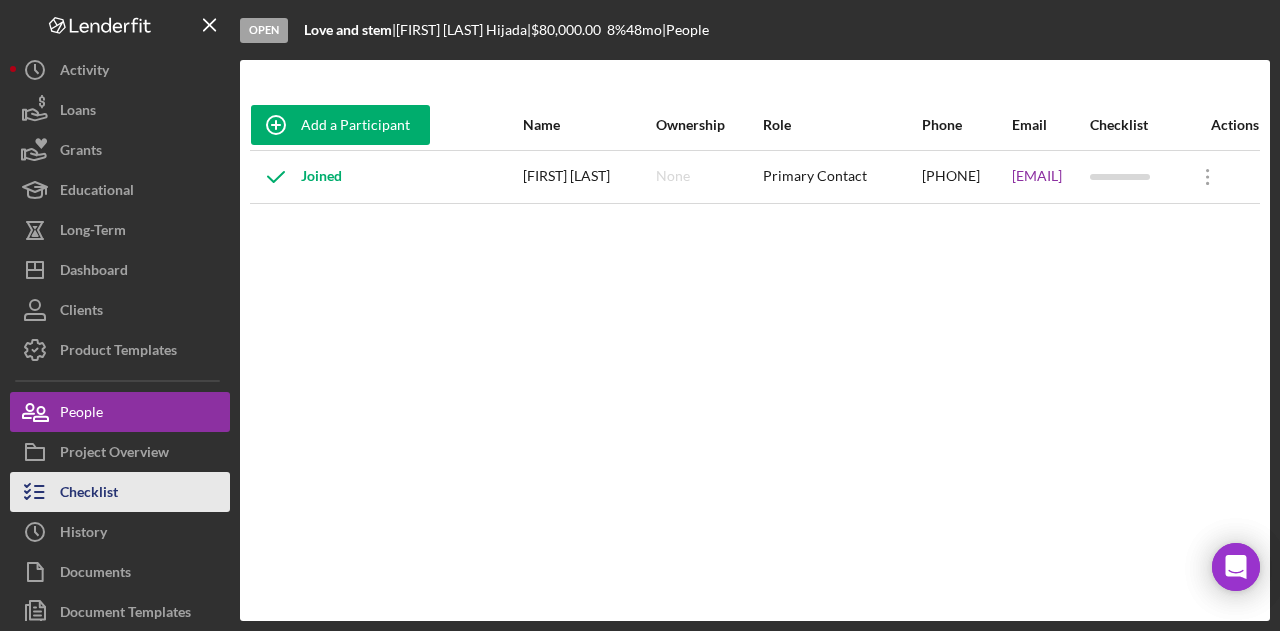 click on "Checklist" at bounding box center [120, 492] 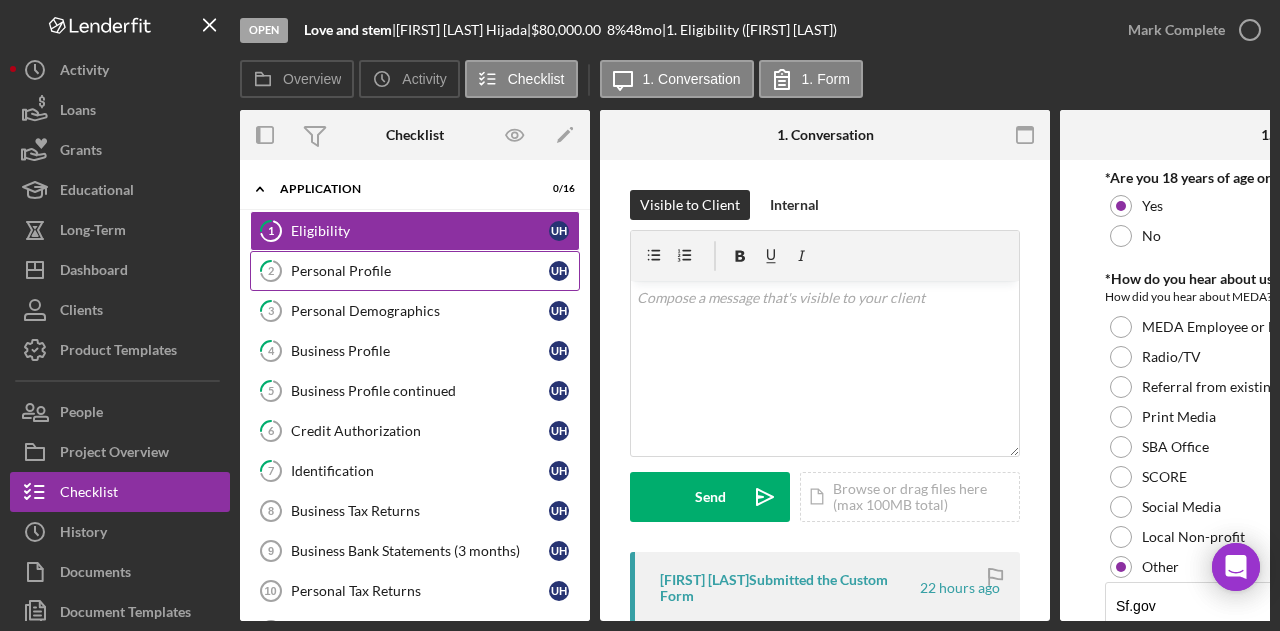click on "2 Personal Profile [FIRST] [LAST]" at bounding box center (415, 271) 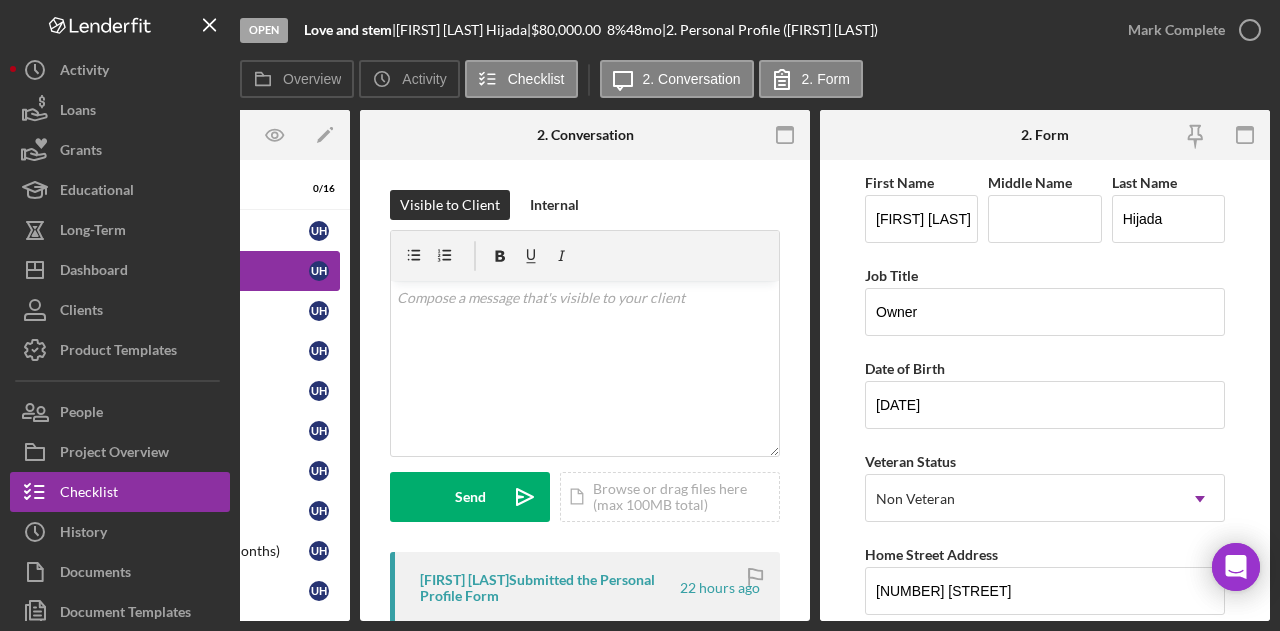 scroll, scrollTop: 0, scrollLeft: 0, axis: both 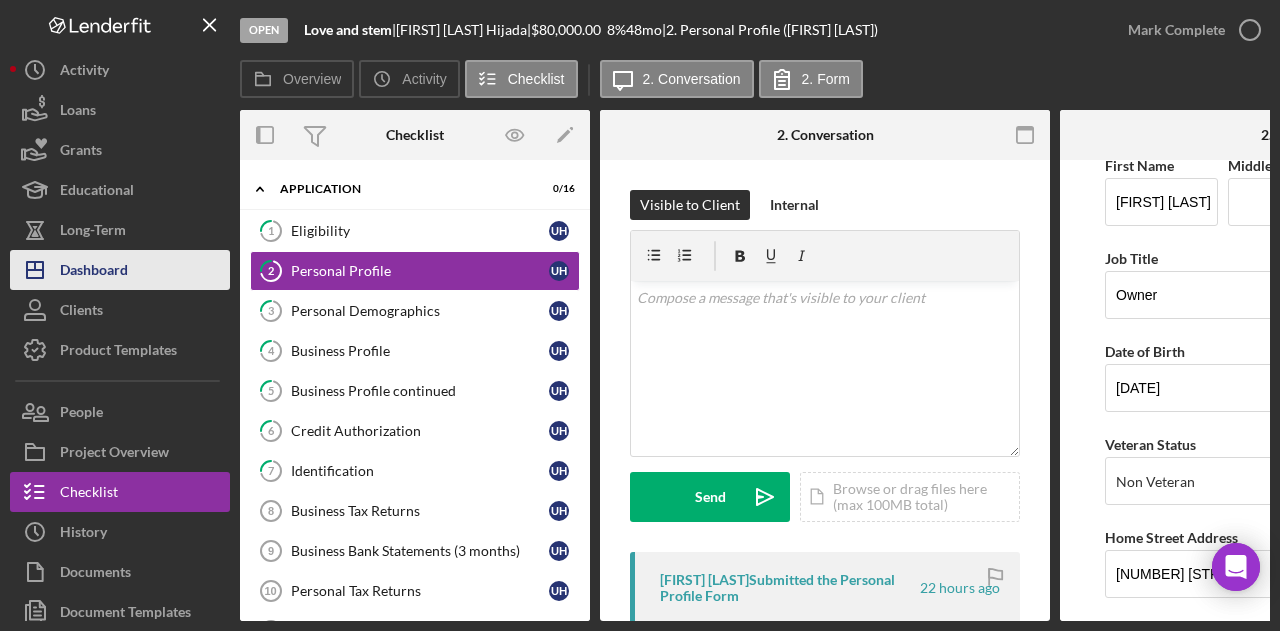 click on "Dashboard" at bounding box center (94, 272) 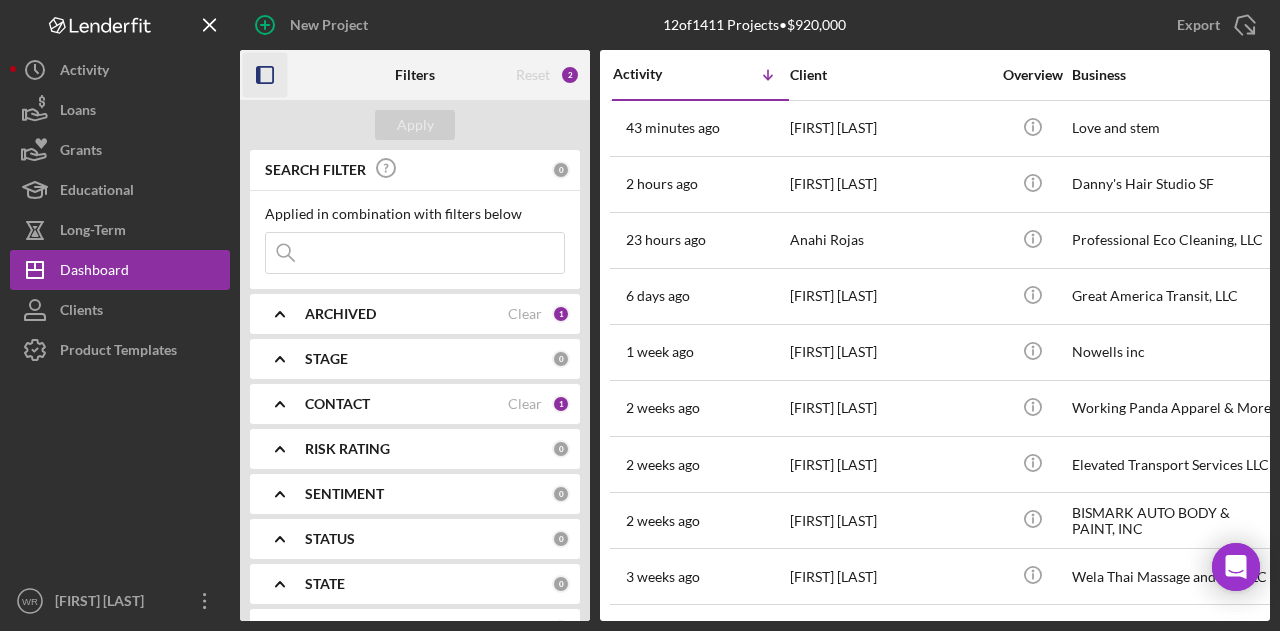click 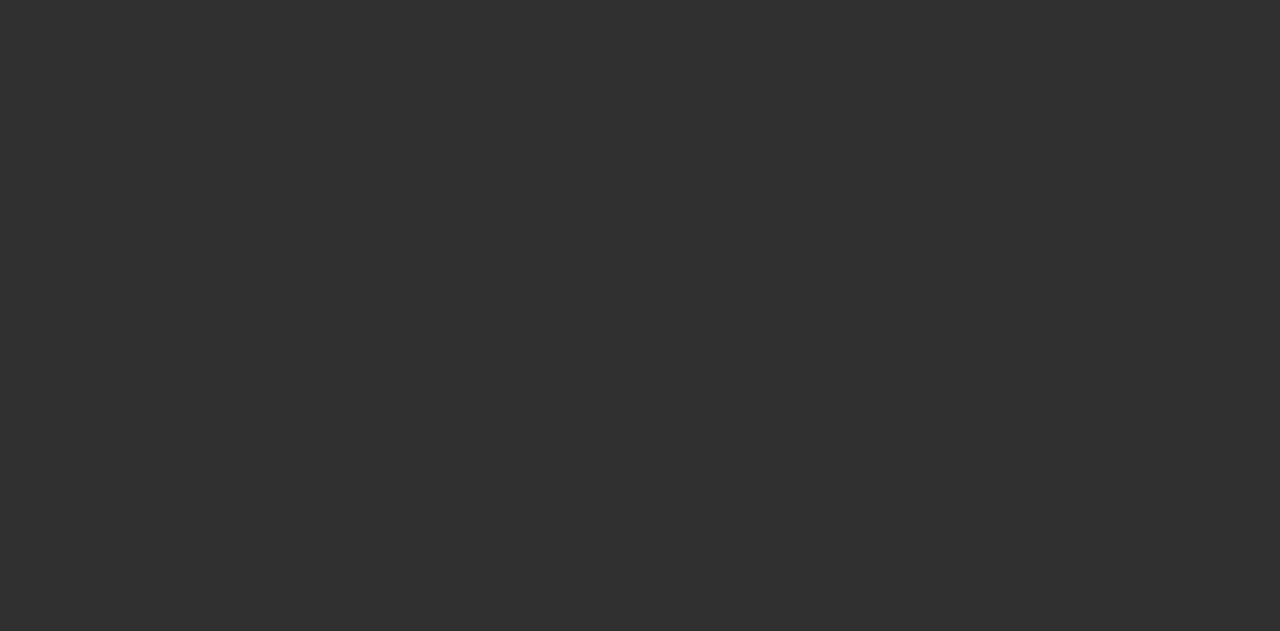 scroll, scrollTop: 0, scrollLeft: 0, axis: both 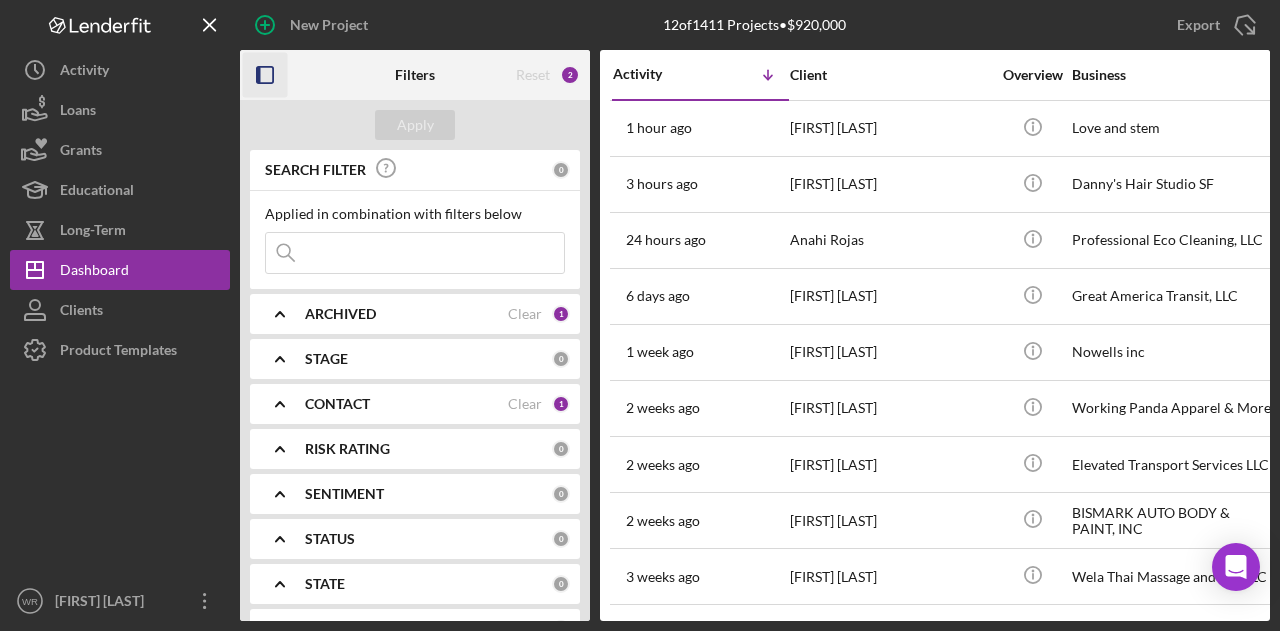 click 